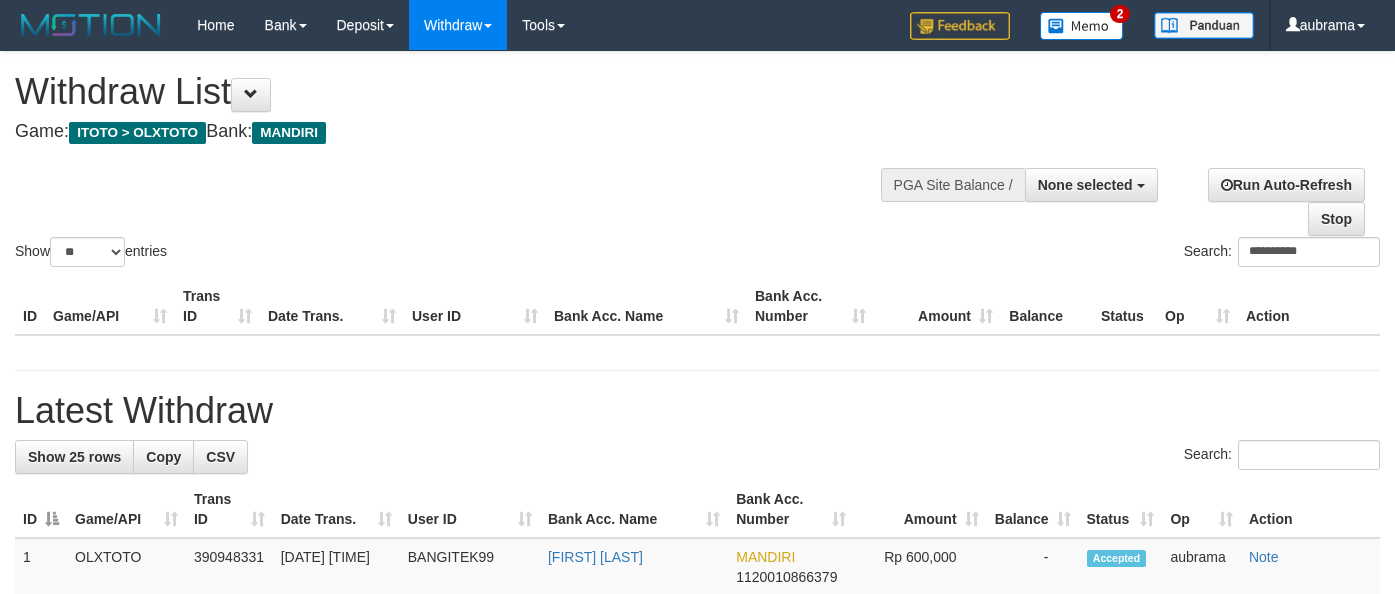 select 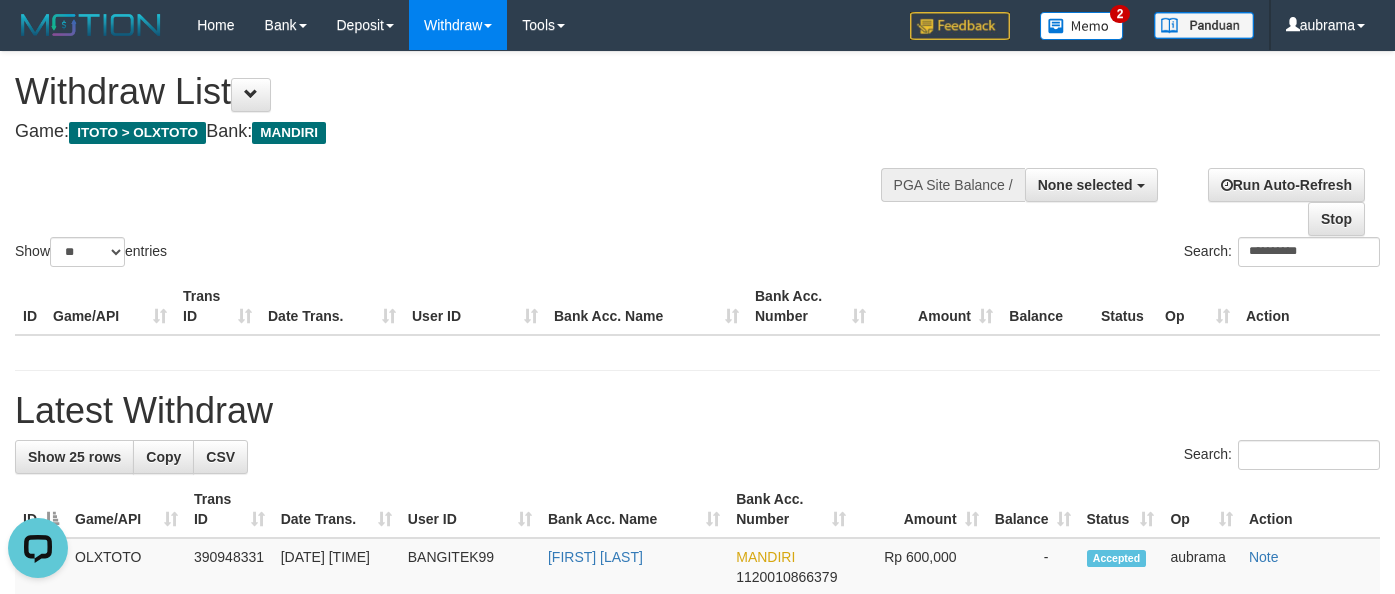 scroll, scrollTop: 0, scrollLeft: 0, axis: both 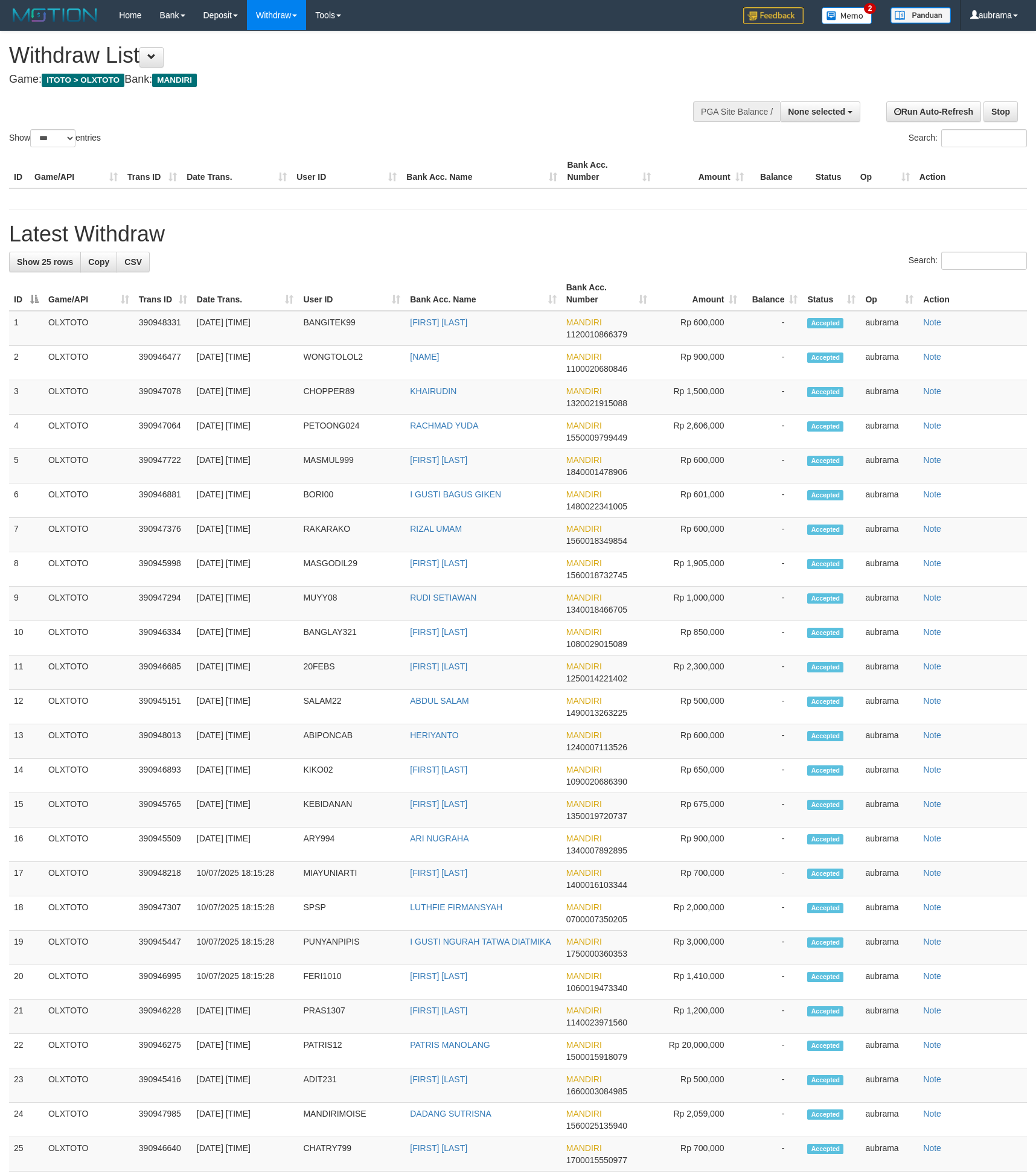 select 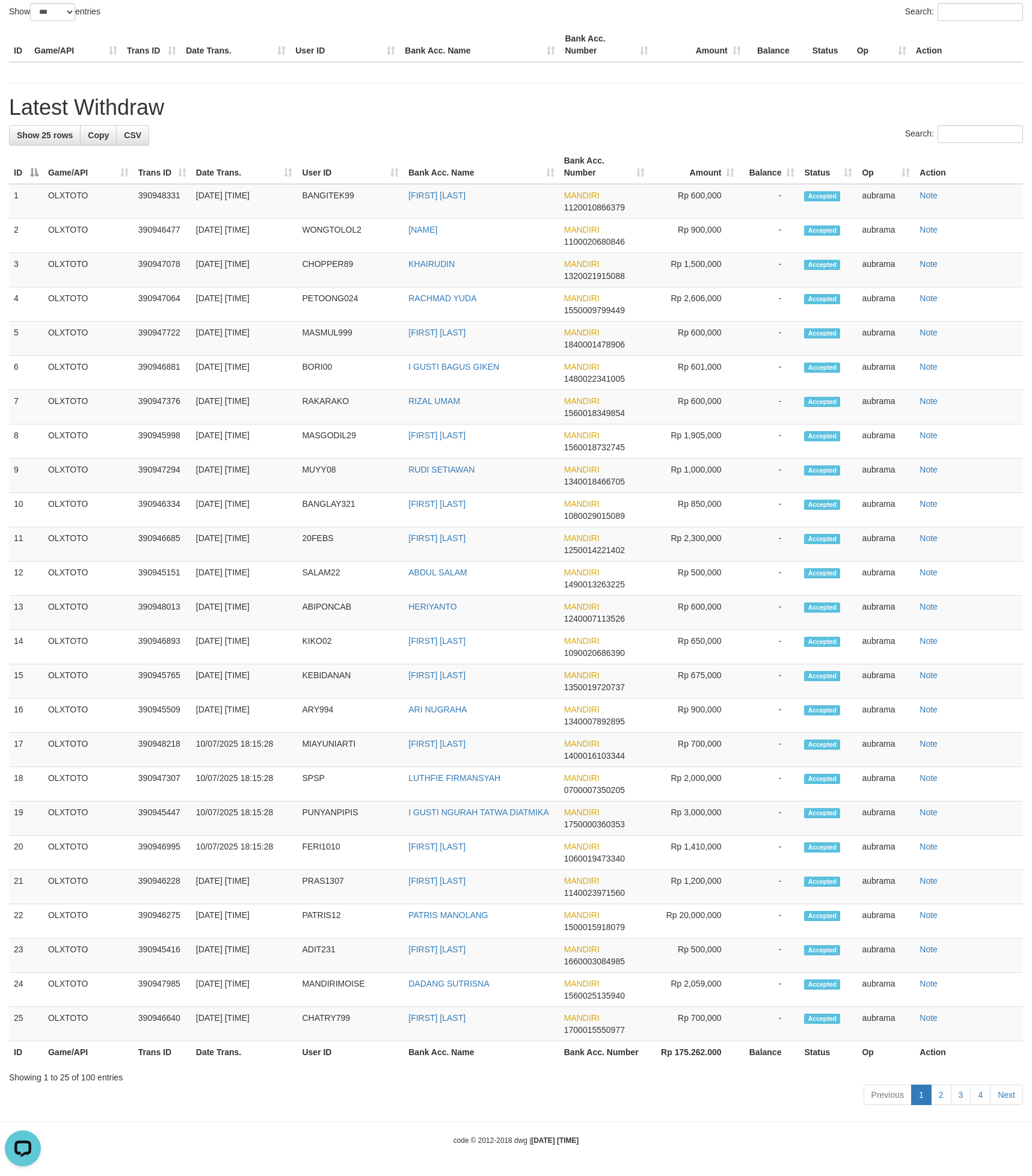 scroll, scrollTop: 149, scrollLeft: 0, axis: vertical 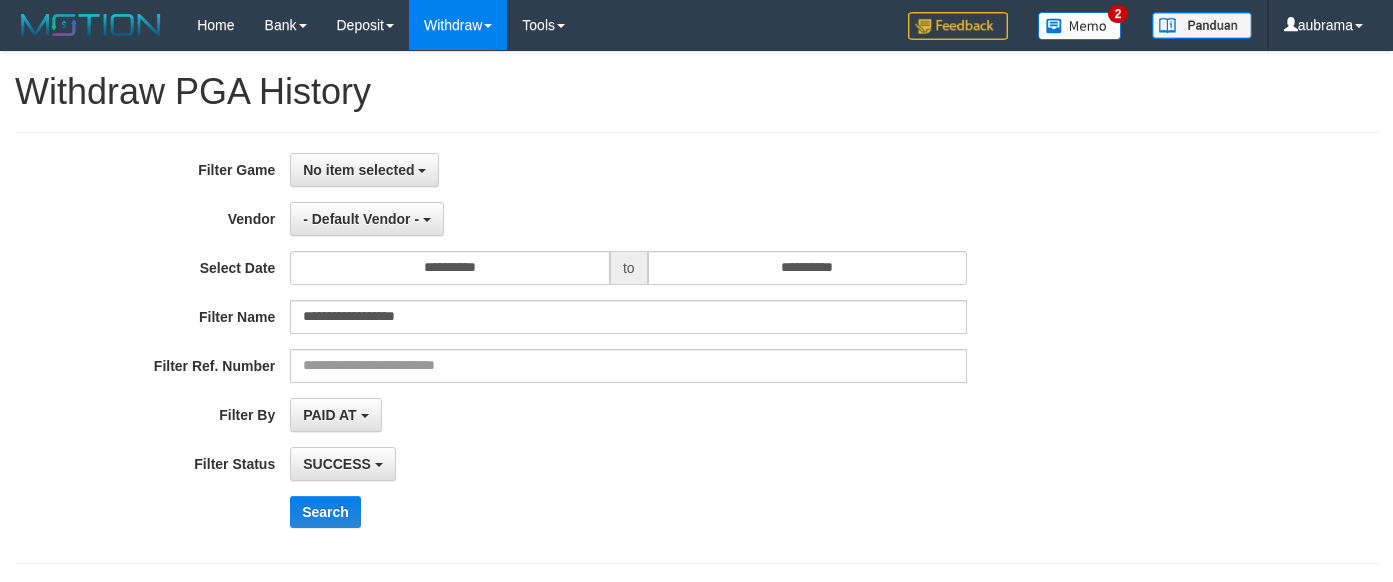 select on "**********" 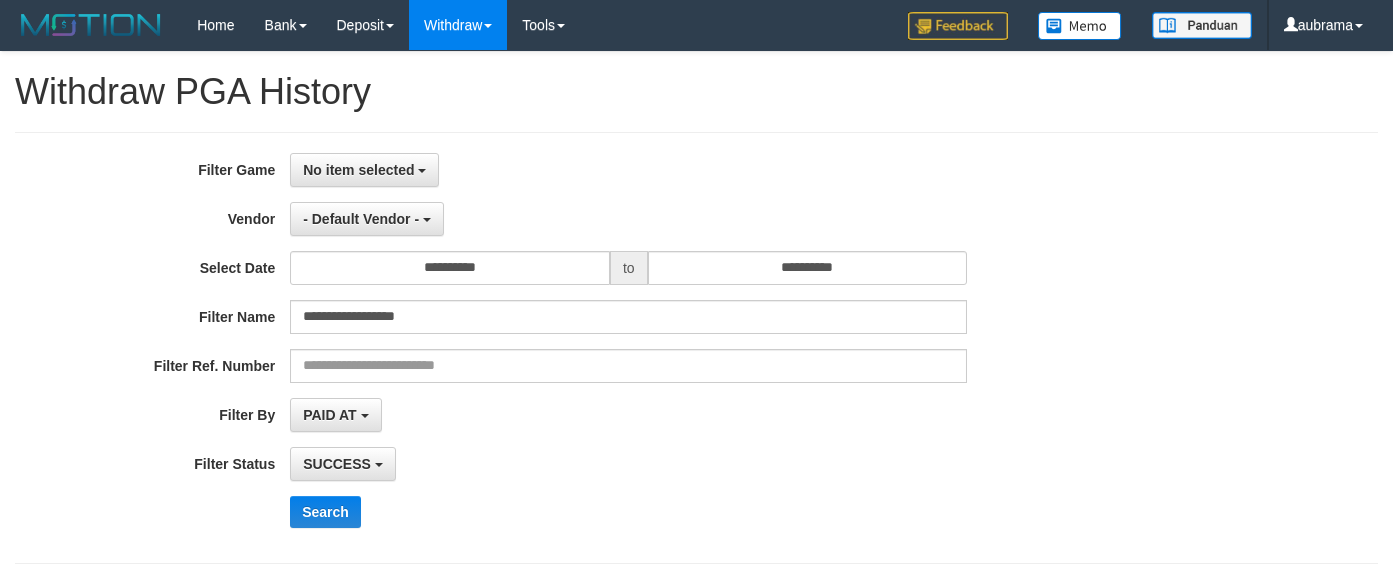 scroll, scrollTop: 304, scrollLeft: 0, axis: vertical 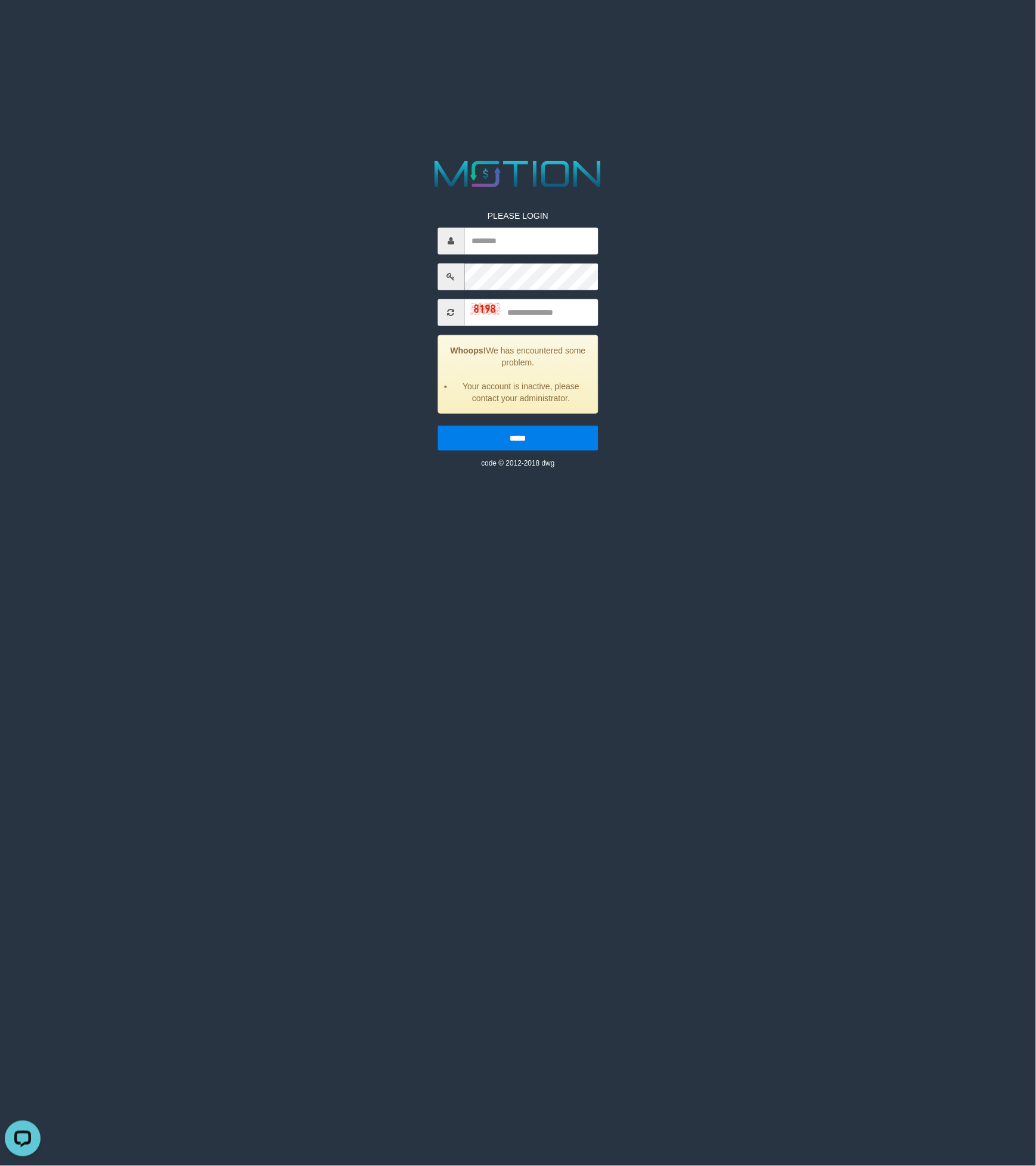 click on "PLEASE LOGIN
Whoops!  We has encountered some problem.
Your account is inactive, please contact your administrator.
*****
code © 2012-2018 dwg" at bounding box center (518, 15) 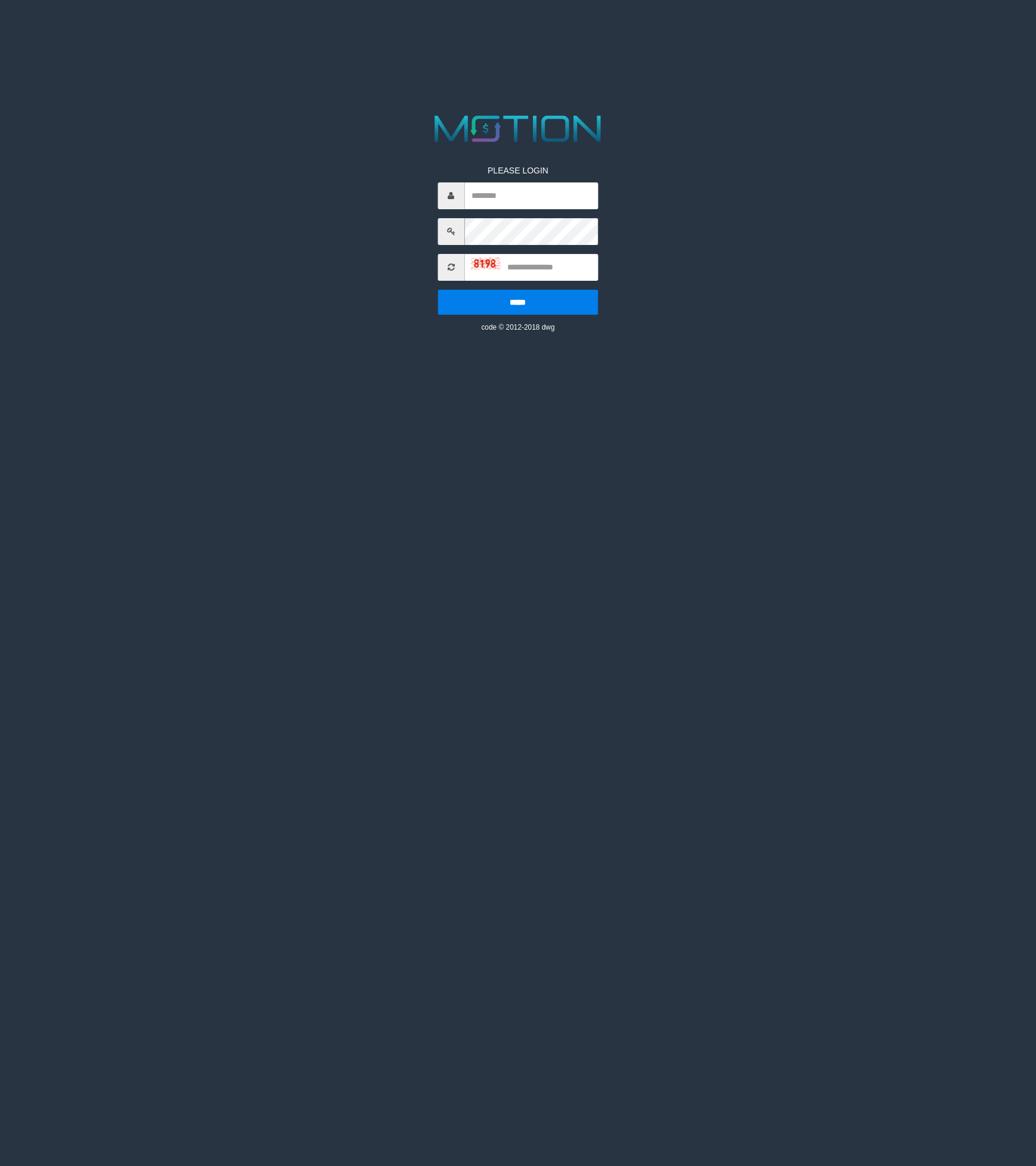 scroll, scrollTop: 0, scrollLeft: 0, axis: both 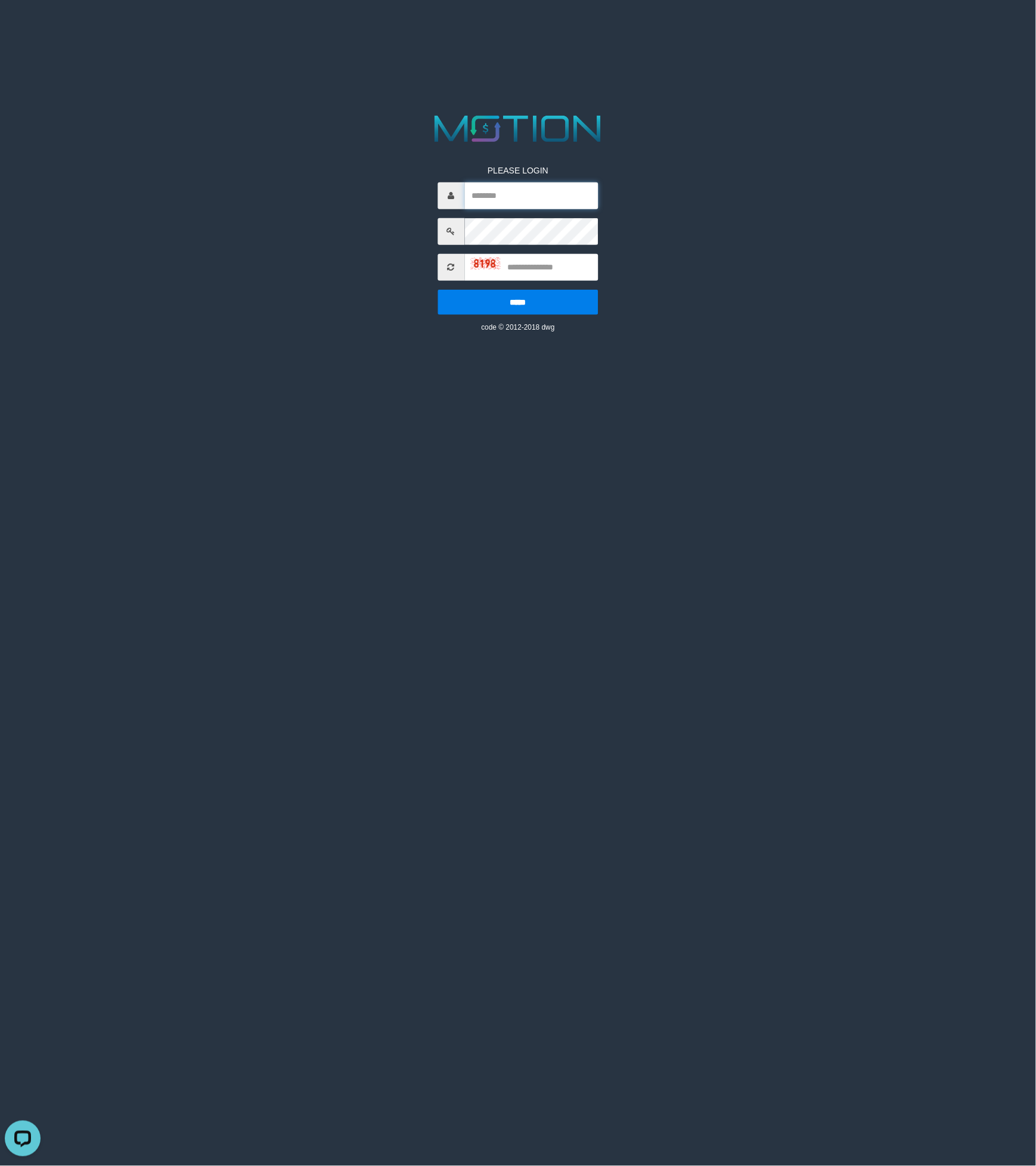 click at bounding box center [531, 196] 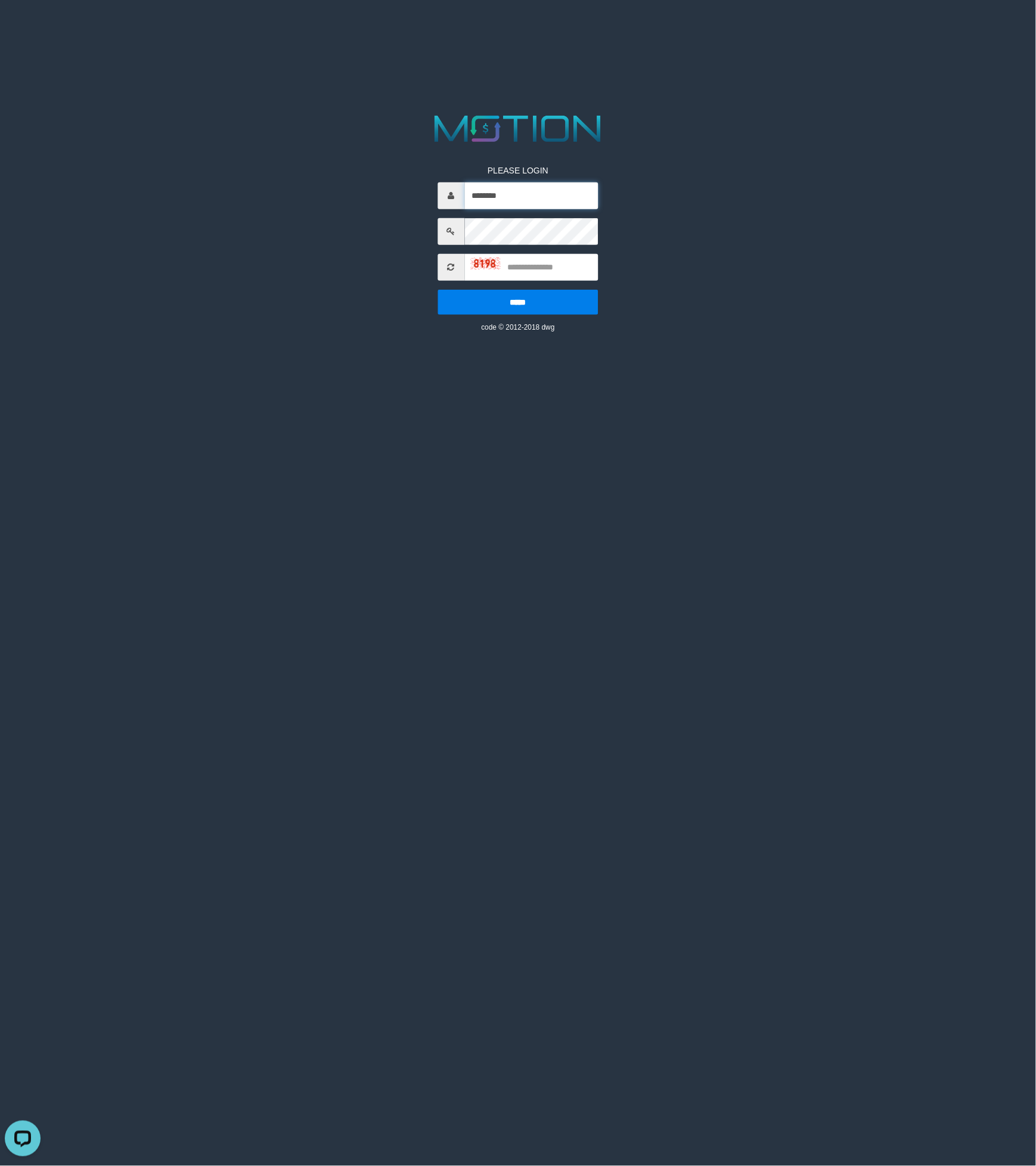 click on "********" at bounding box center (531, 196) 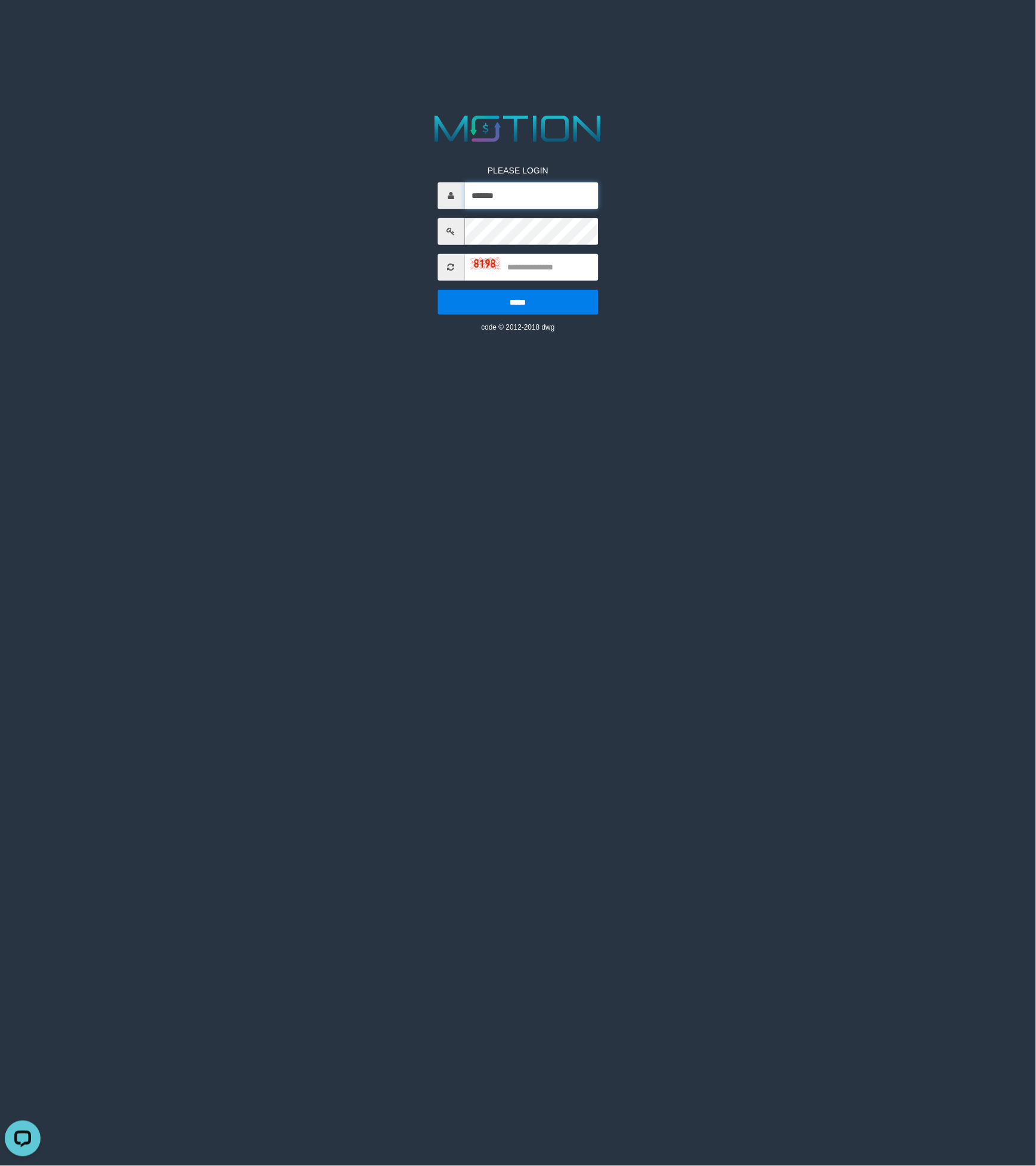 type on "*******" 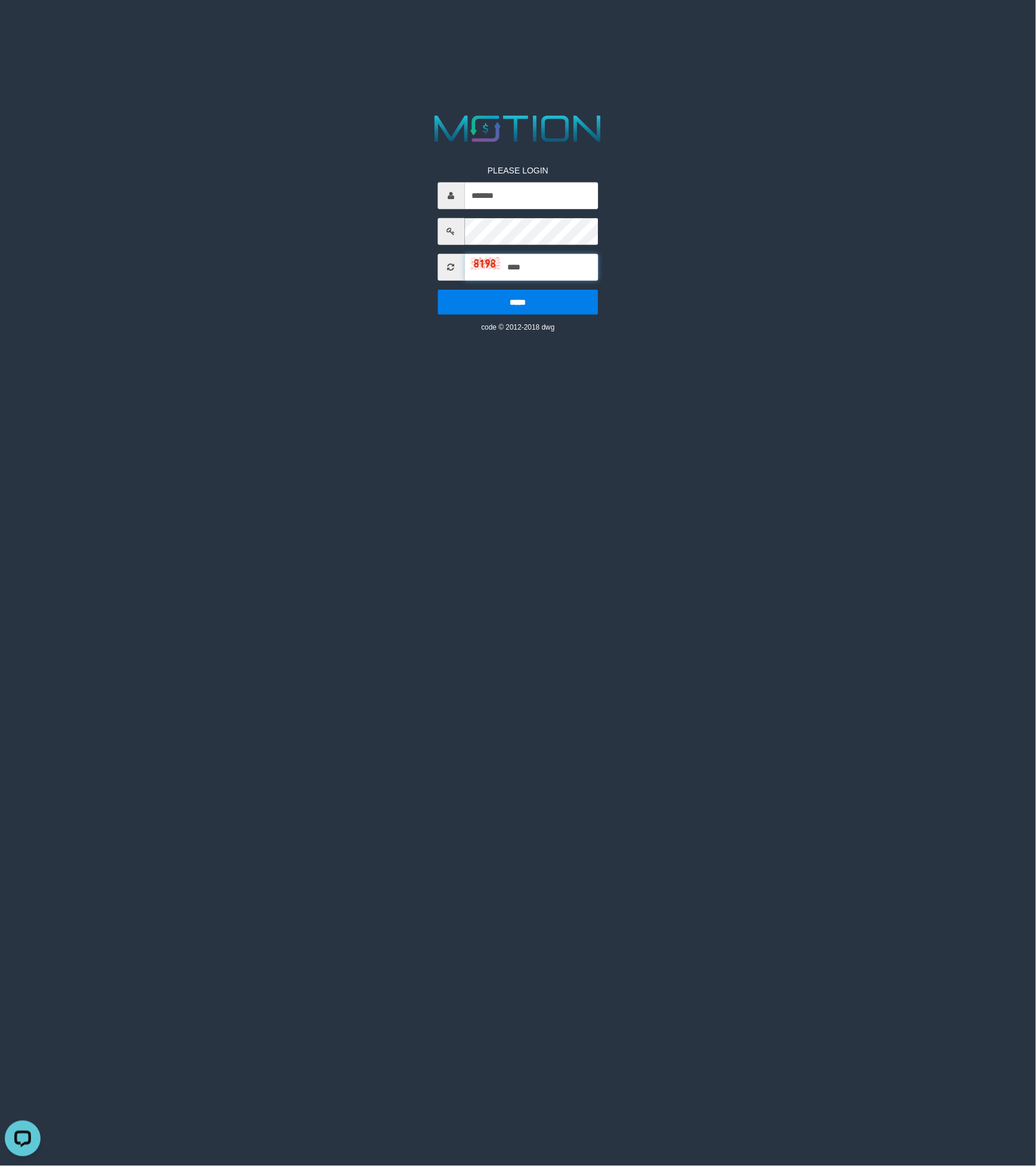 type on "****" 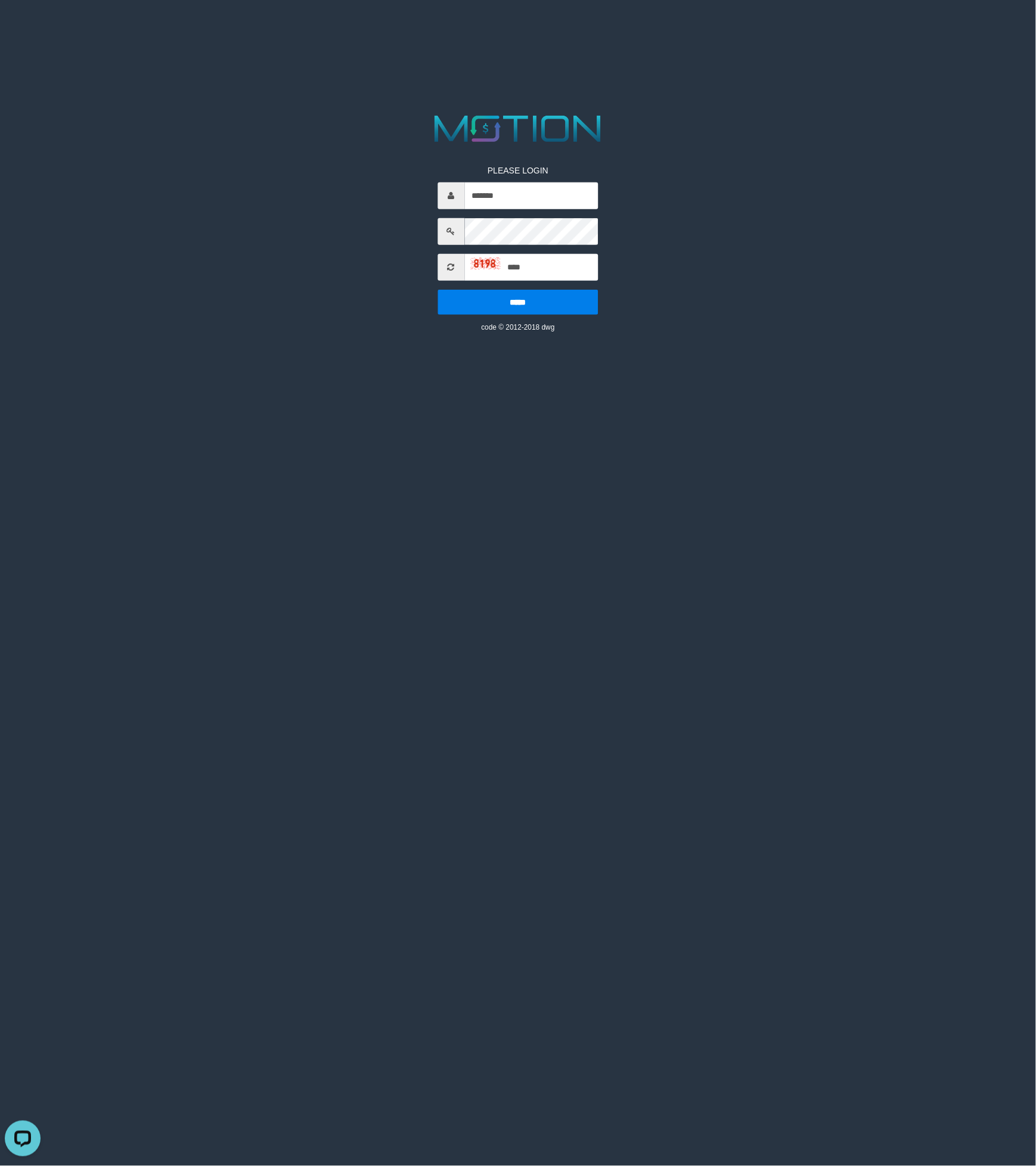 click on "PLEASE LOGIN
*******
****
*****
code © 2012-2018 dwg" at bounding box center [518, 240] 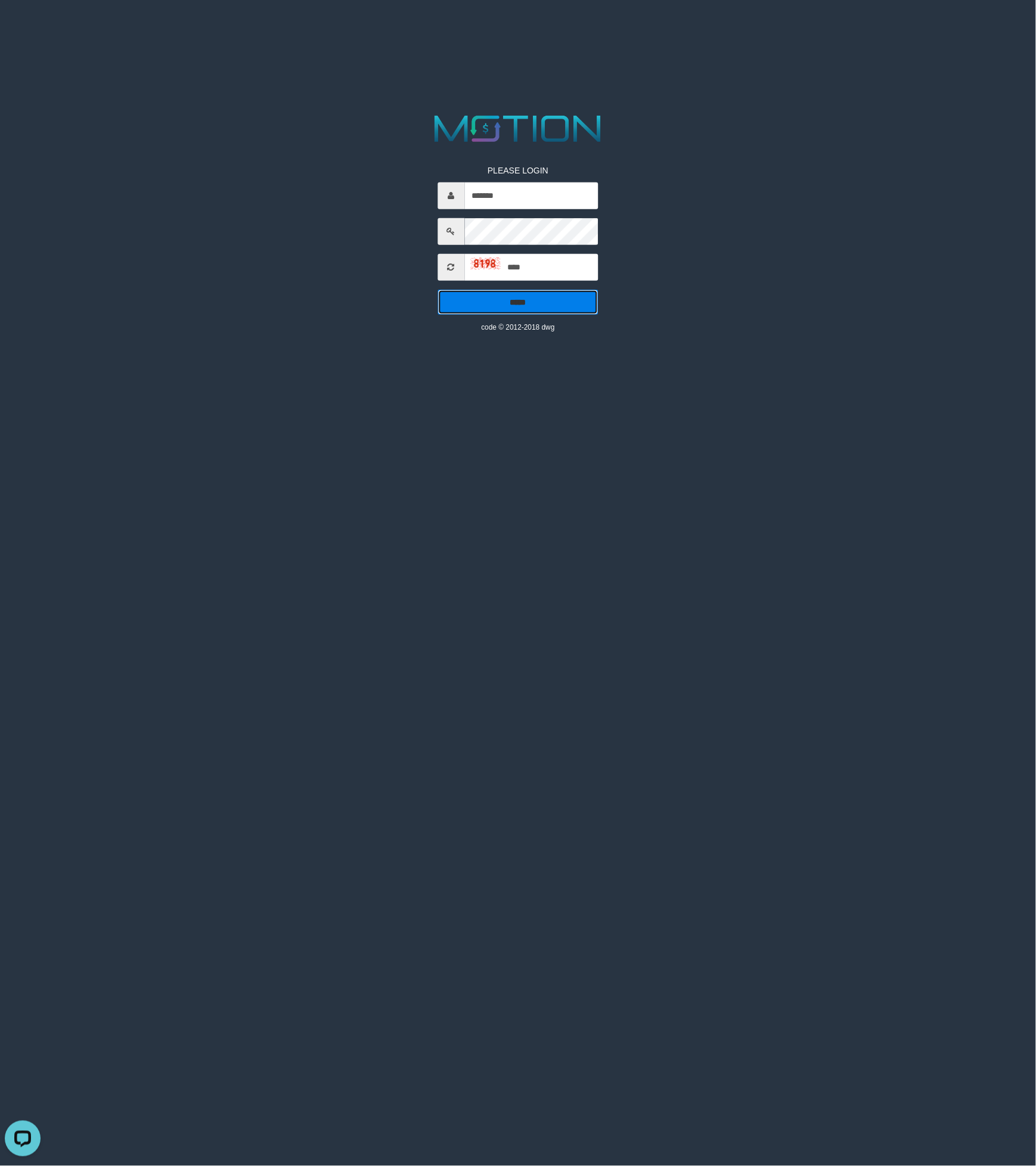 click on "*****" at bounding box center (518, 302) 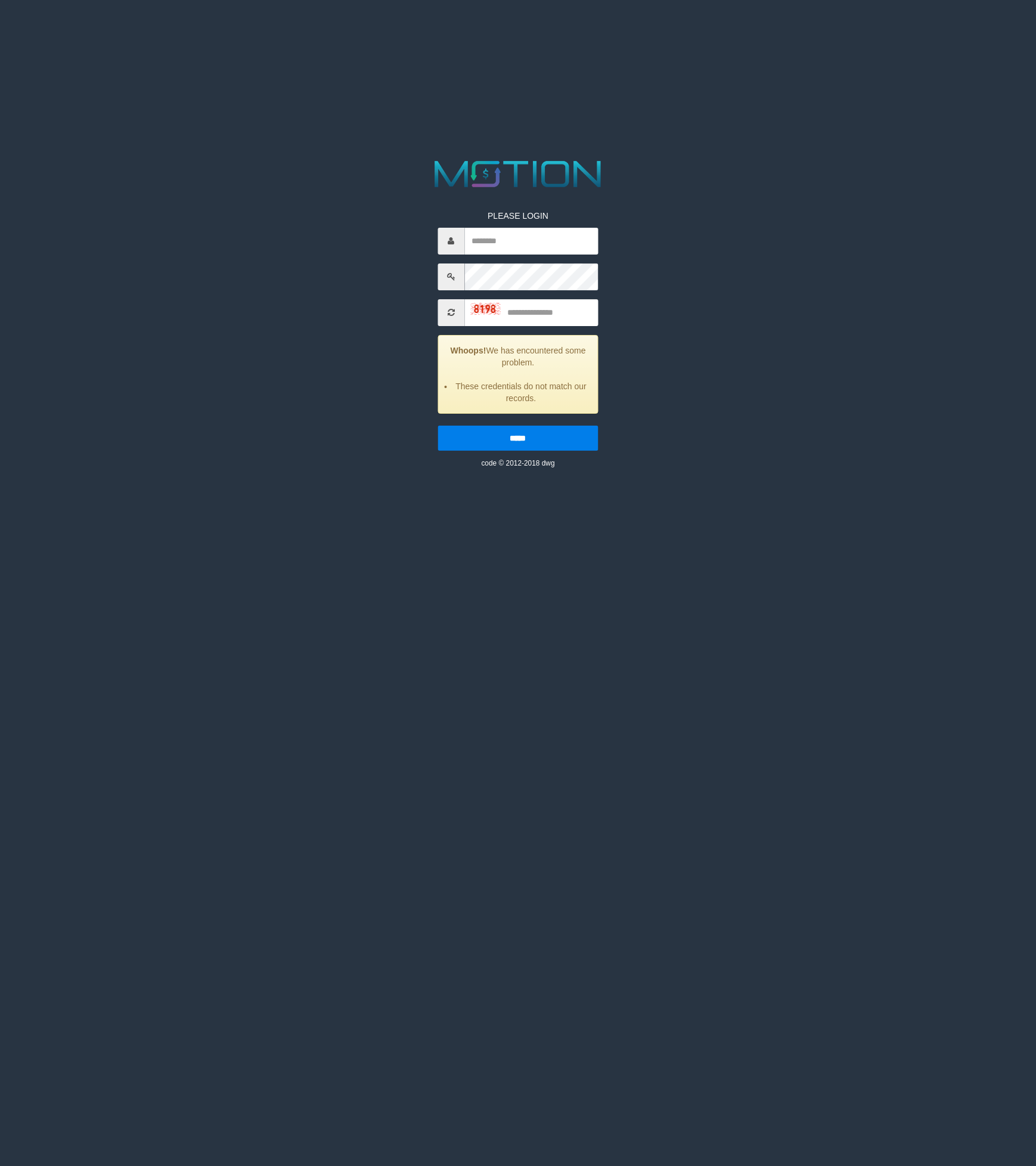 scroll, scrollTop: 0, scrollLeft: 0, axis: both 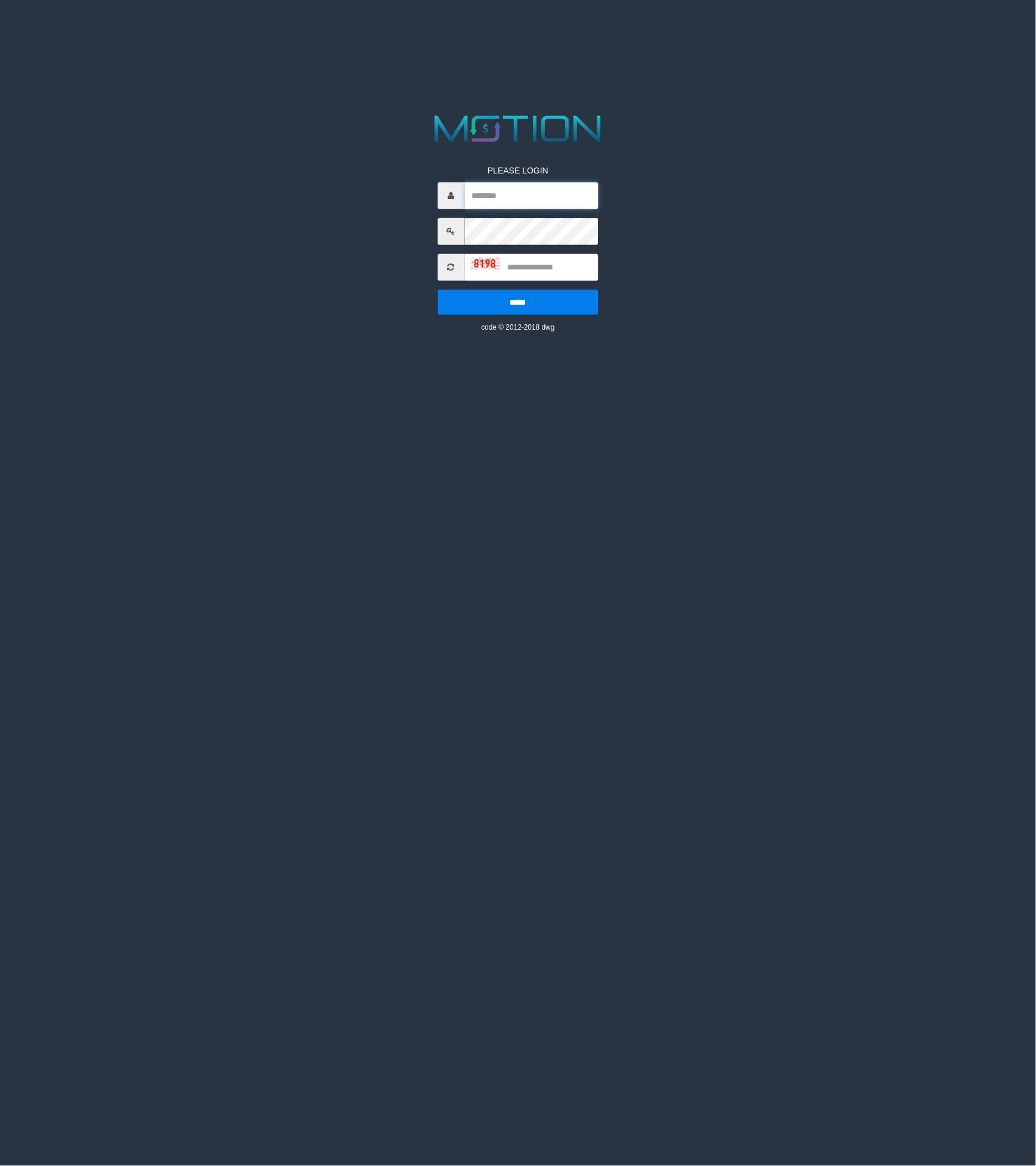 click at bounding box center [531, 196] 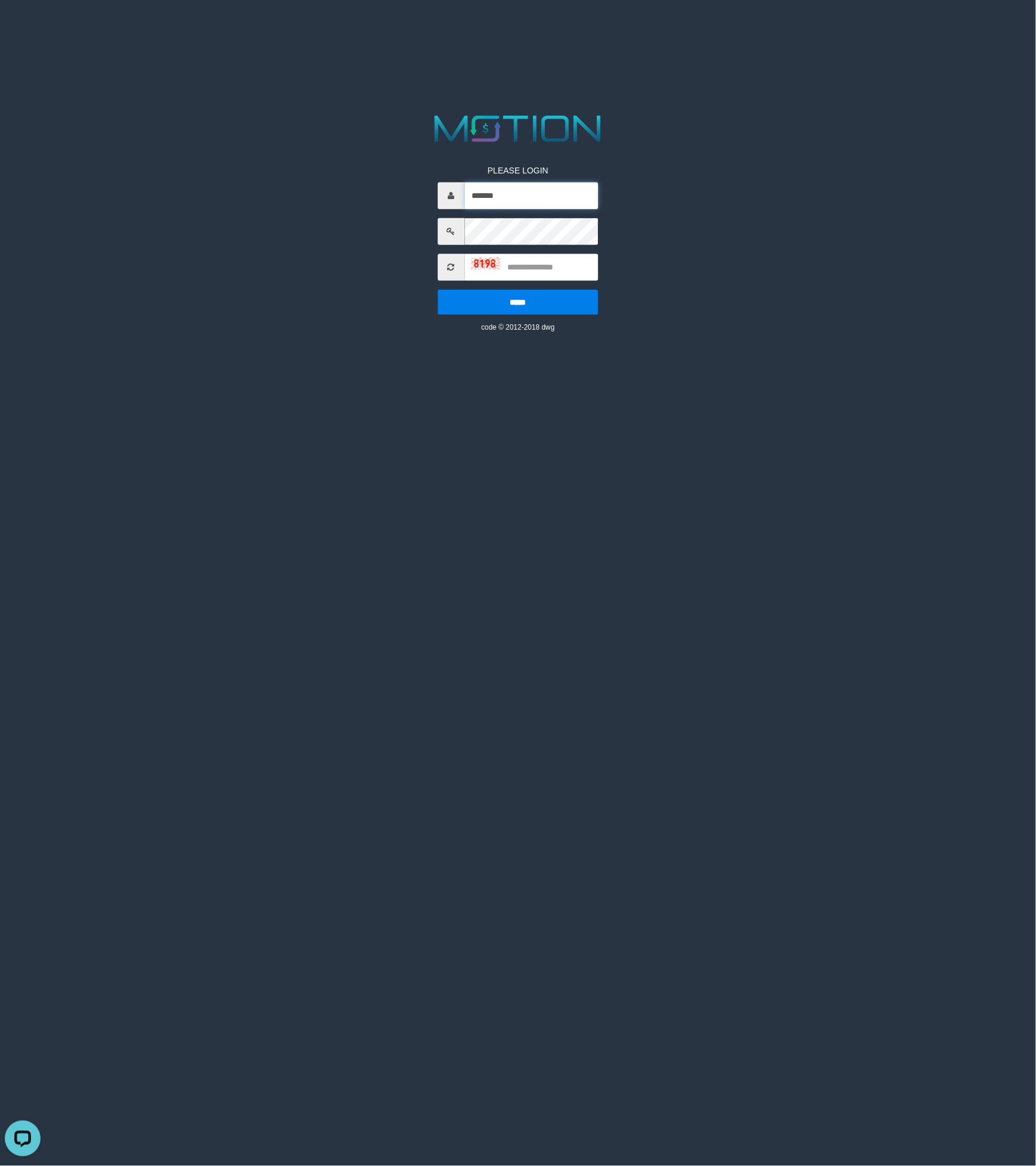 scroll, scrollTop: 0, scrollLeft: 0, axis: both 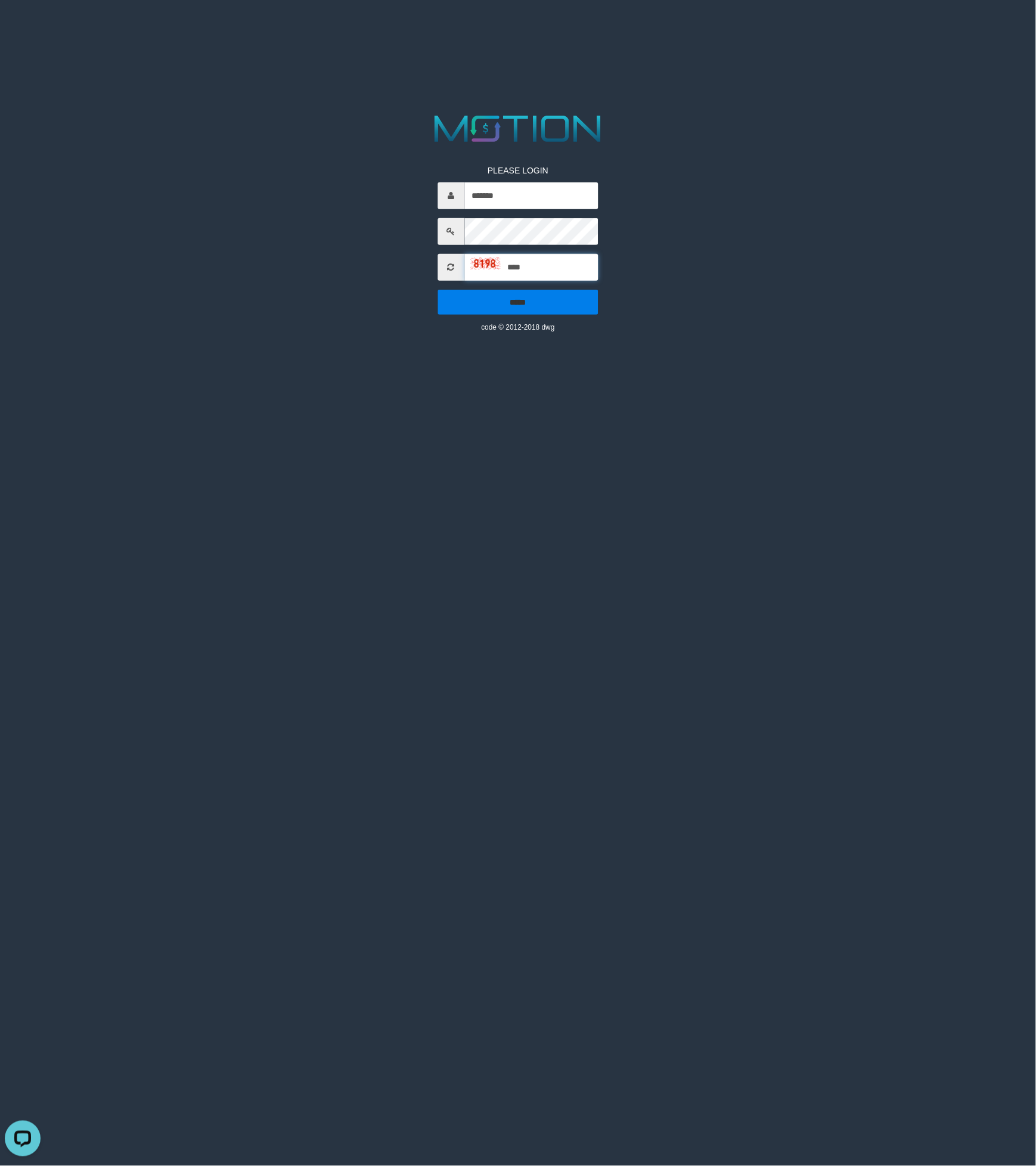 type on "****" 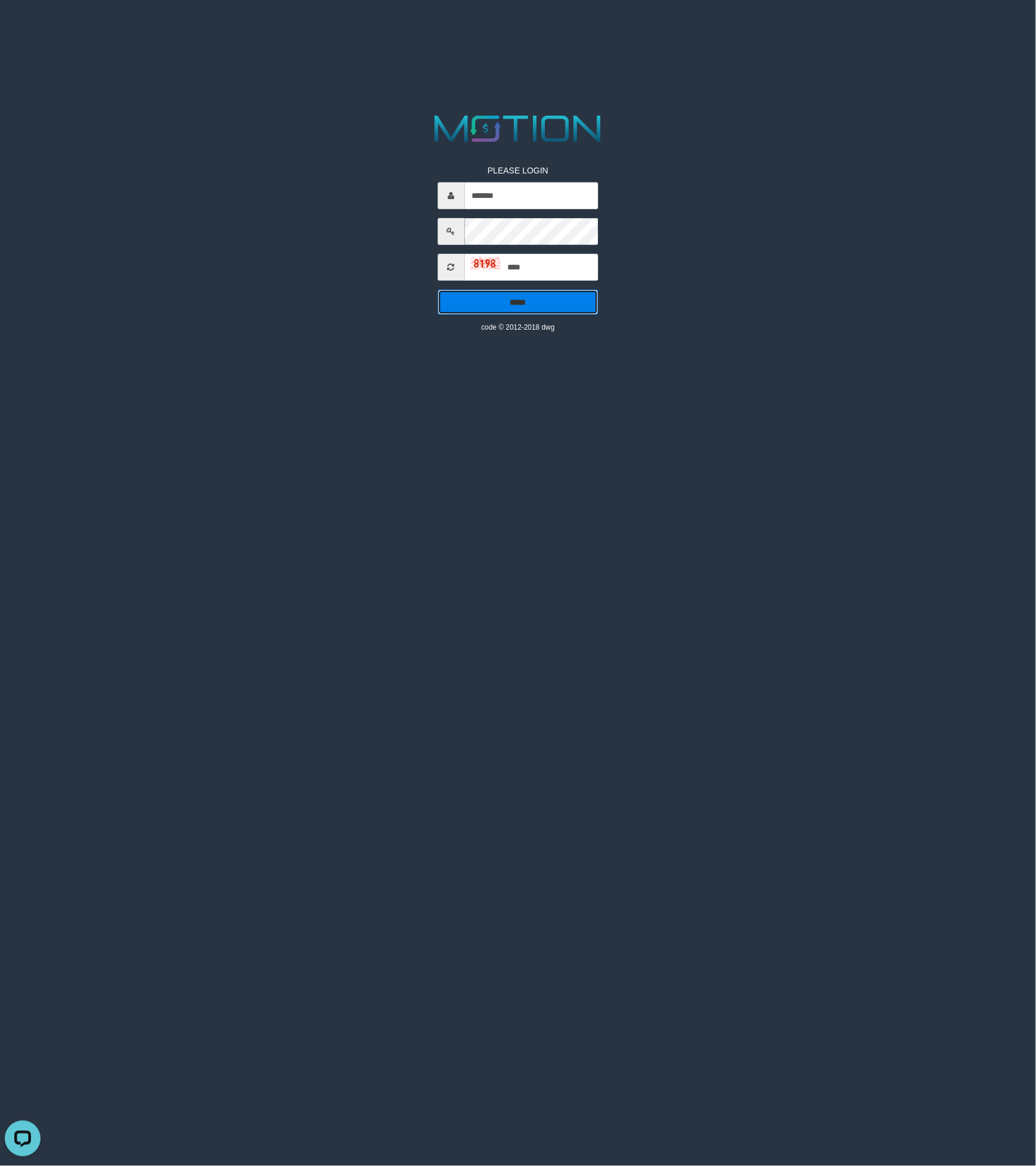 click on "*****" at bounding box center (518, 302) 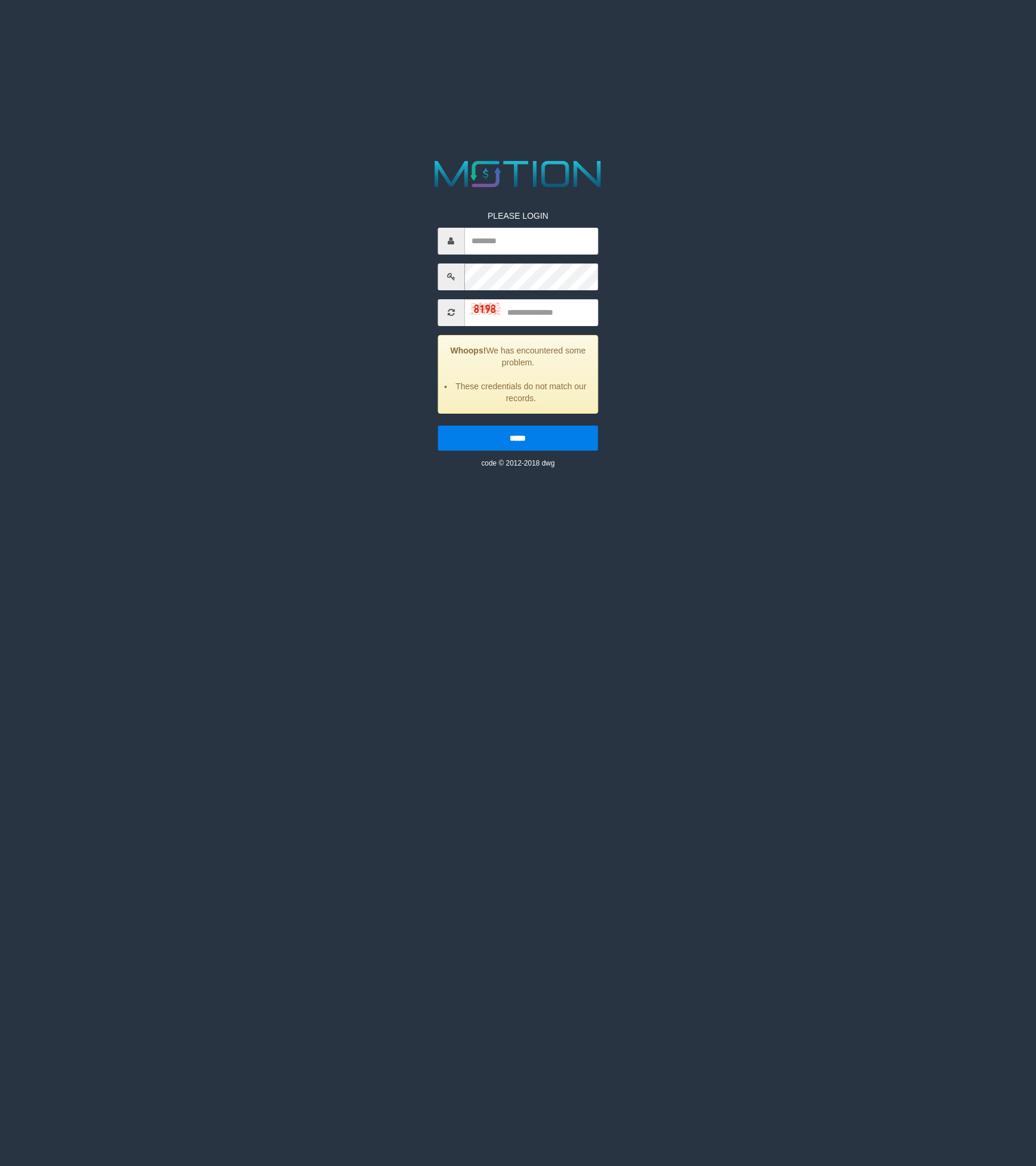 scroll, scrollTop: 0, scrollLeft: 0, axis: both 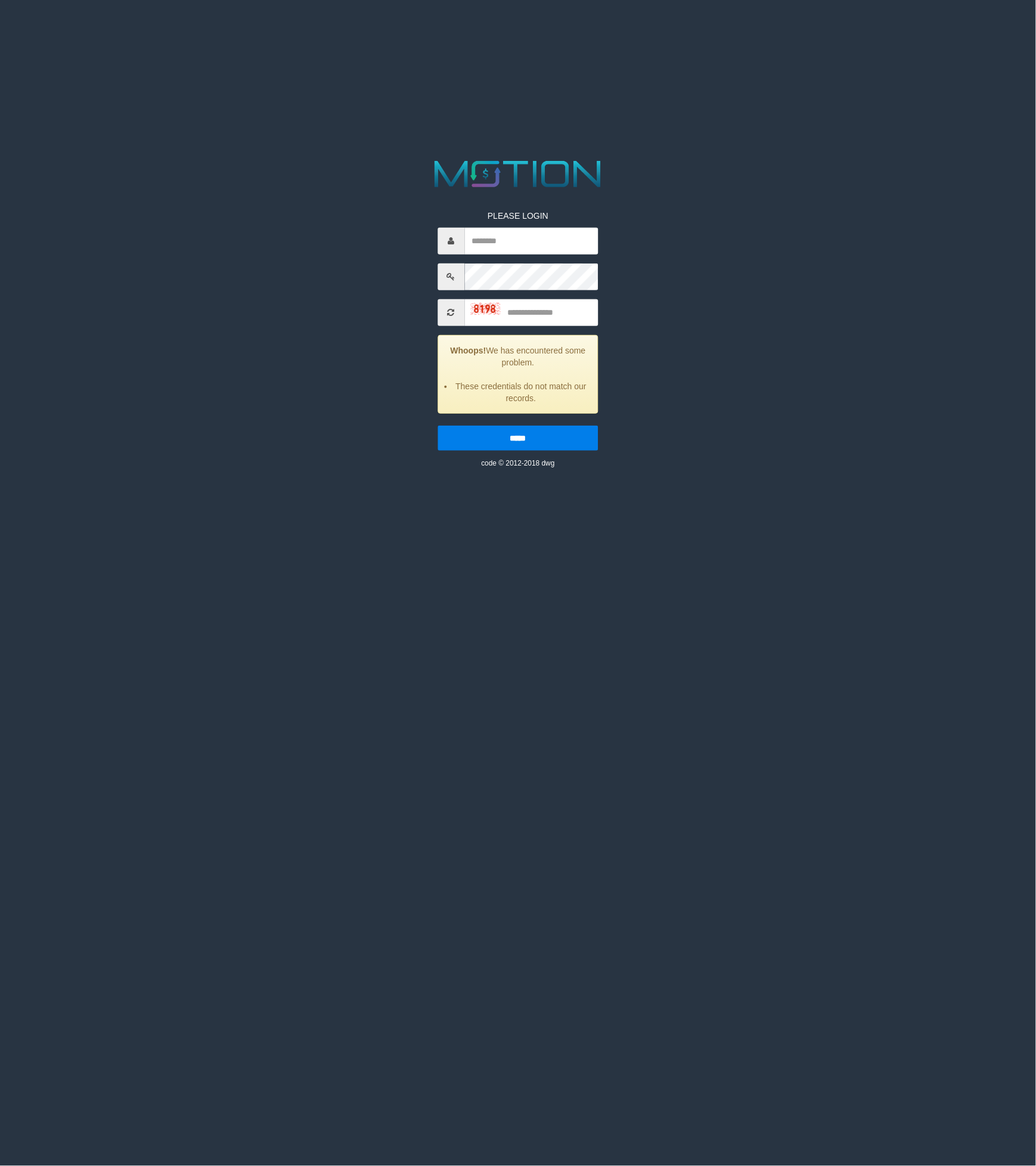 click at bounding box center (518, 174) 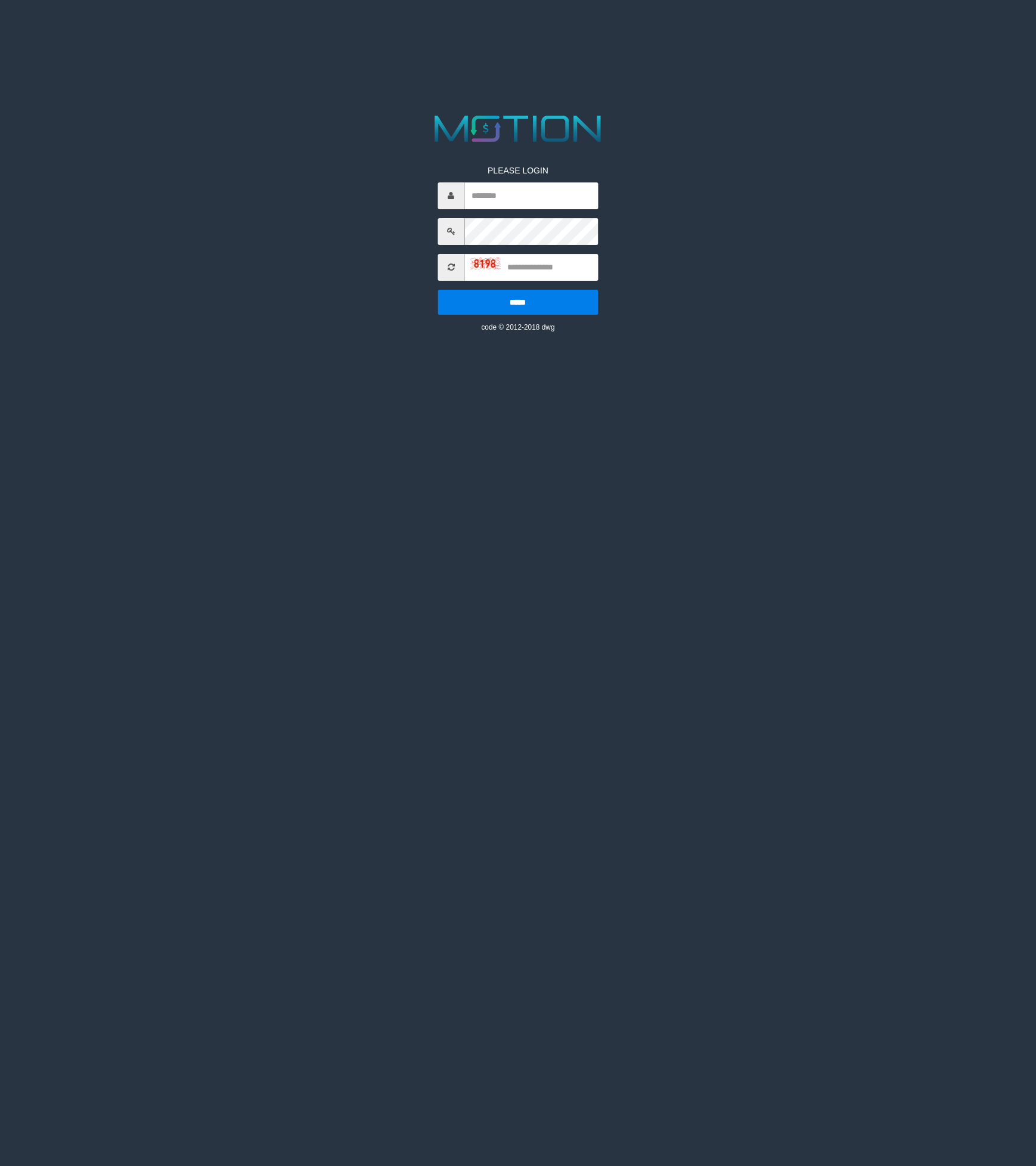 scroll, scrollTop: 0, scrollLeft: 0, axis: both 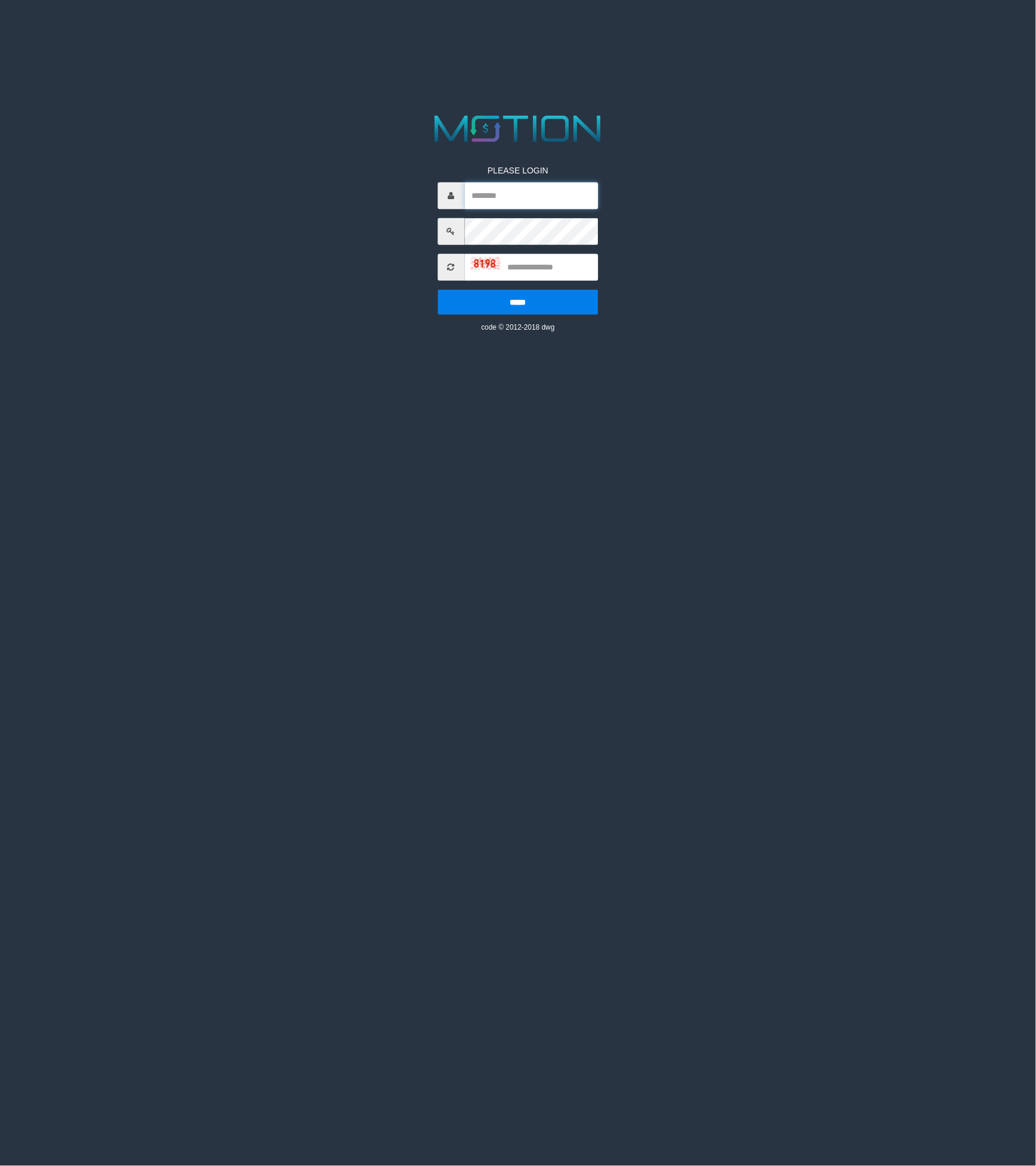 click at bounding box center (531, 196) 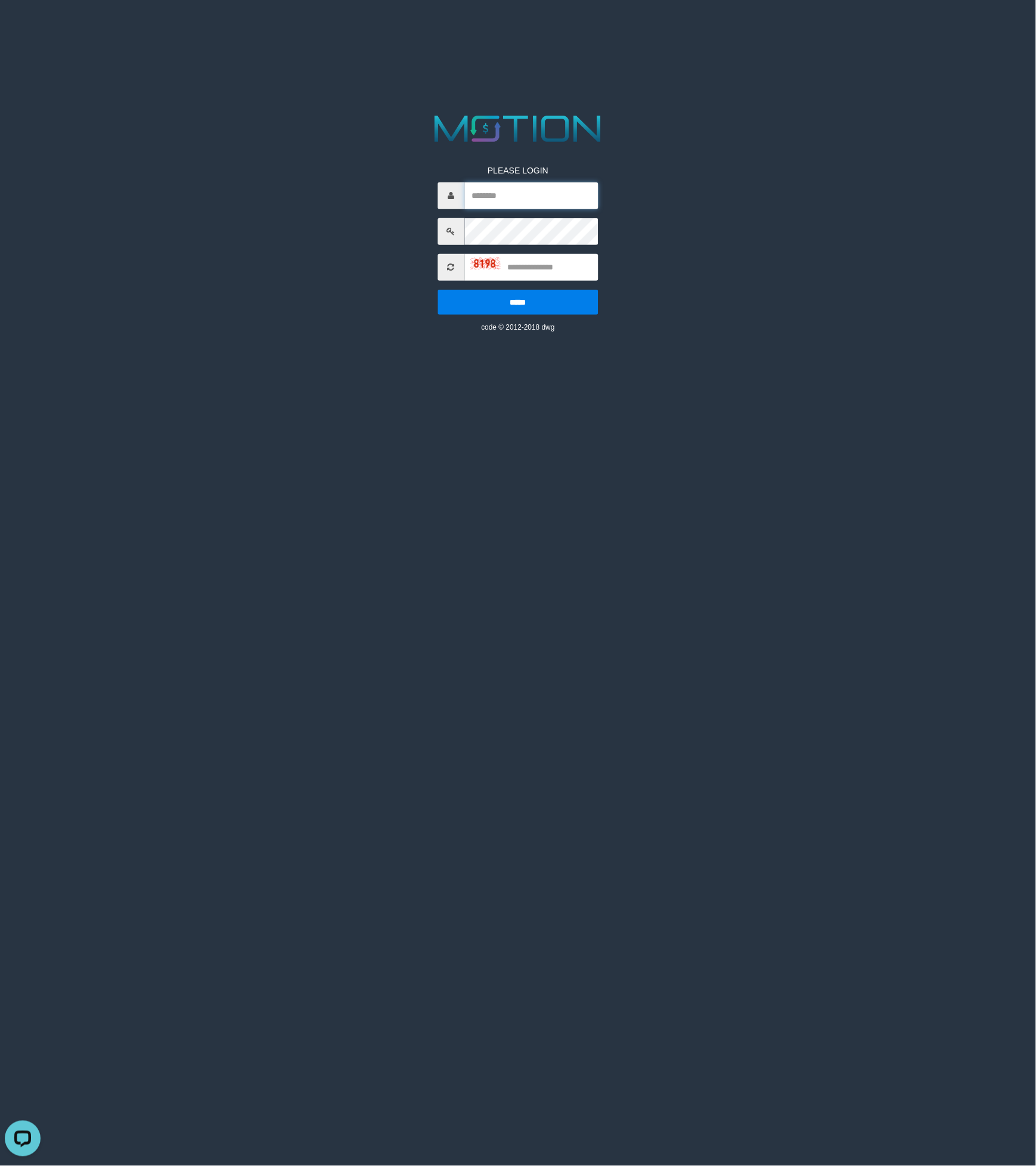 scroll, scrollTop: 0, scrollLeft: 0, axis: both 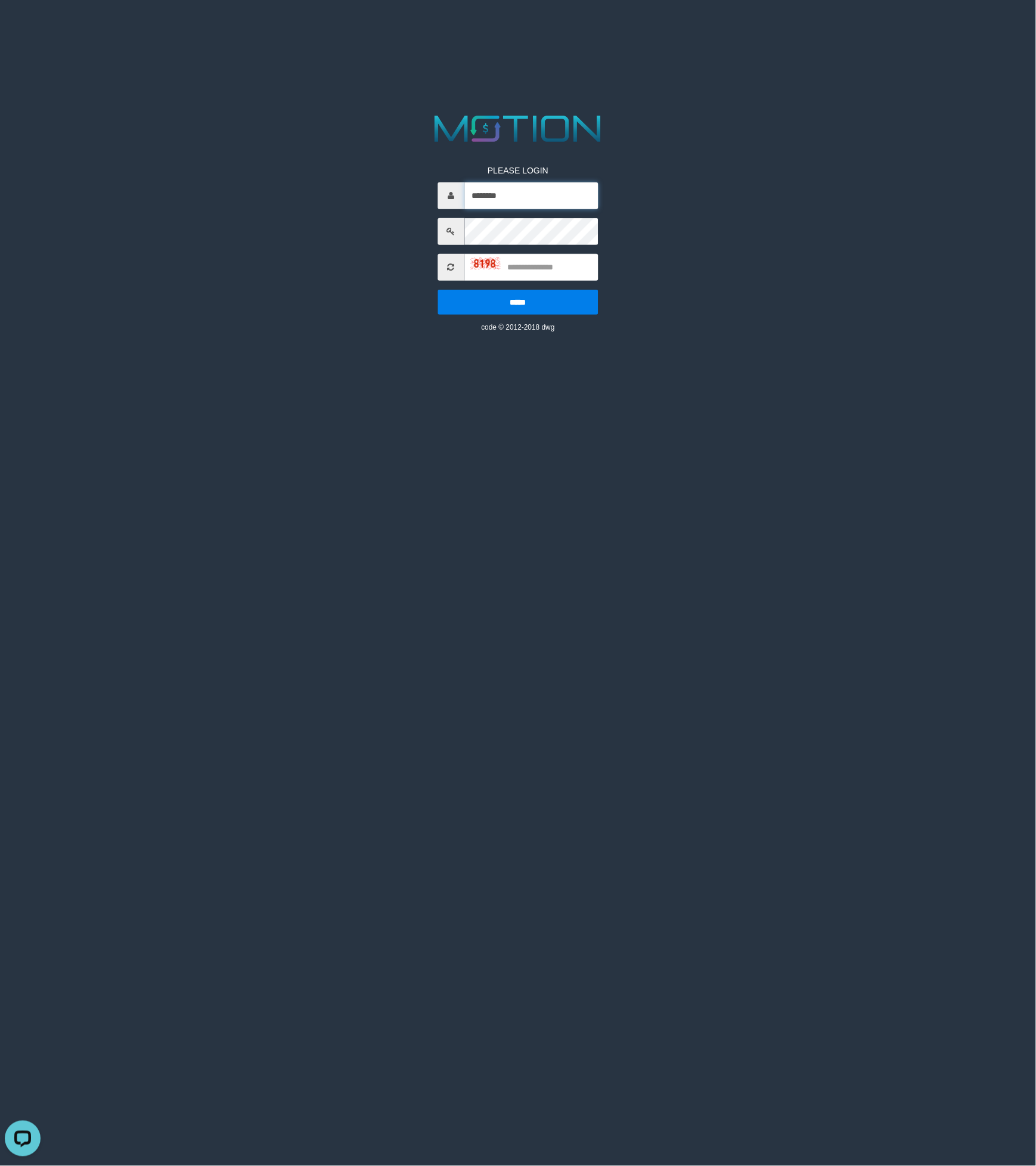 type on "*******" 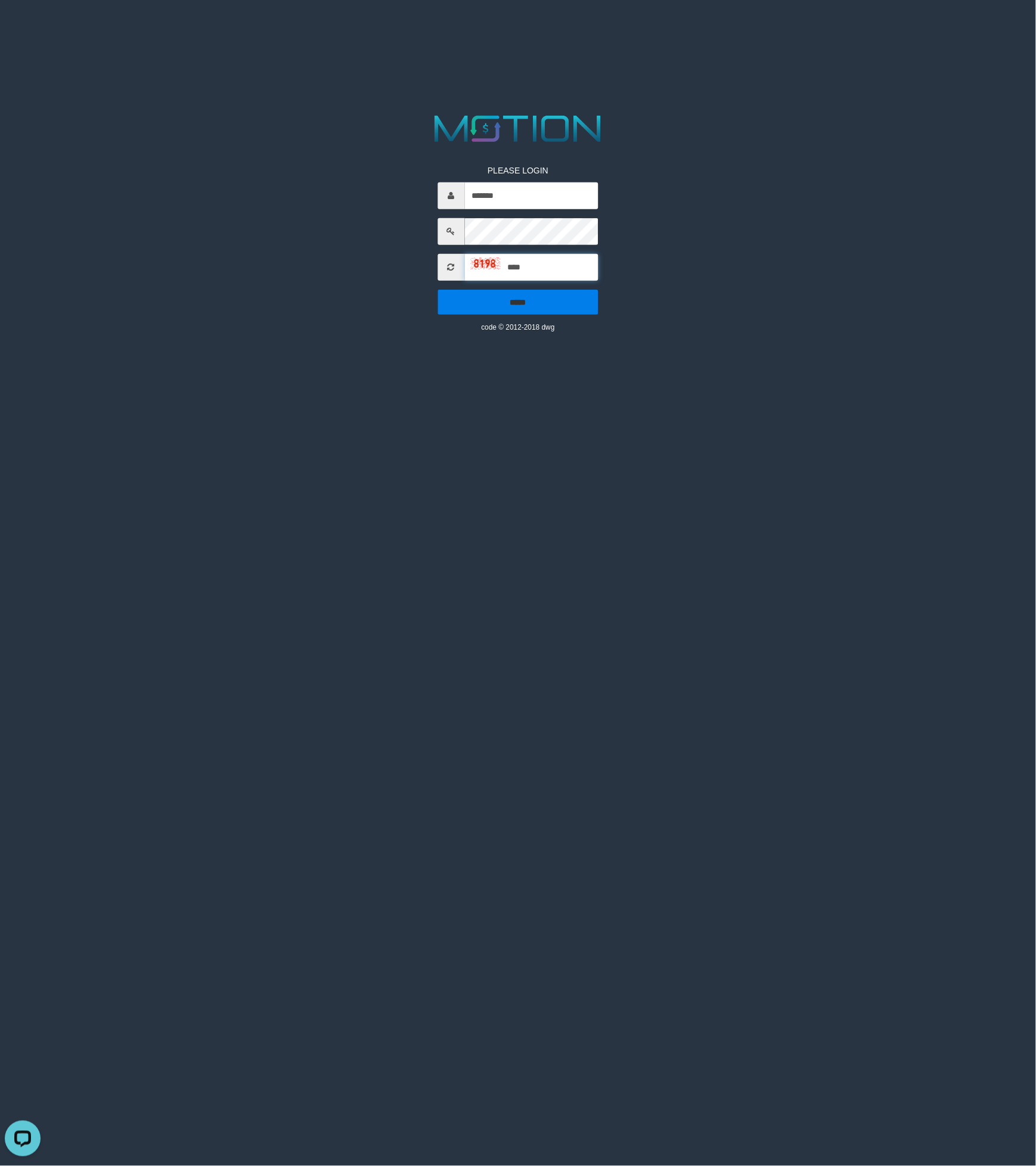 type on "****" 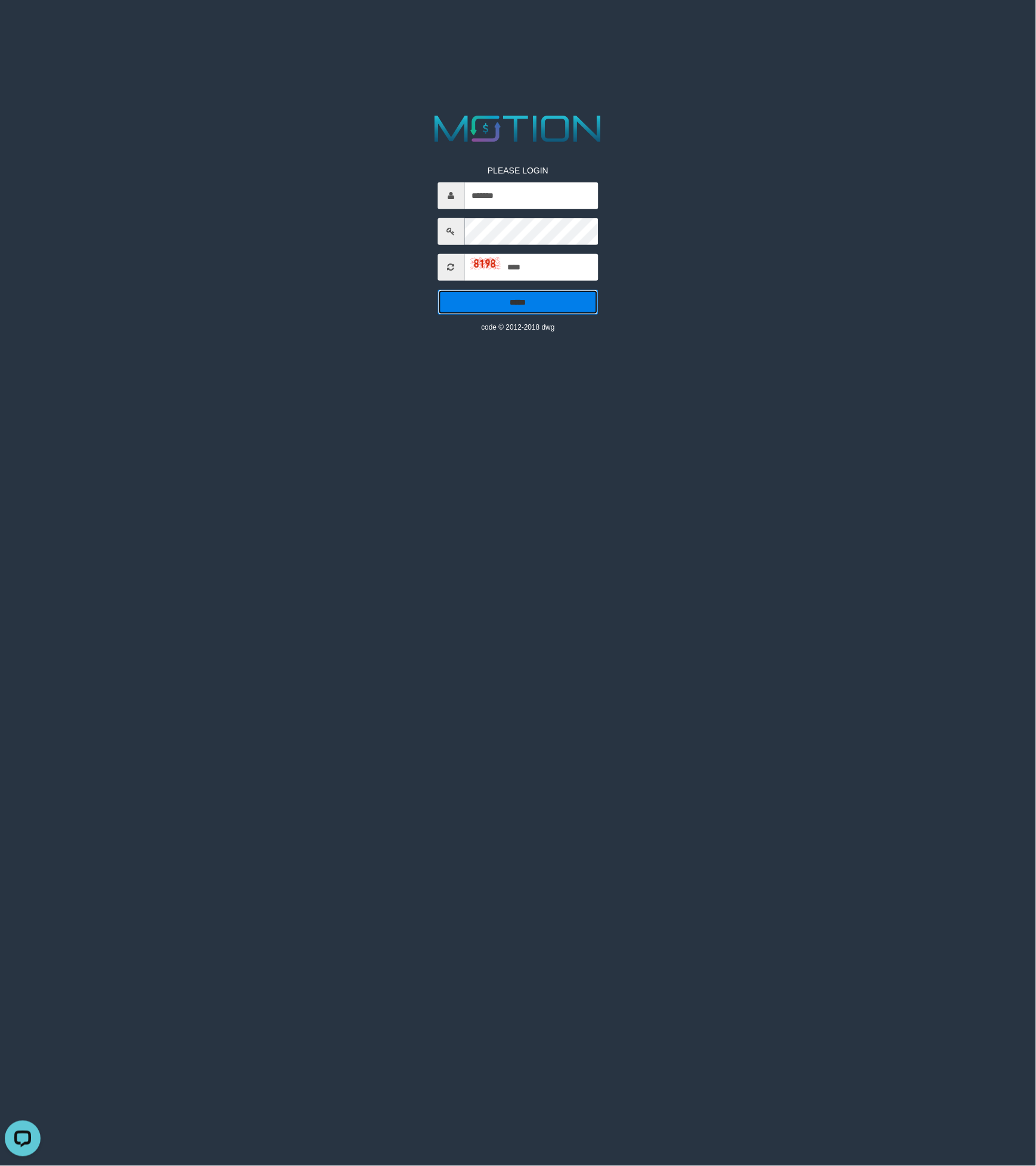 click on "*****" at bounding box center (518, 302) 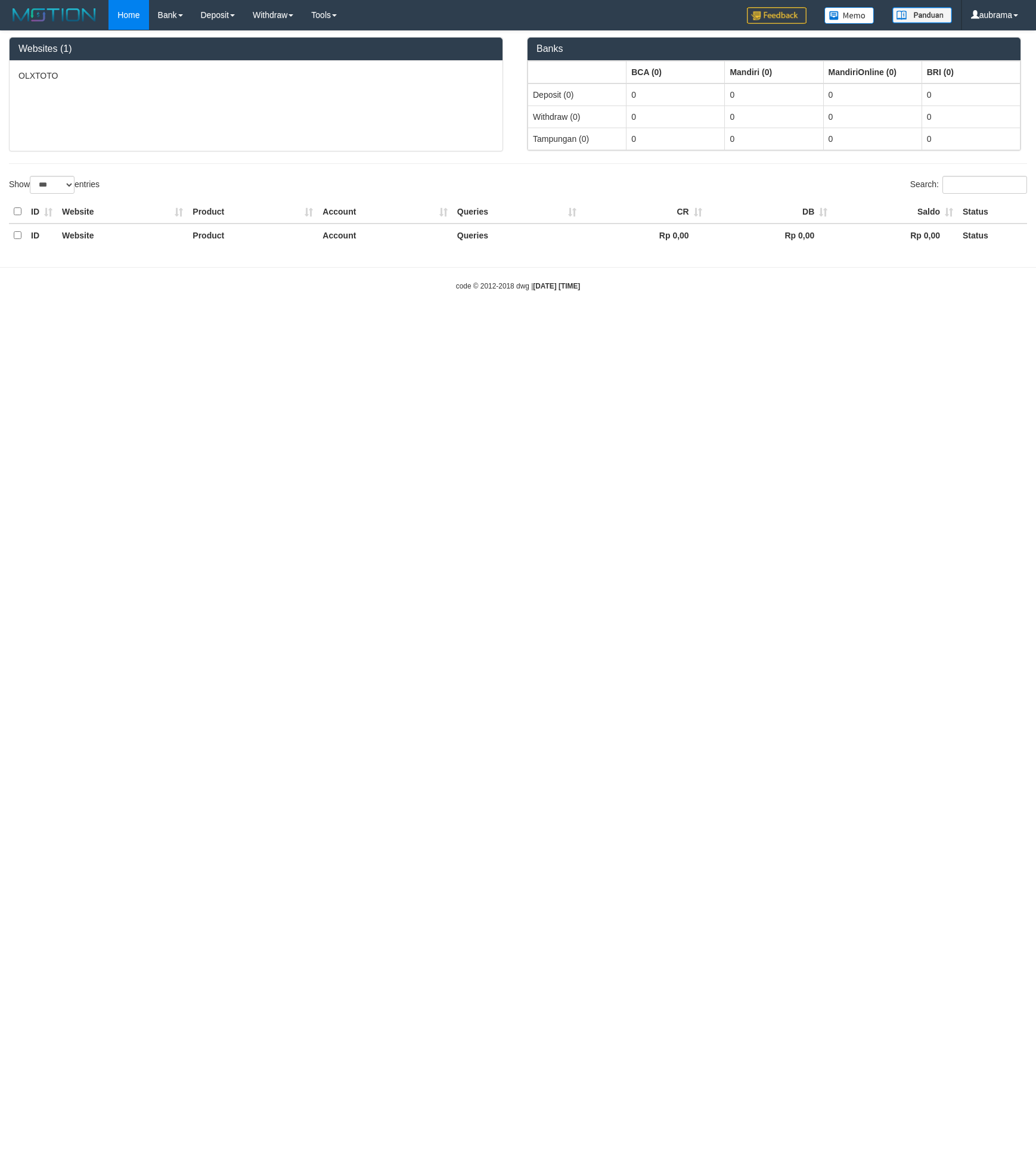 select on "***" 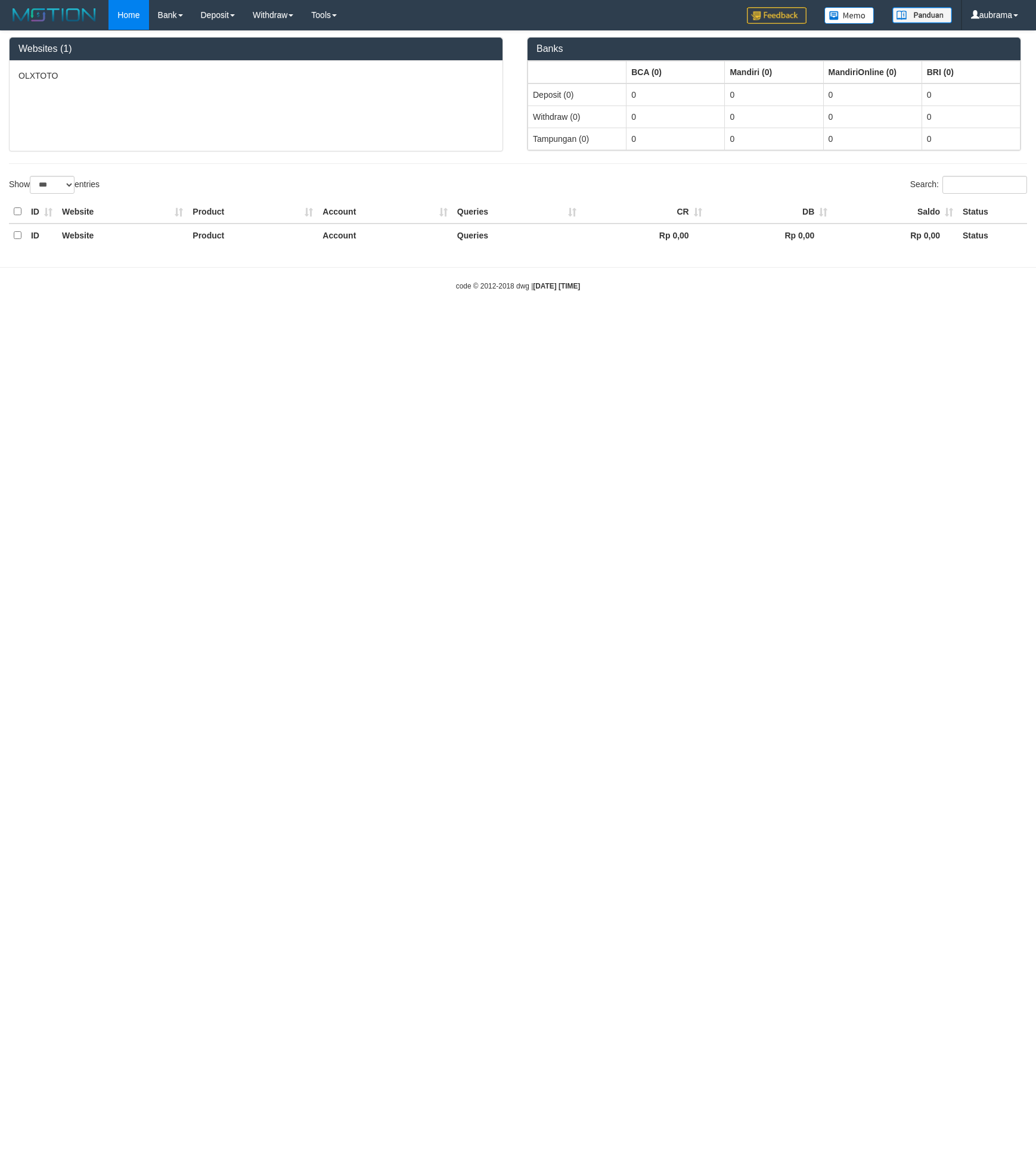 scroll, scrollTop: 0, scrollLeft: 0, axis: both 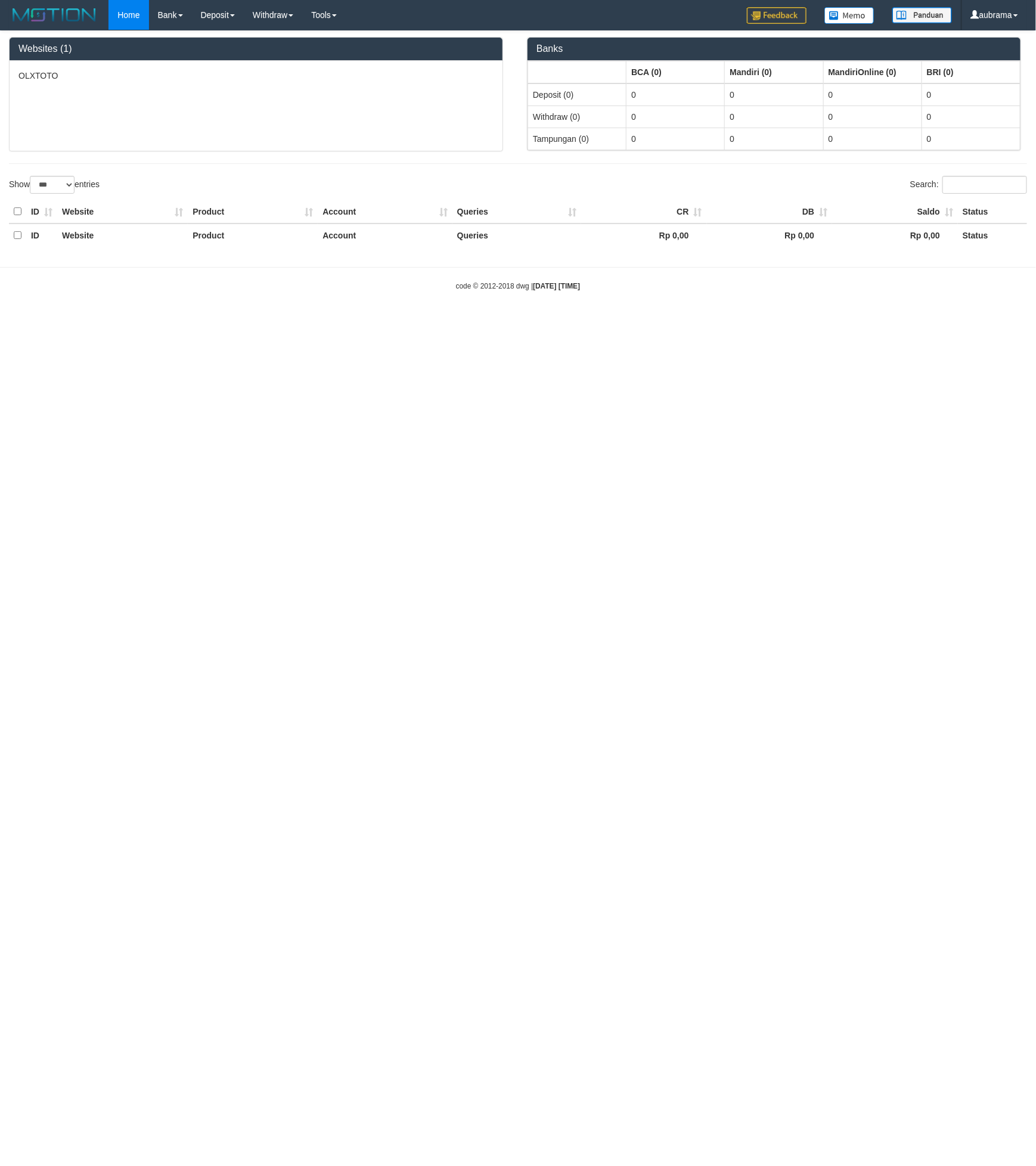 click on "OLXTOTO" at bounding box center [256, 106] 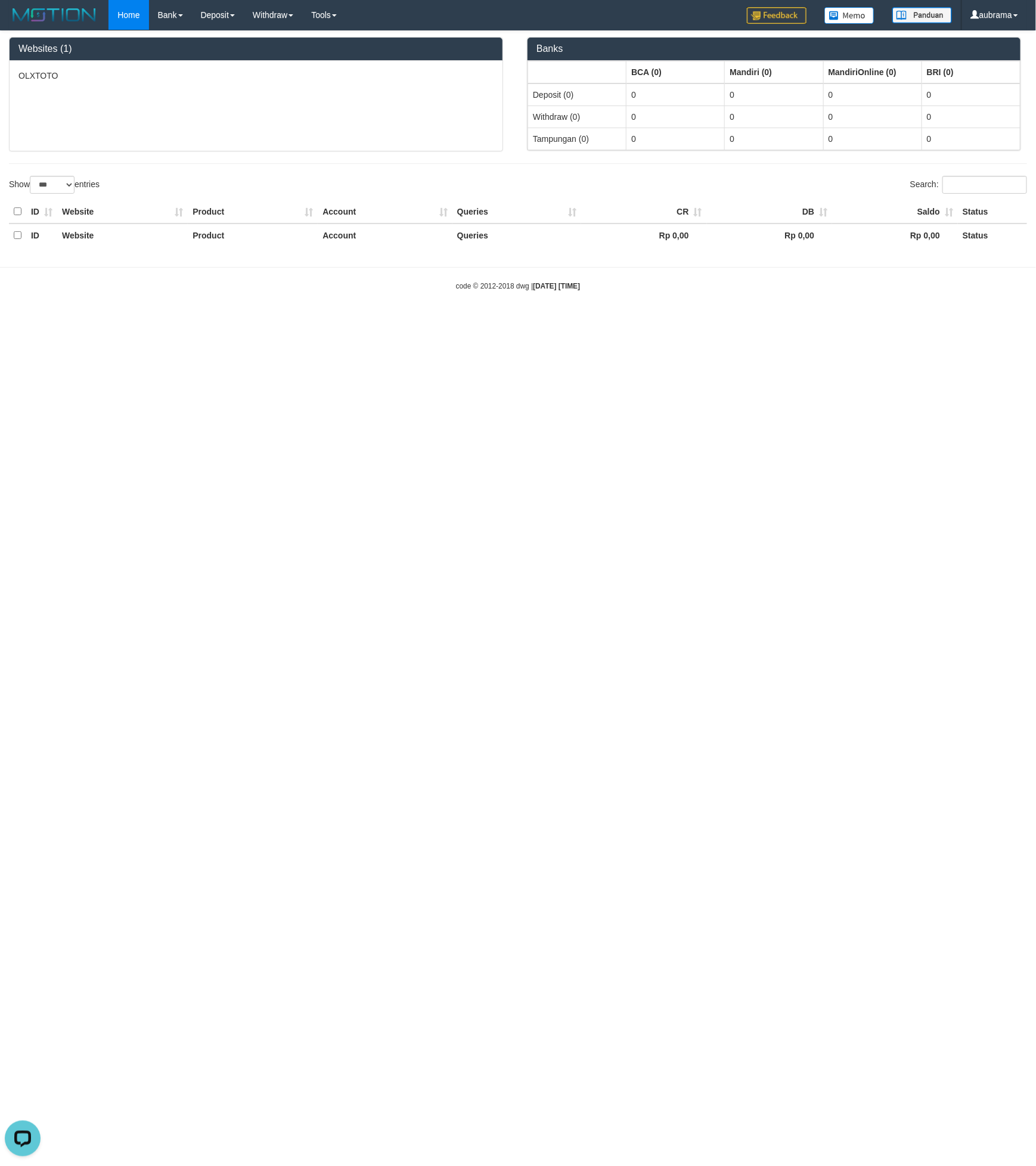 scroll, scrollTop: 0, scrollLeft: 0, axis: both 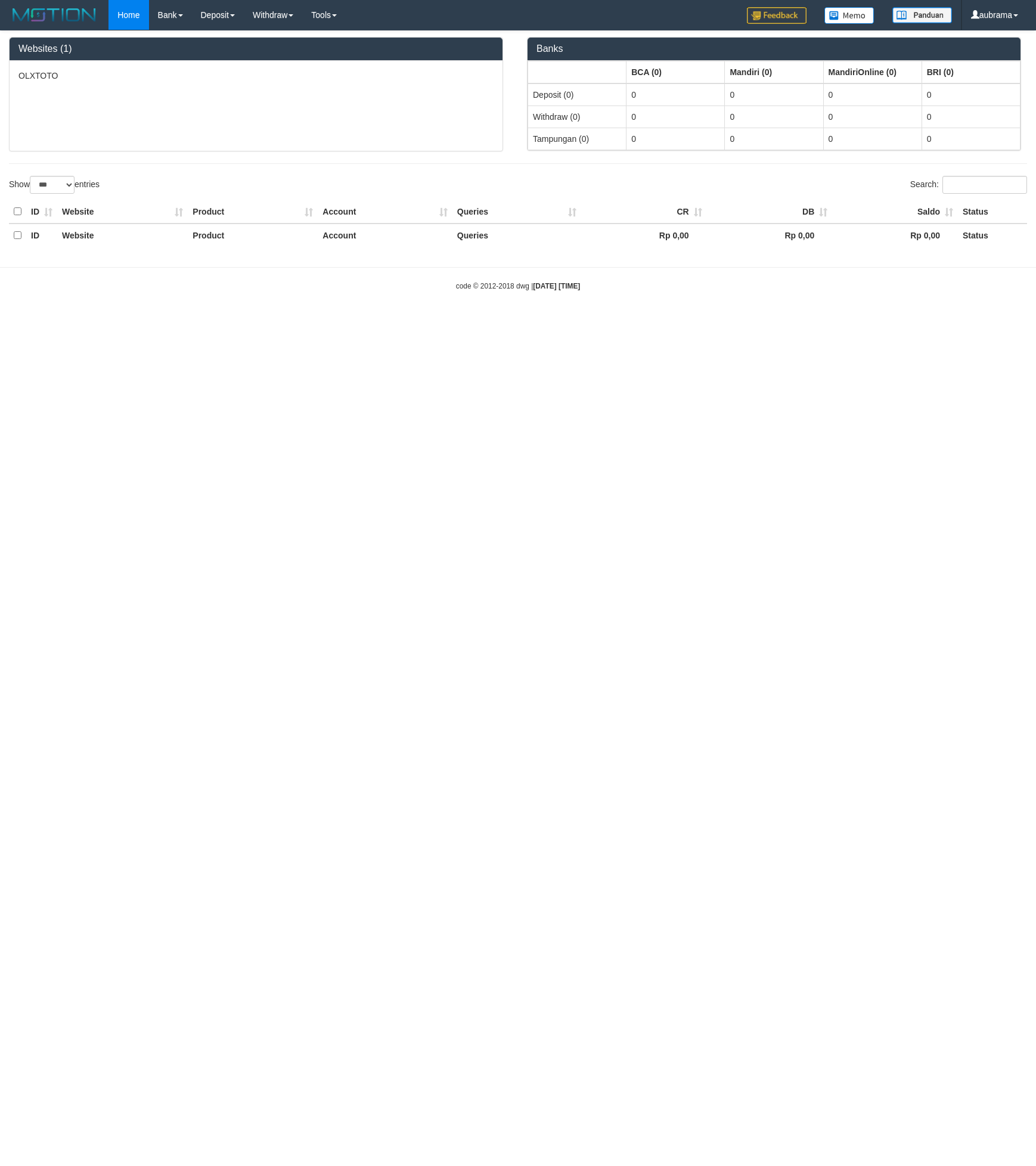 select on "***" 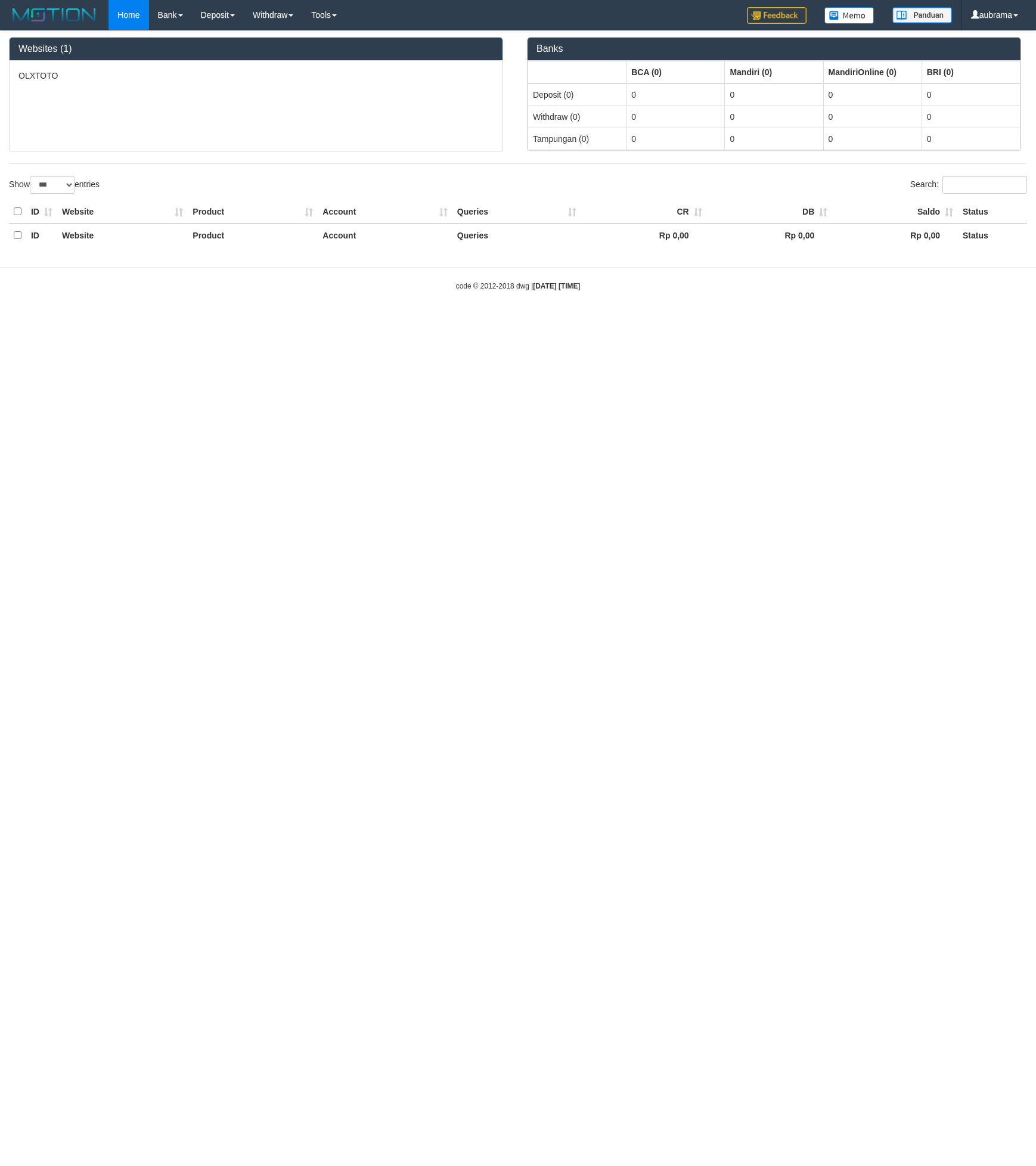 scroll, scrollTop: 0, scrollLeft: 0, axis: both 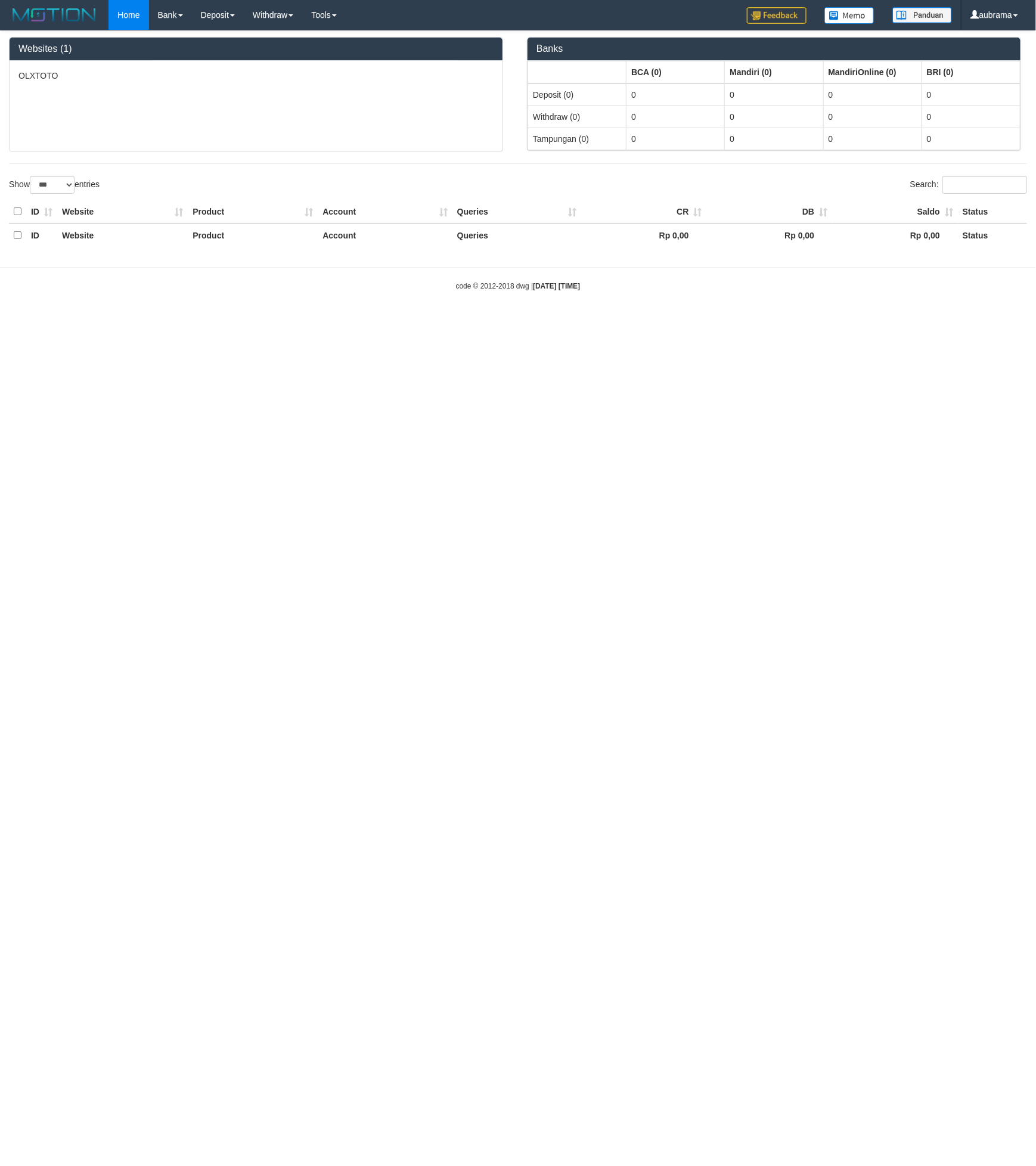 click on "OLXTOTO" at bounding box center [256, 106] 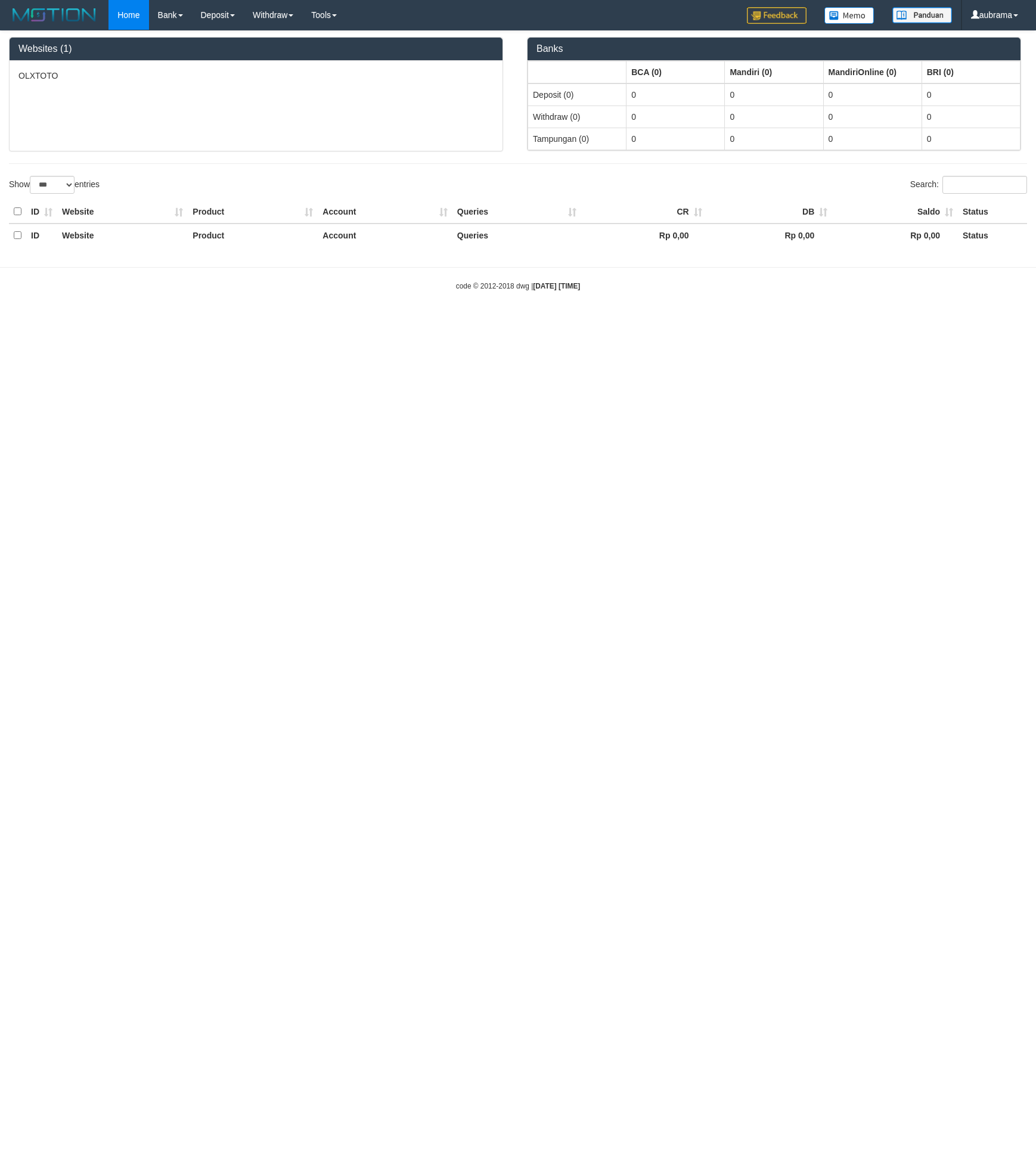 select on "***" 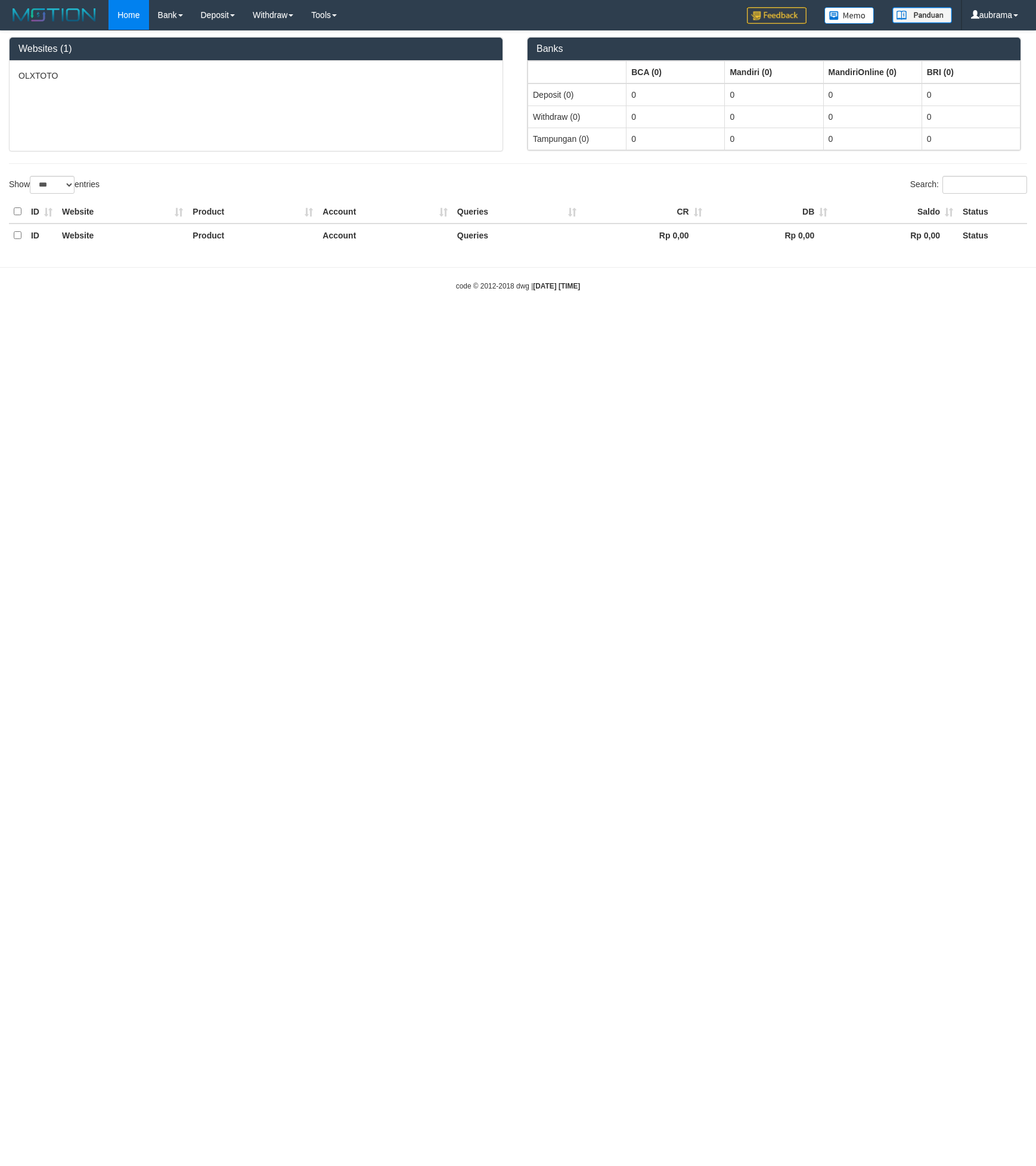 scroll, scrollTop: 0, scrollLeft: 0, axis: both 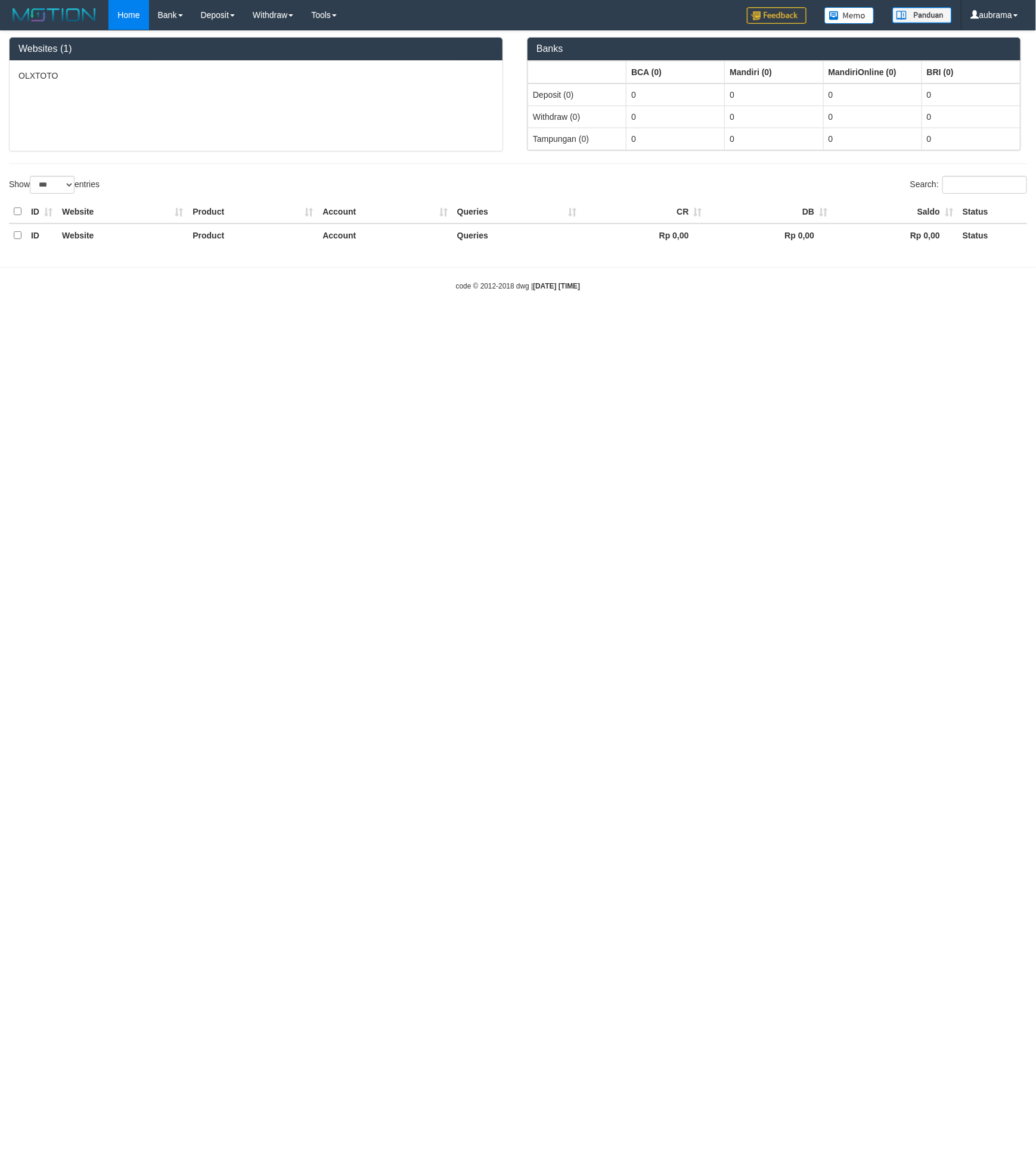 click on "OLXTOTO" at bounding box center [256, 106] 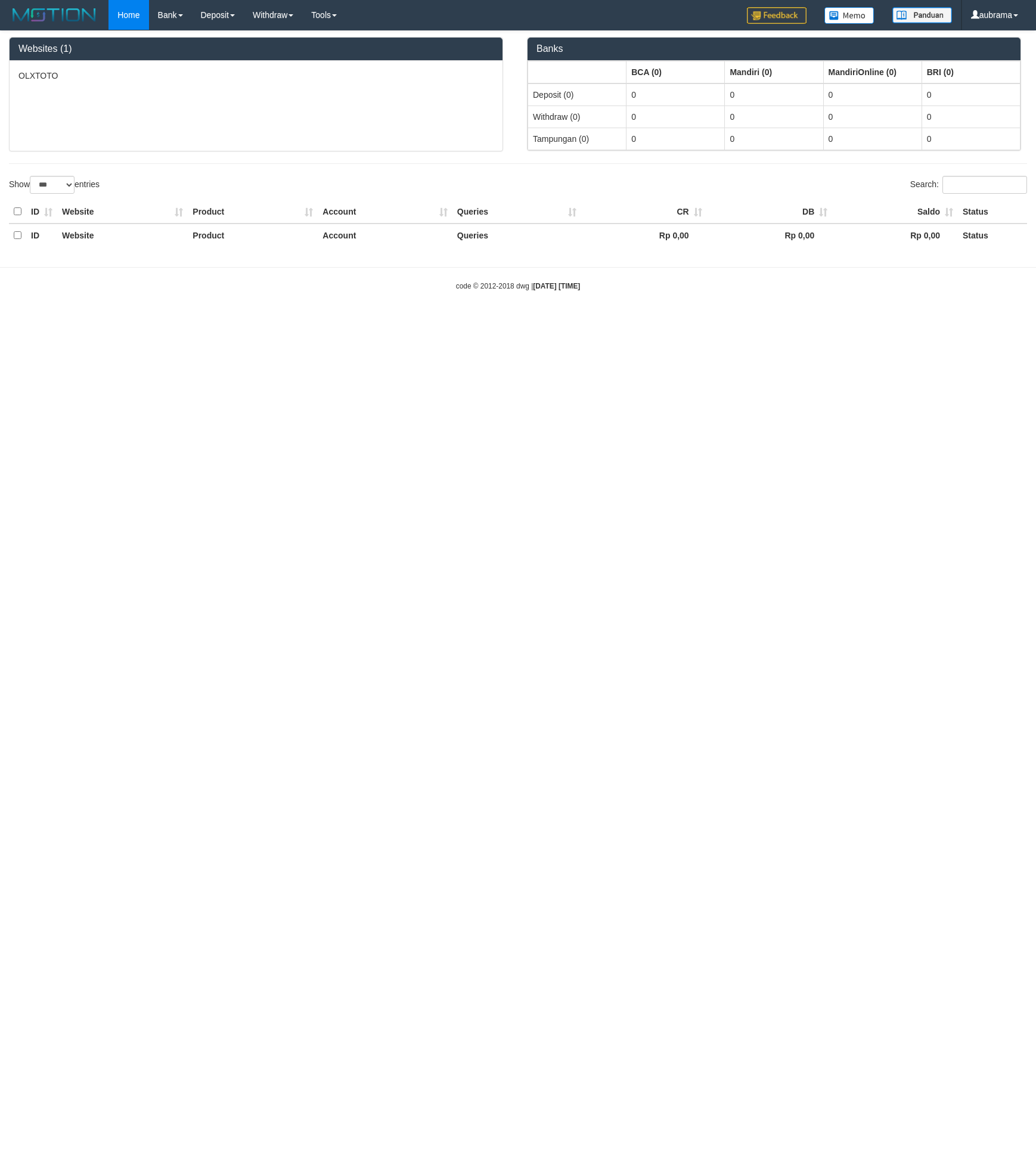 select on "***" 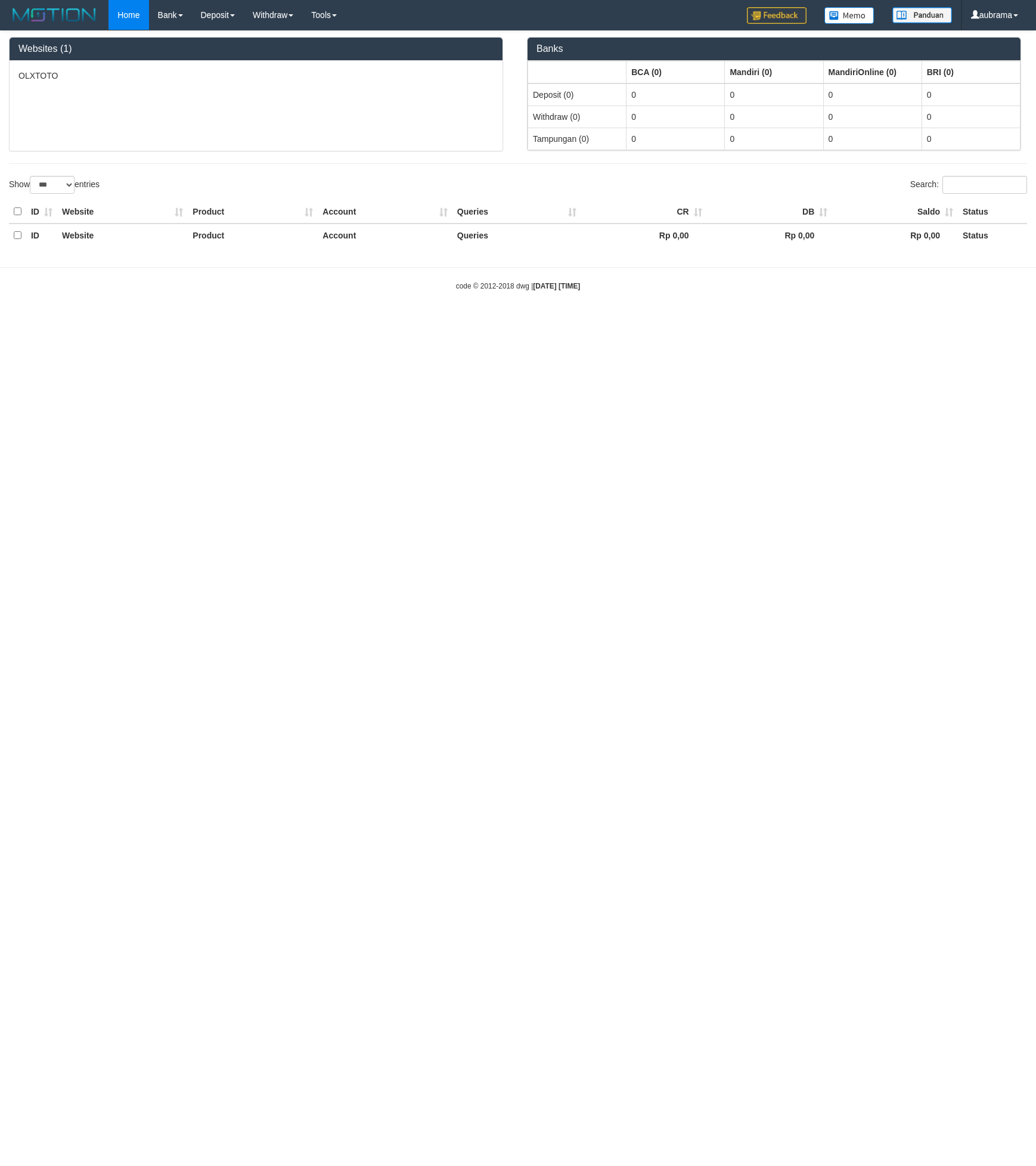 scroll, scrollTop: 0, scrollLeft: 0, axis: both 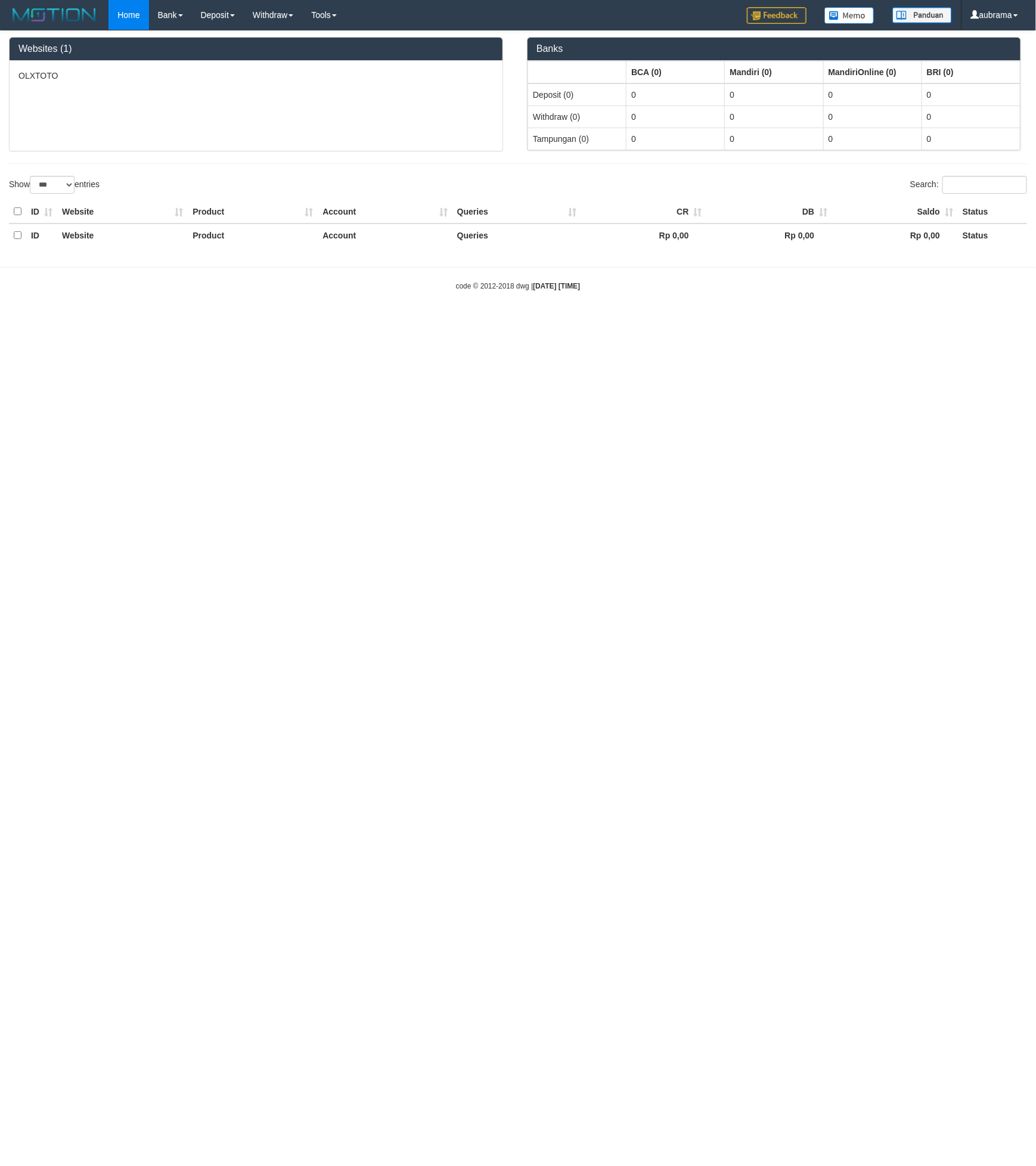 click on "OLXTOTO" at bounding box center [256, 106] 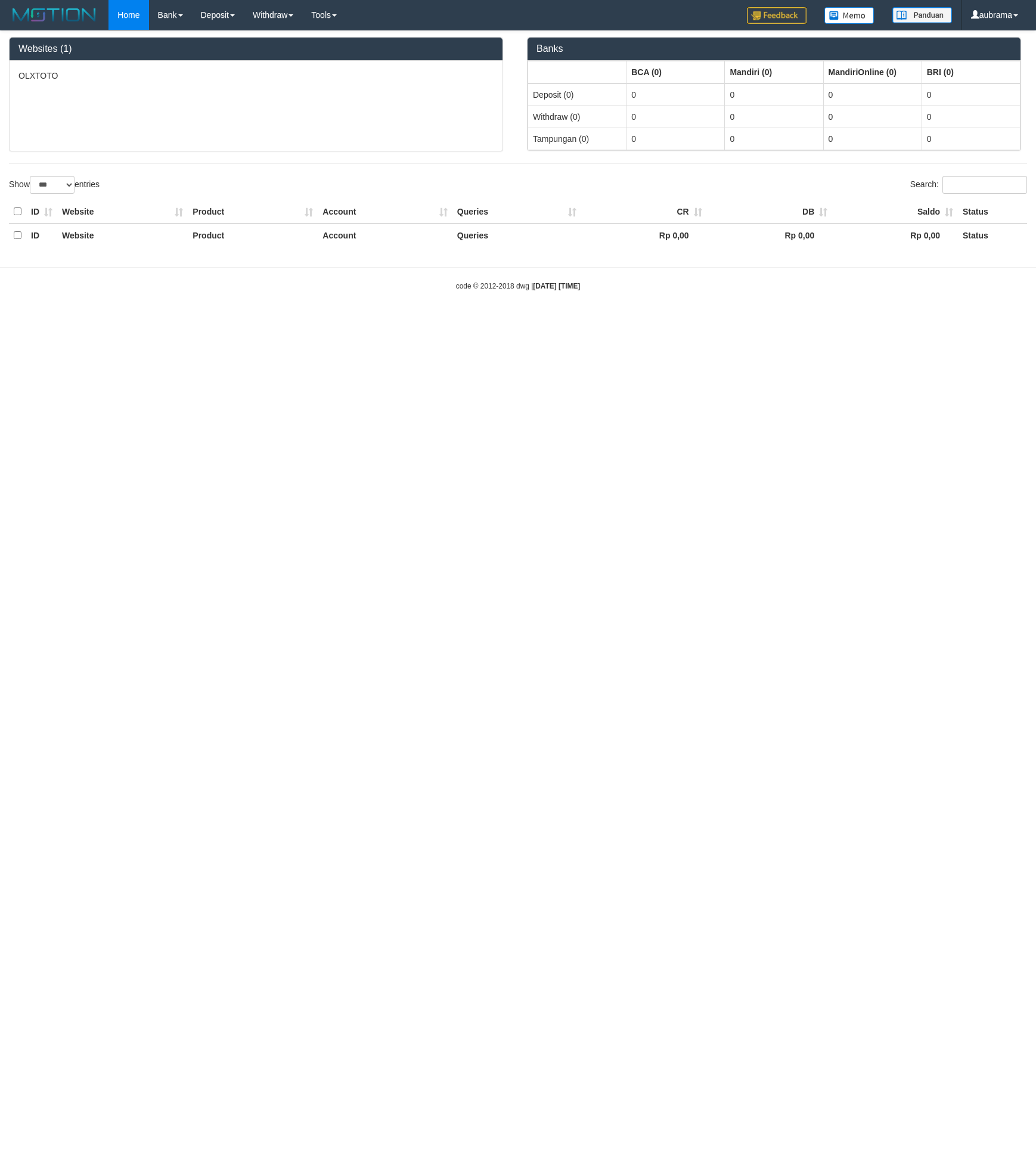 select on "***" 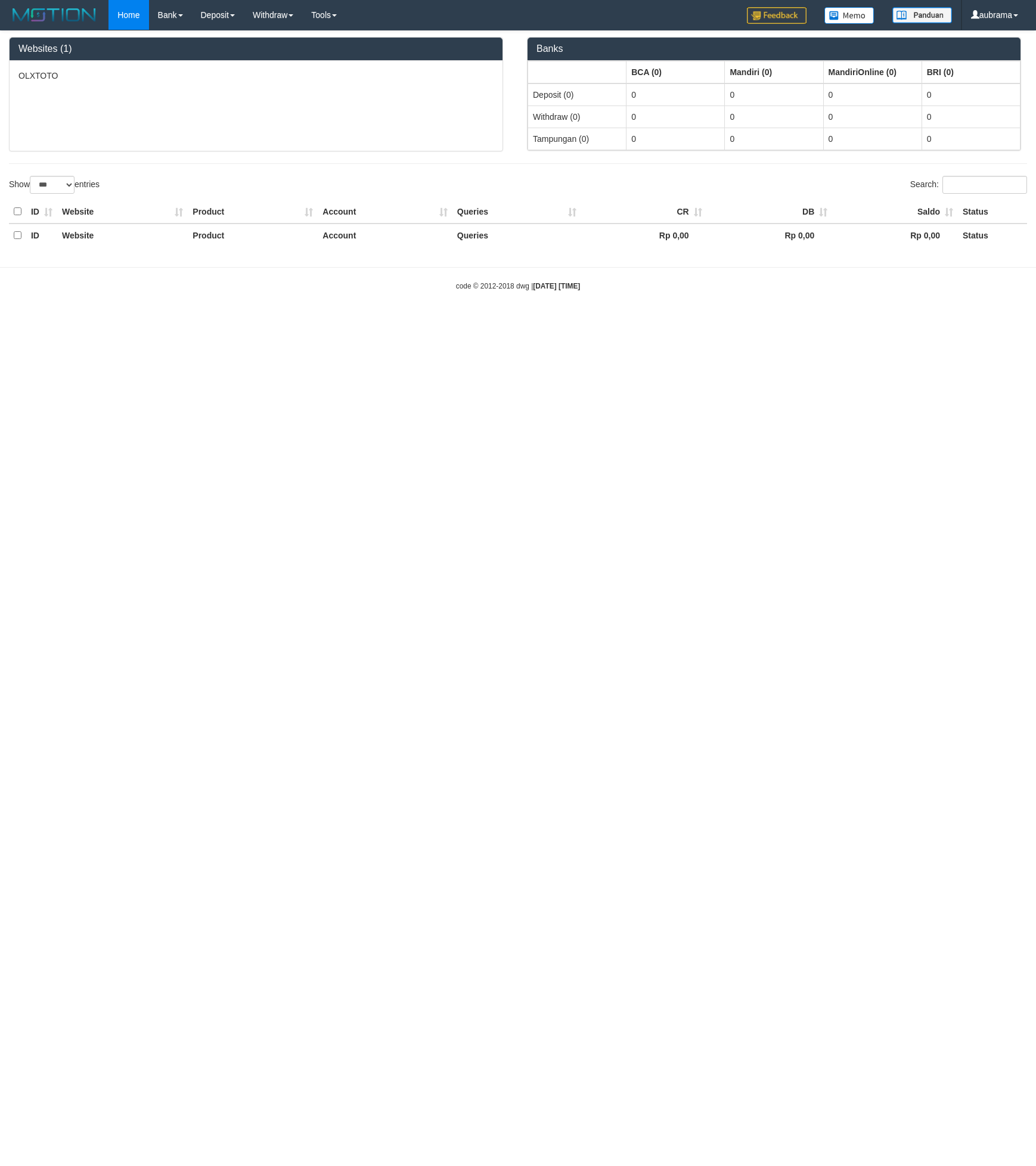 scroll, scrollTop: 0, scrollLeft: 0, axis: both 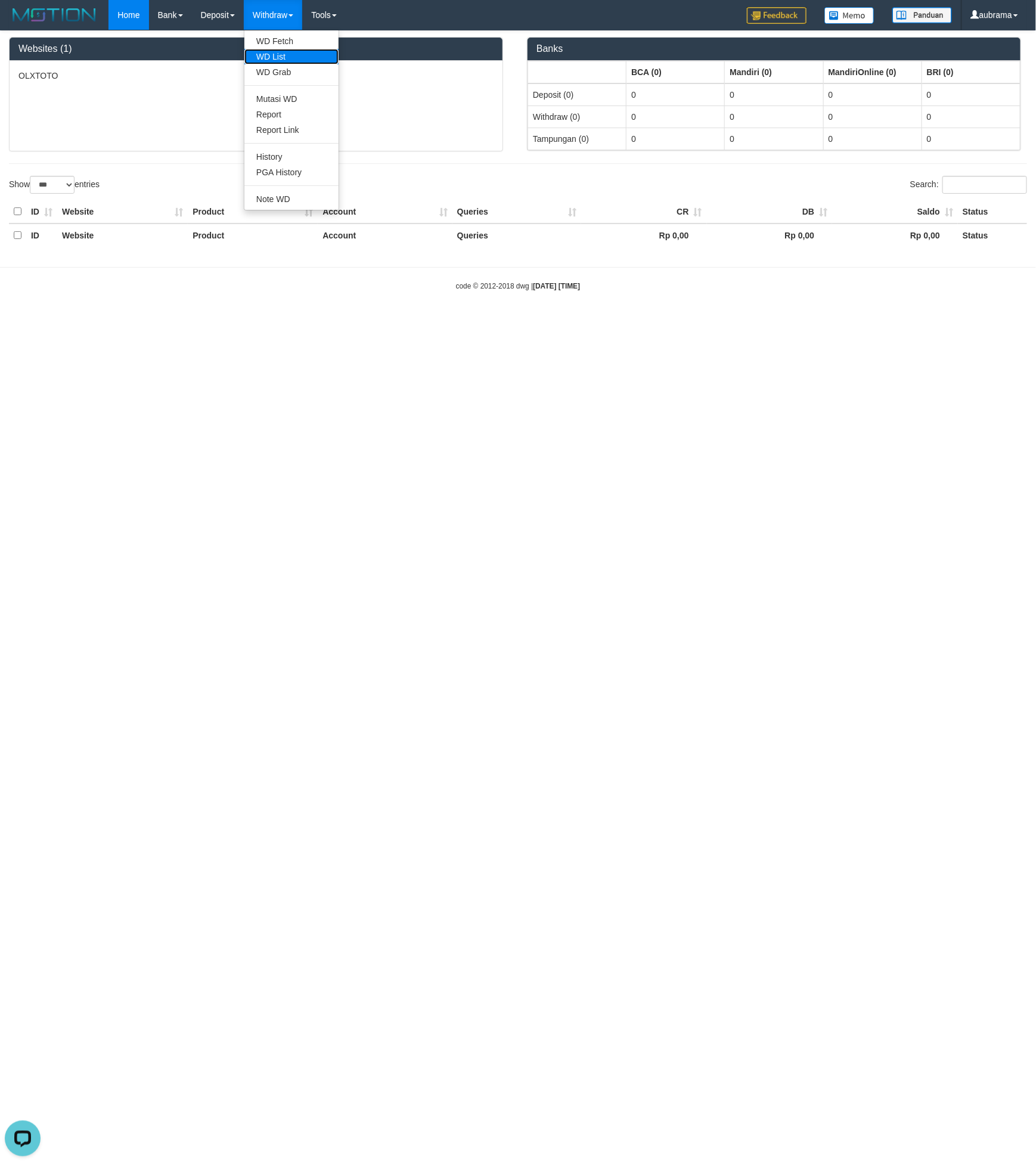 click on "WD List" at bounding box center (291, 57) 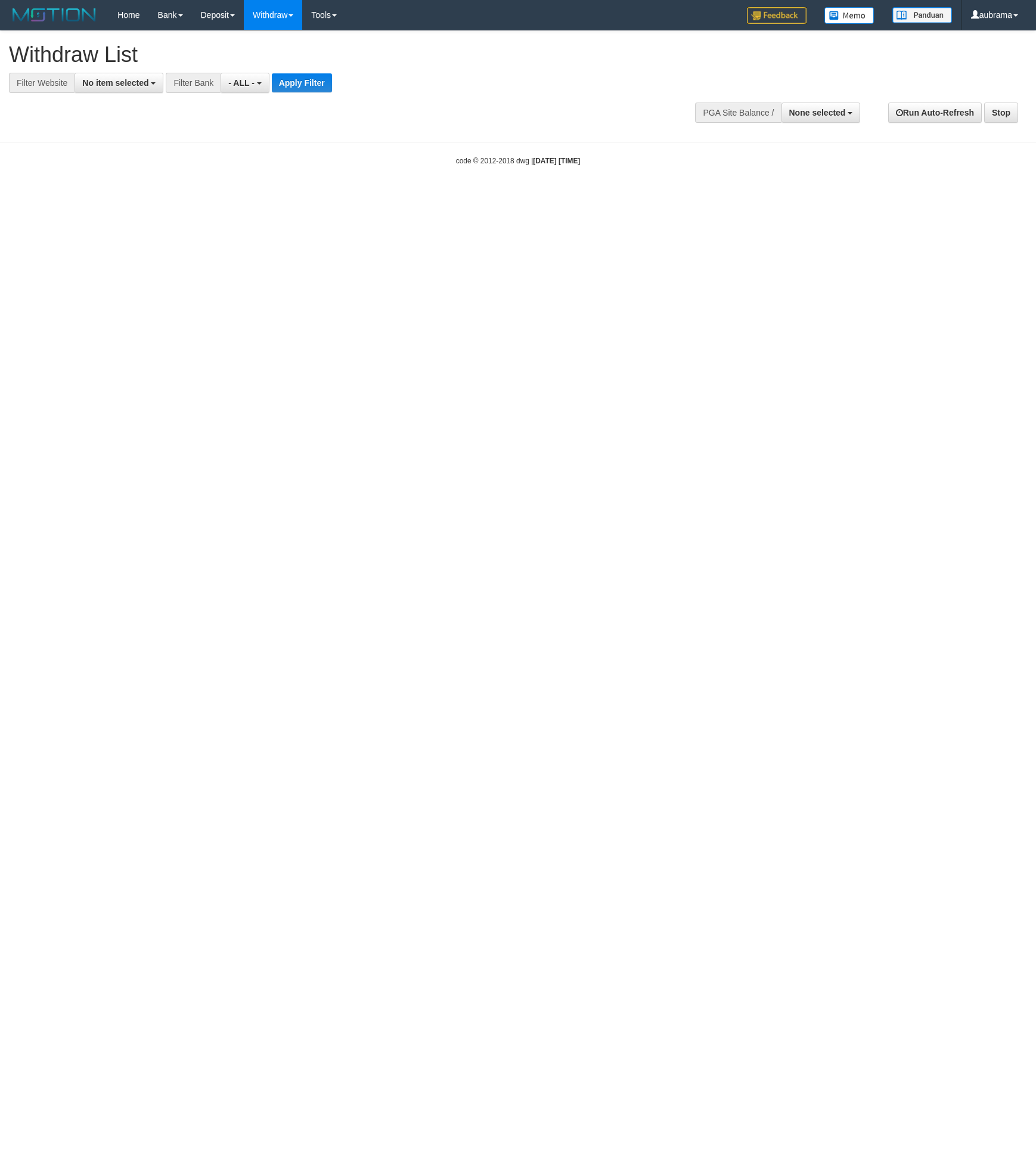 select 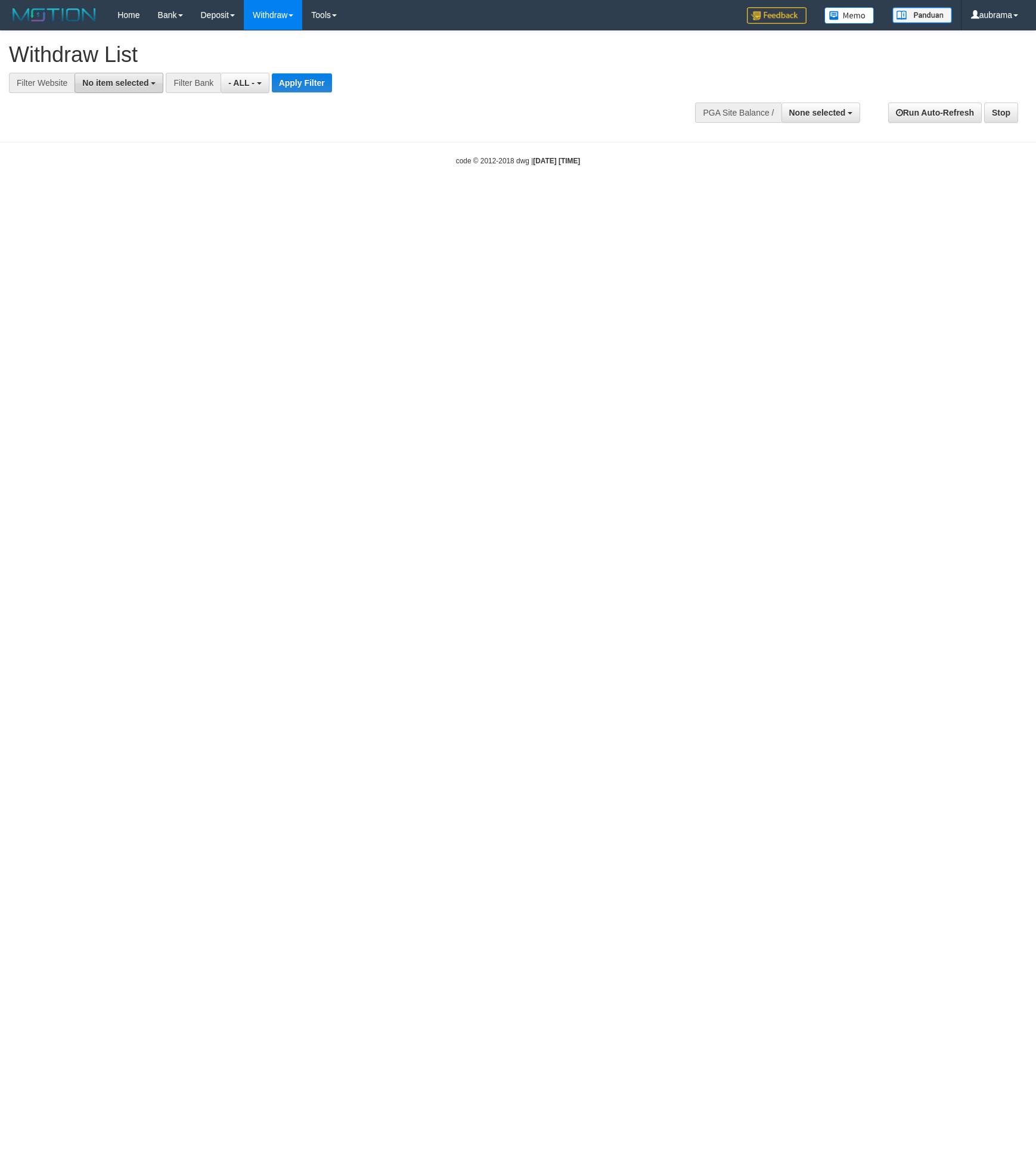 scroll, scrollTop: 0, scrollLeft: 0, axis: both 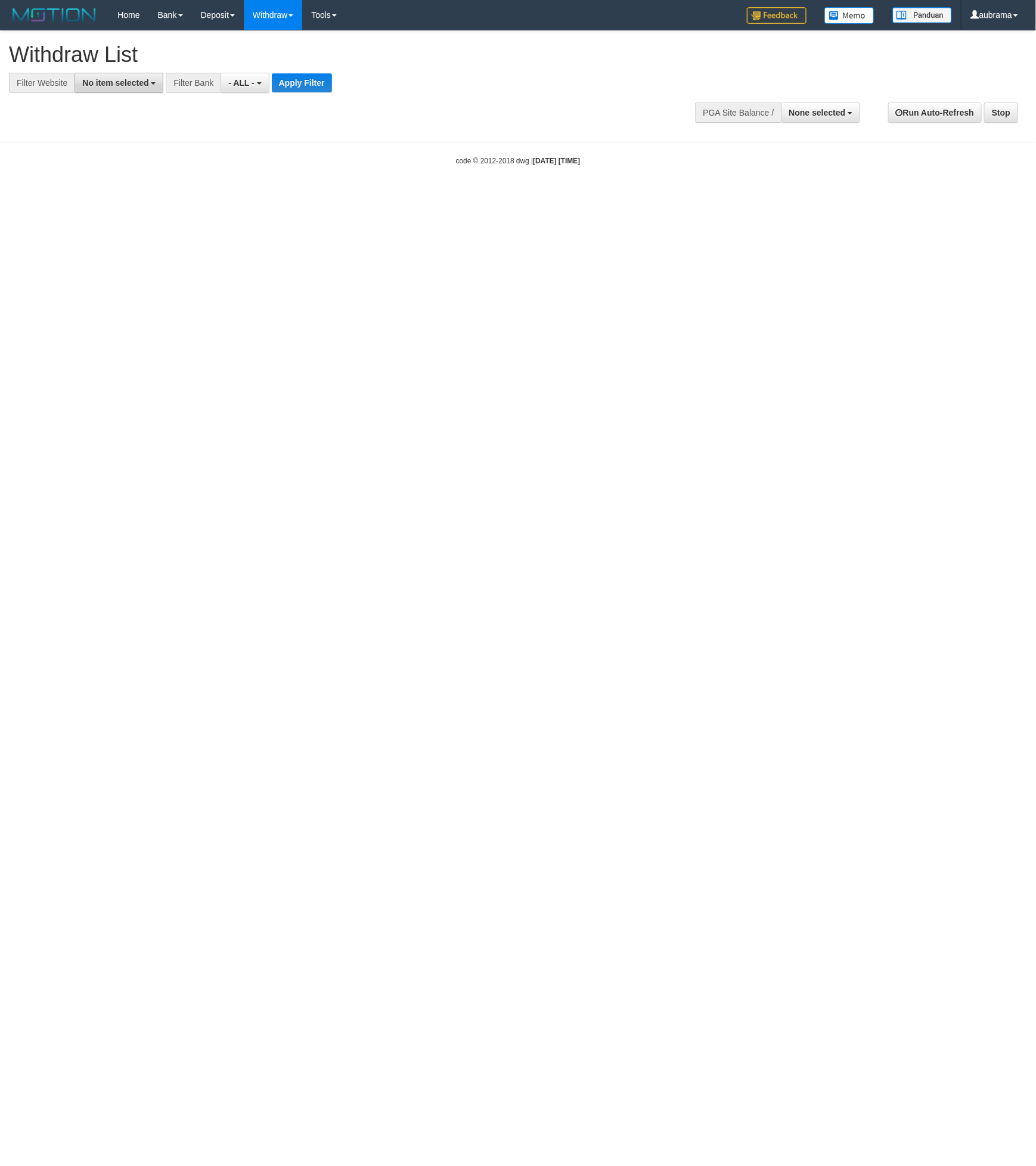 click on "No item selected" at bounding box center [115, 83] 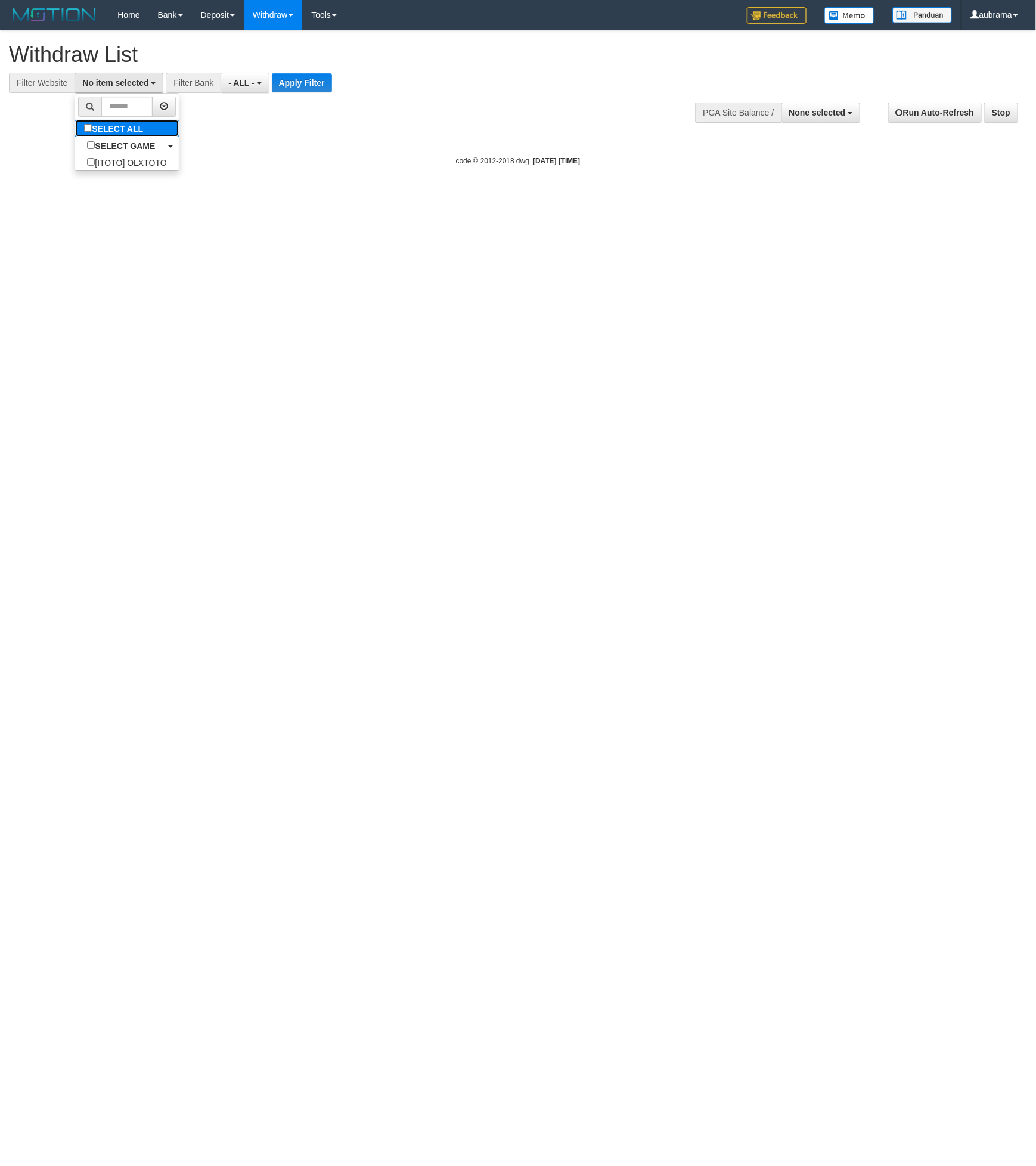 click on "SELECT ALL" at bounding box center (115, 128) 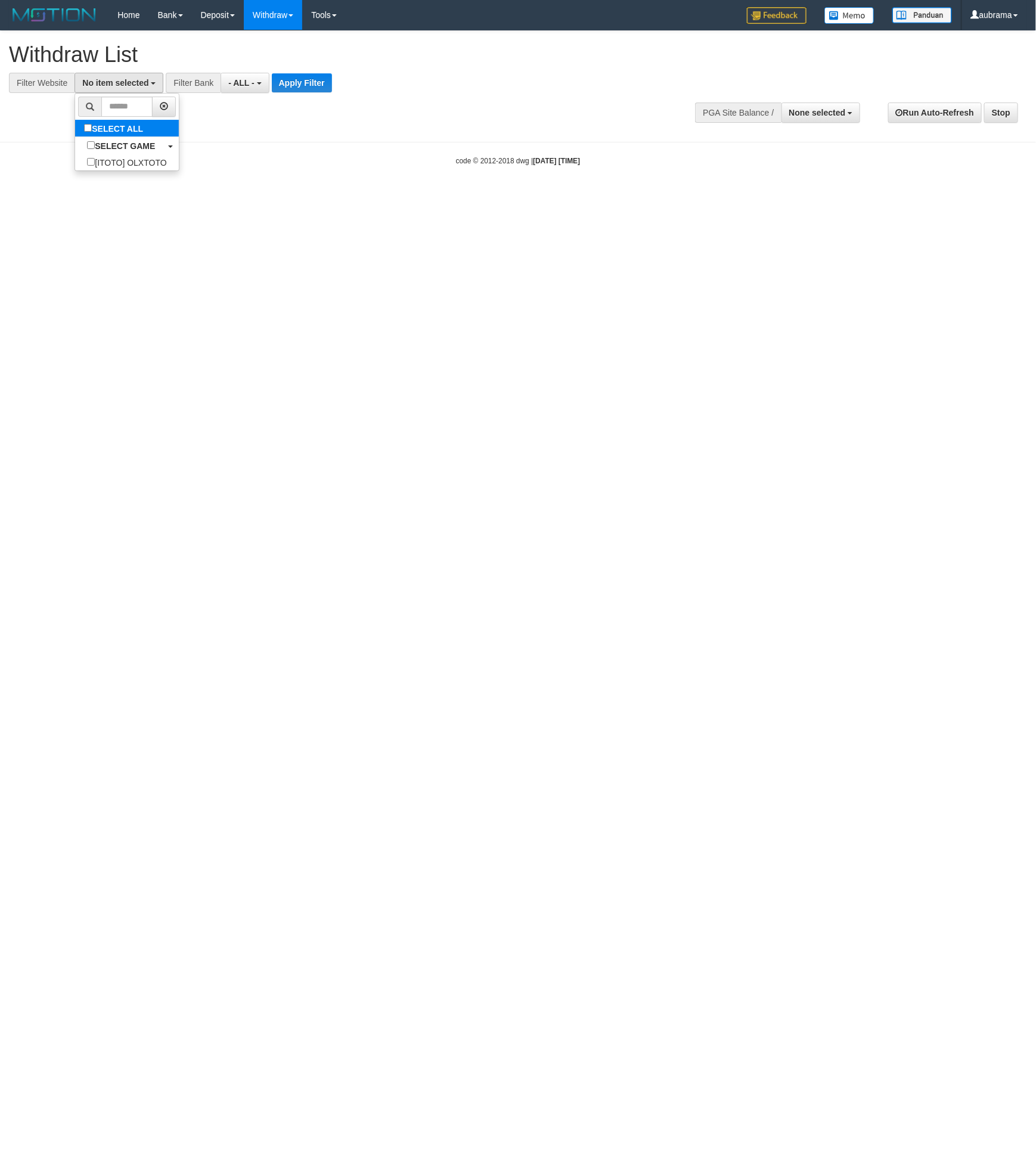 select on "***" 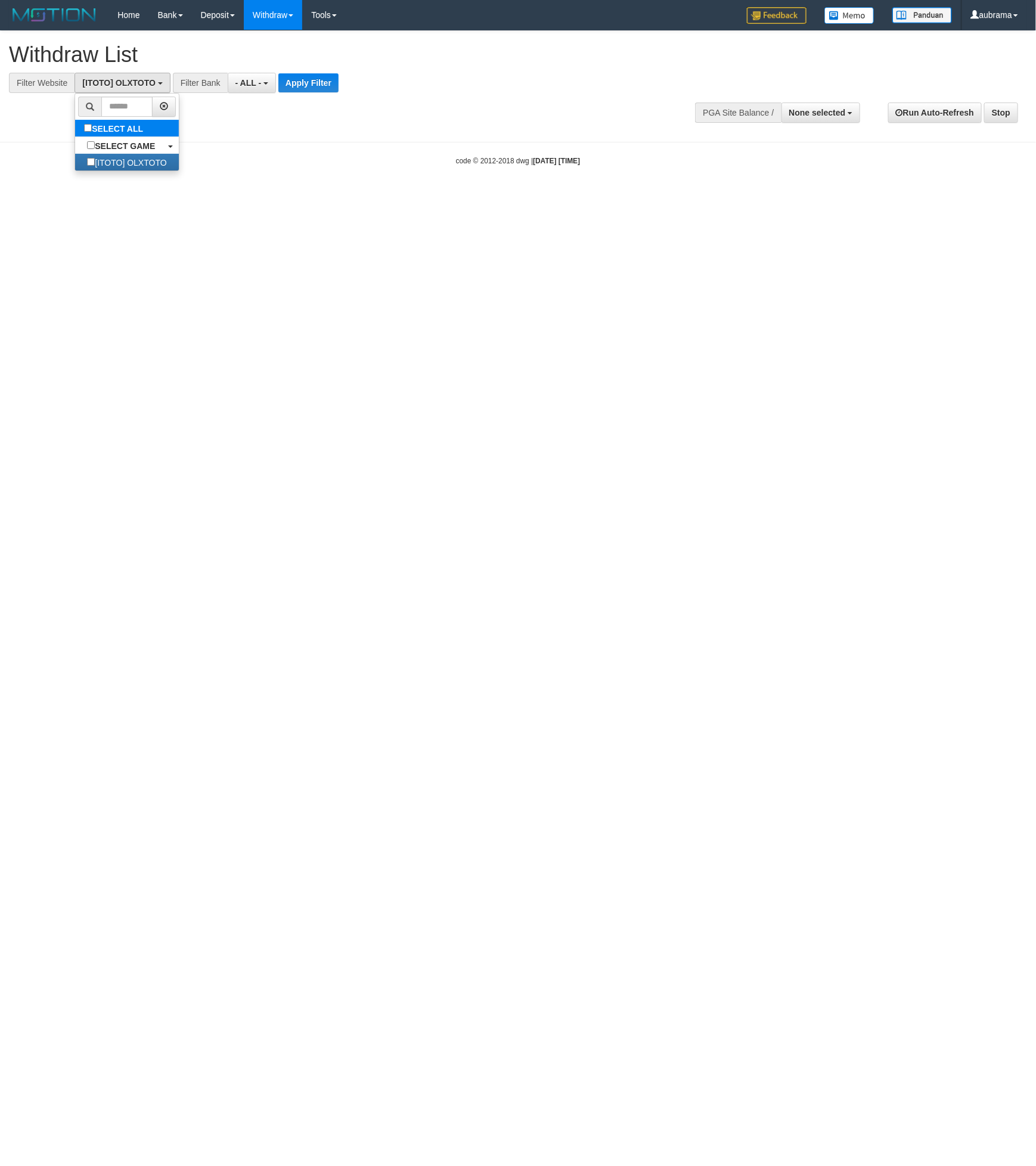 scroll, scrollTop: 11, scrollLeft: 0, axis: vertical 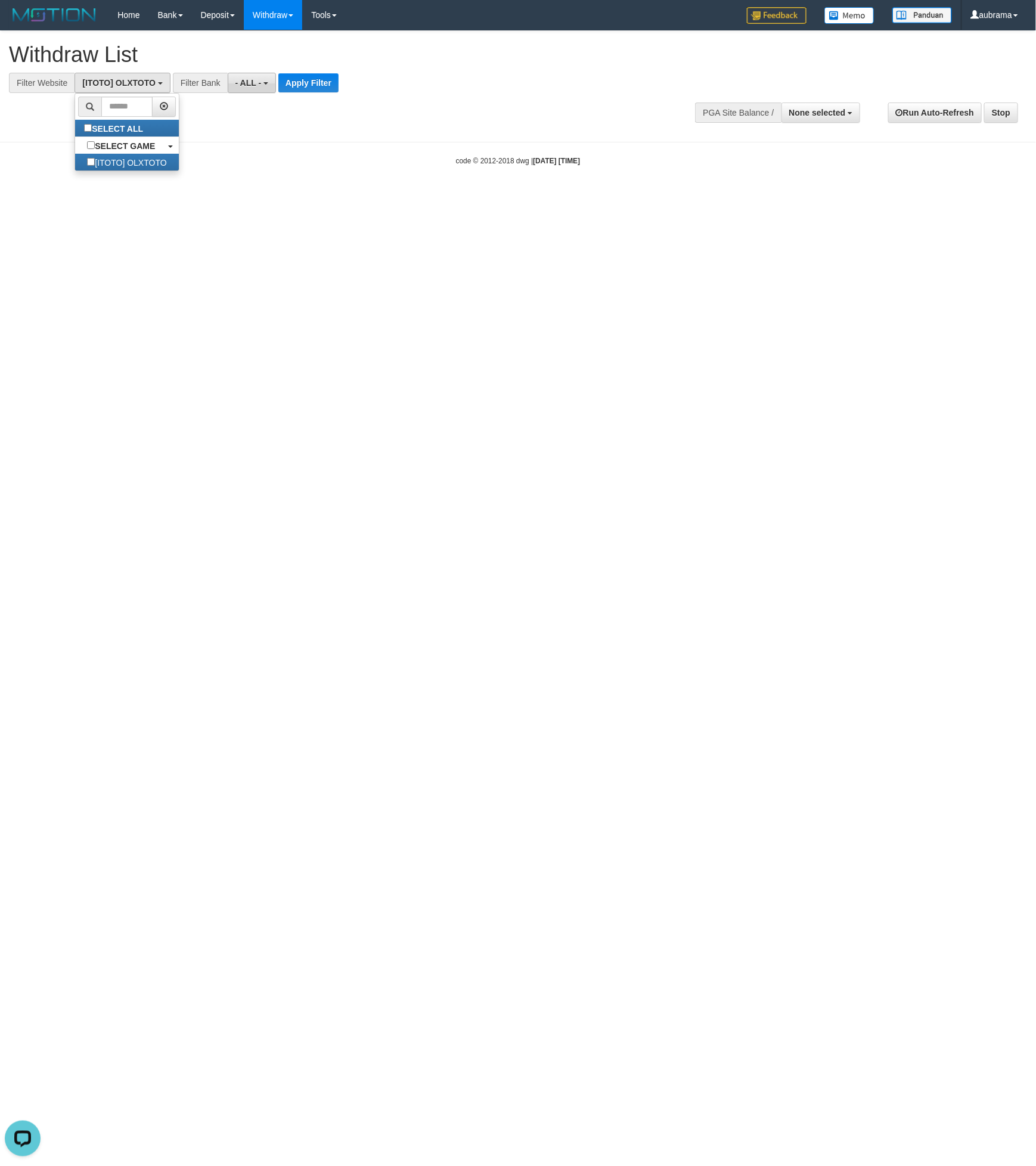 click on "- ALL -" at bounding box center [249, 83] 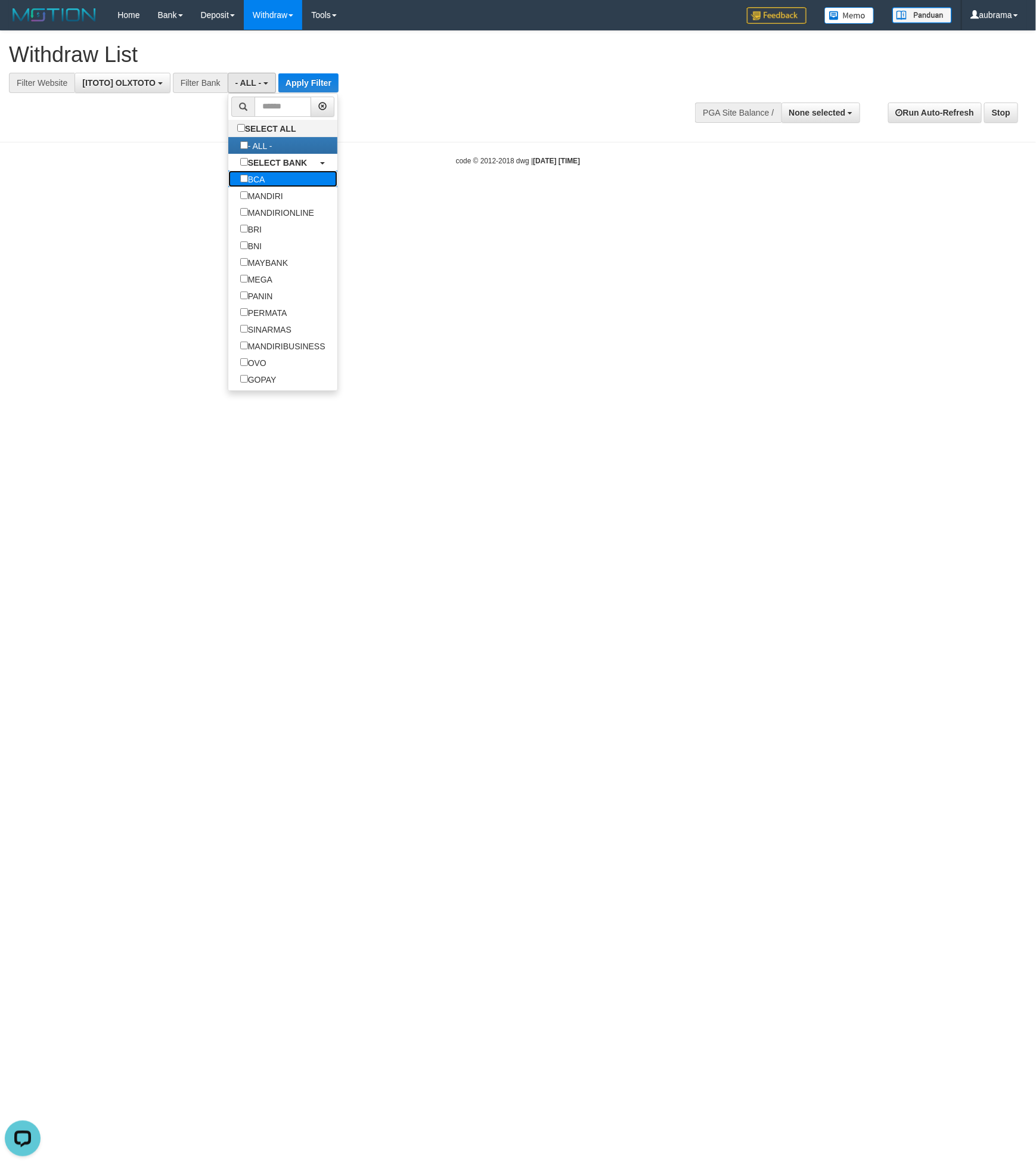 click on "BCA" at bounding box center [253, 179] 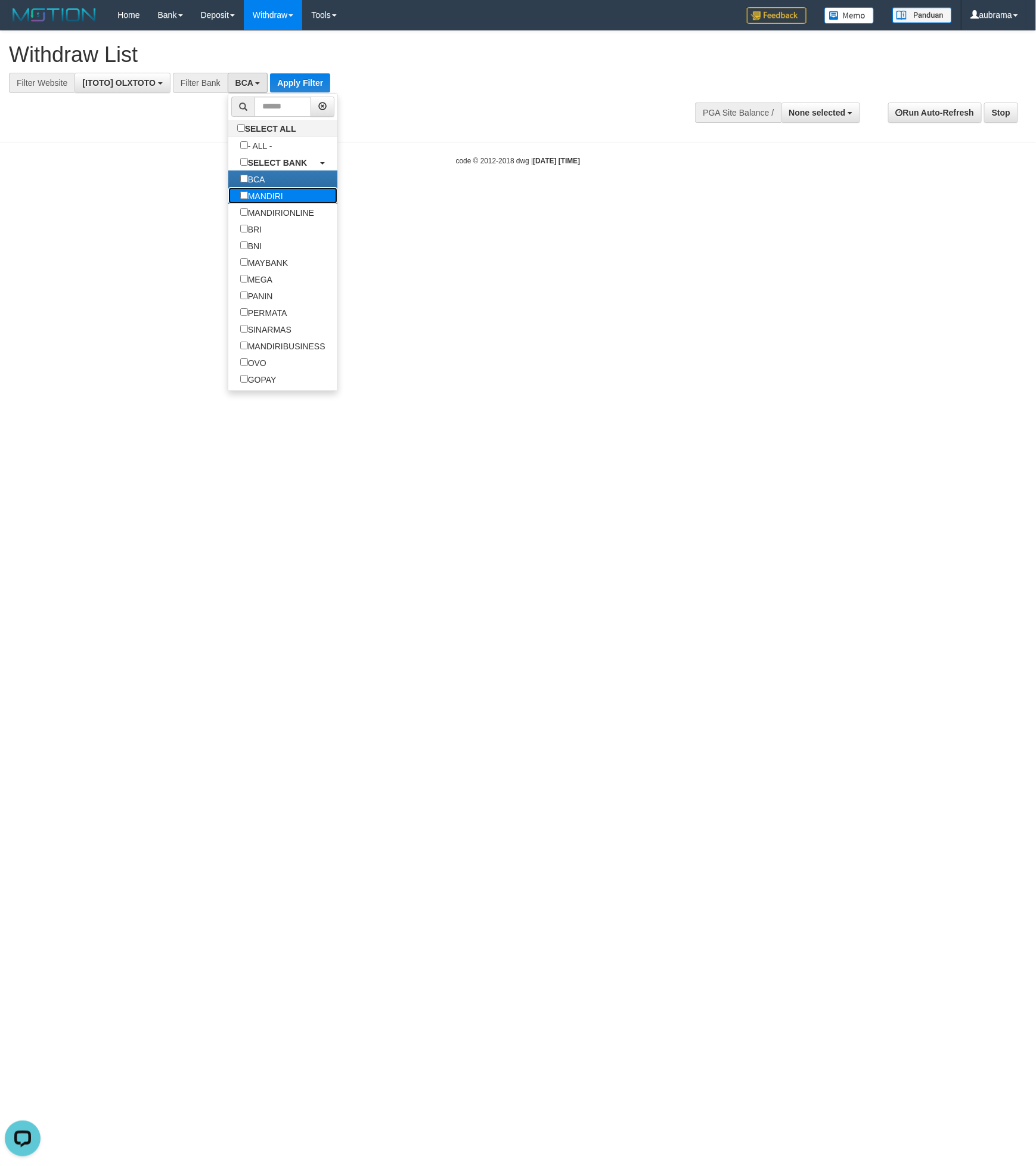 click on "MANDIRI" at bounding box center (262, 196) 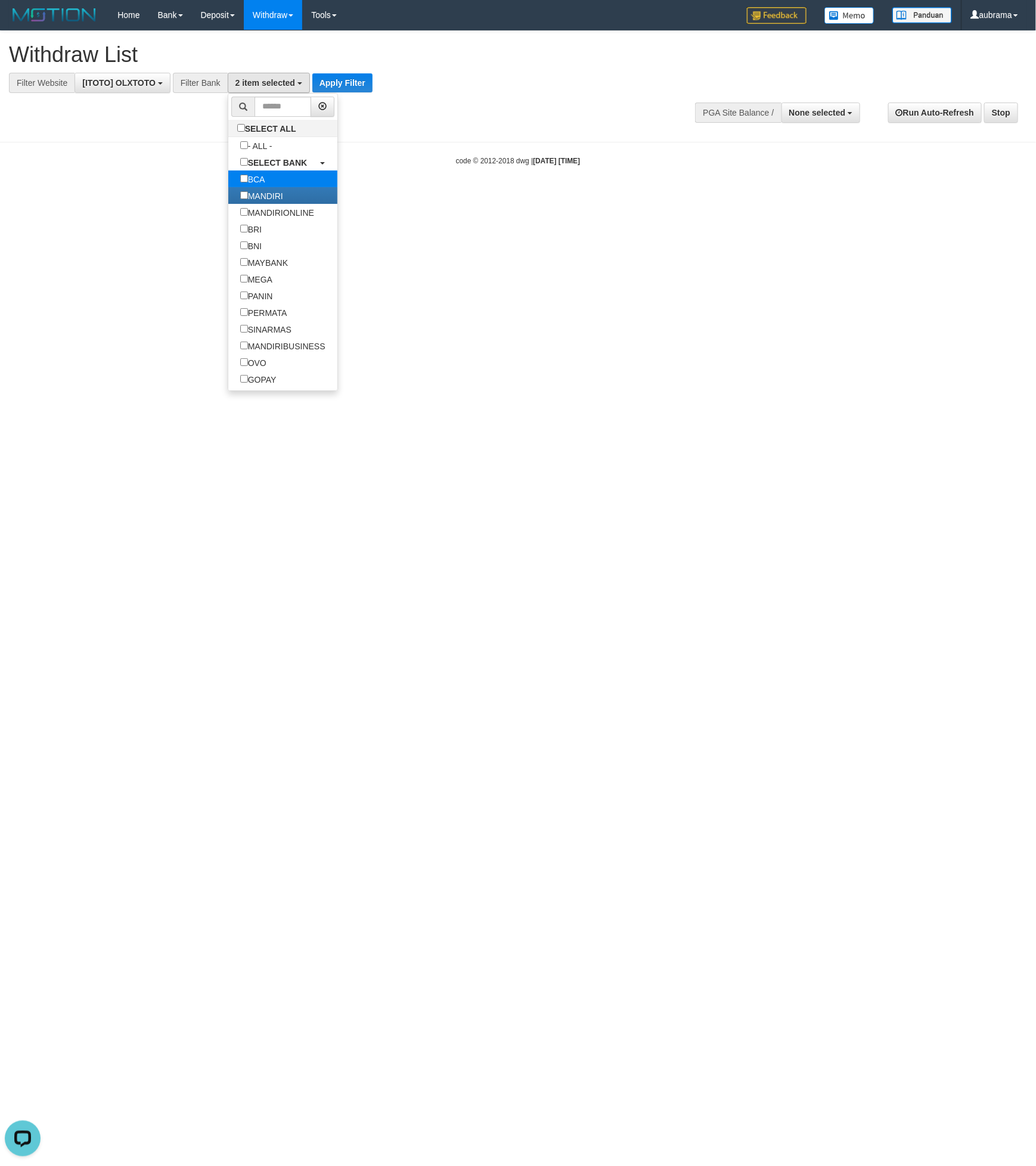 click on "BCA" at bounding box center [253, 179] 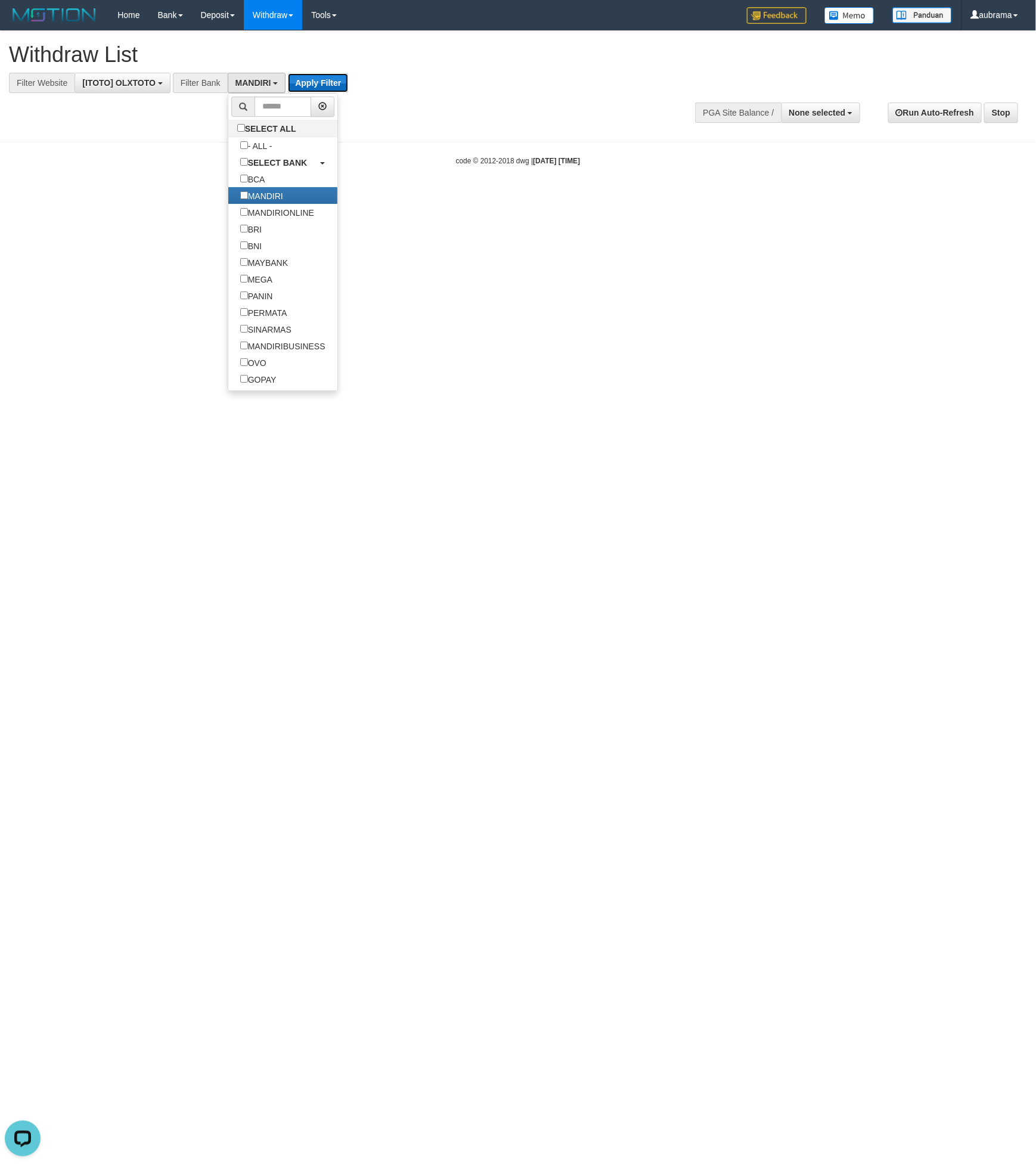 click on "Apply Filter" at bounding box center [318, 83] 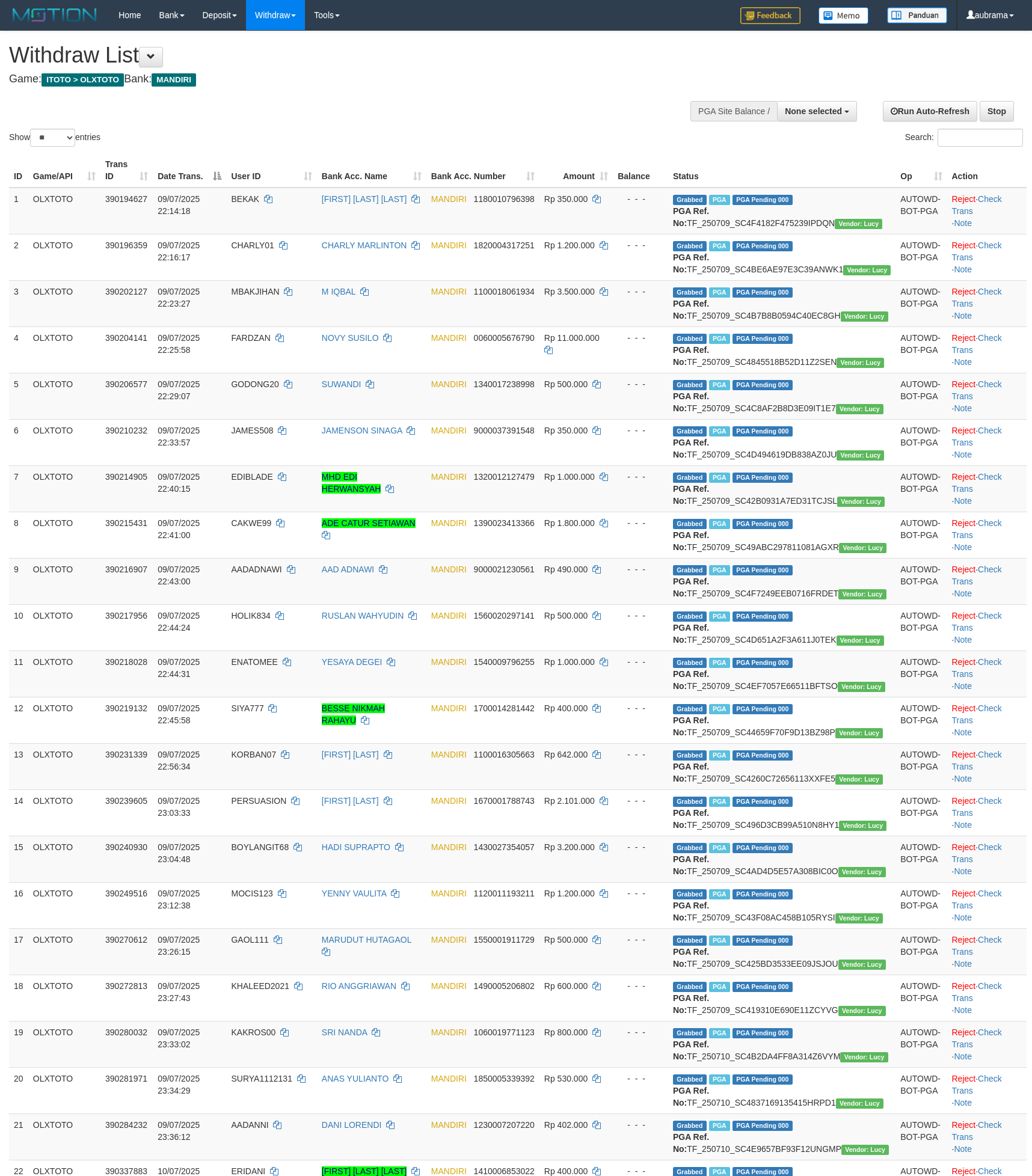 select 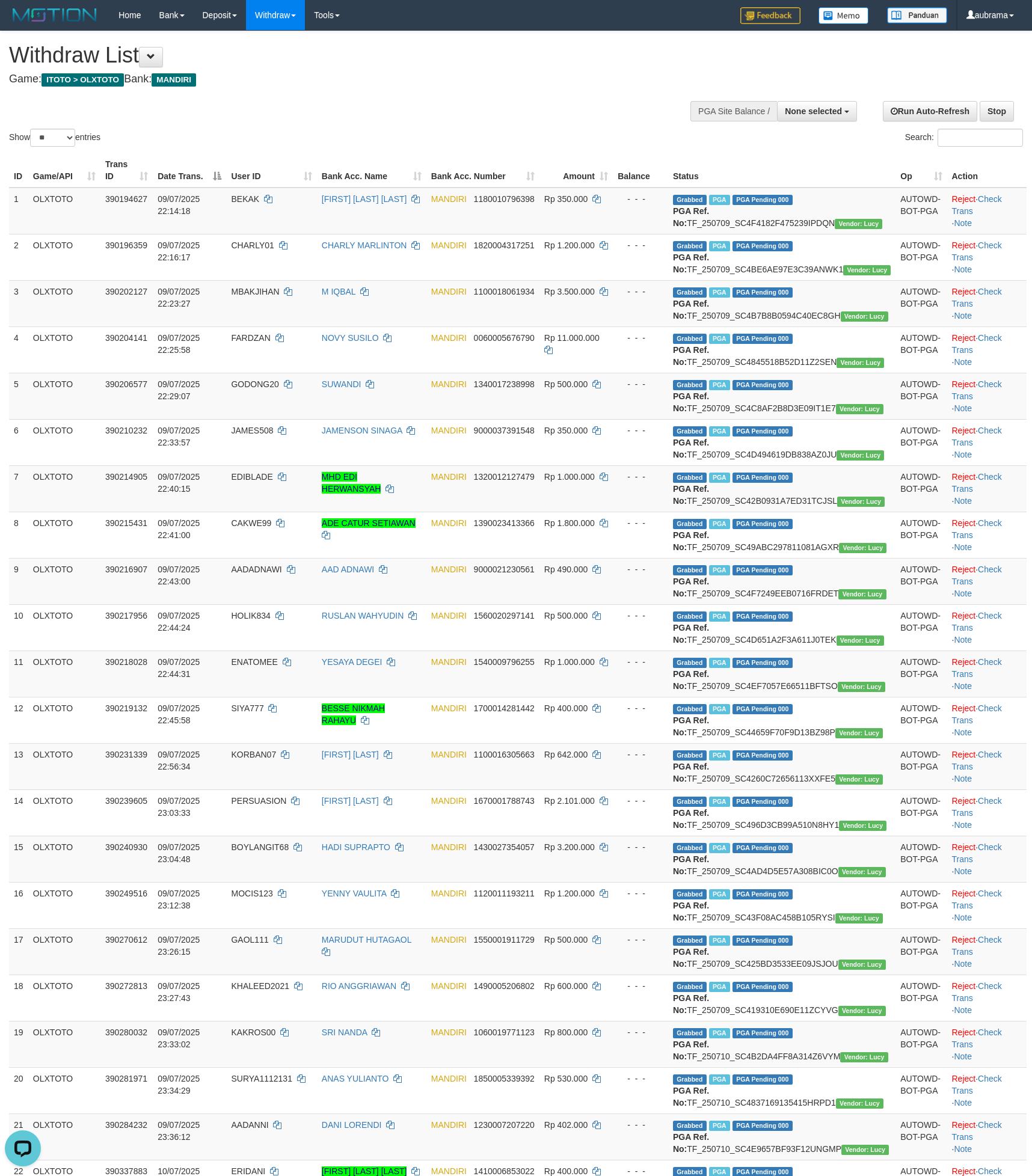 scroll, scrollTop: 0, scrollLeft: 0, axis: both 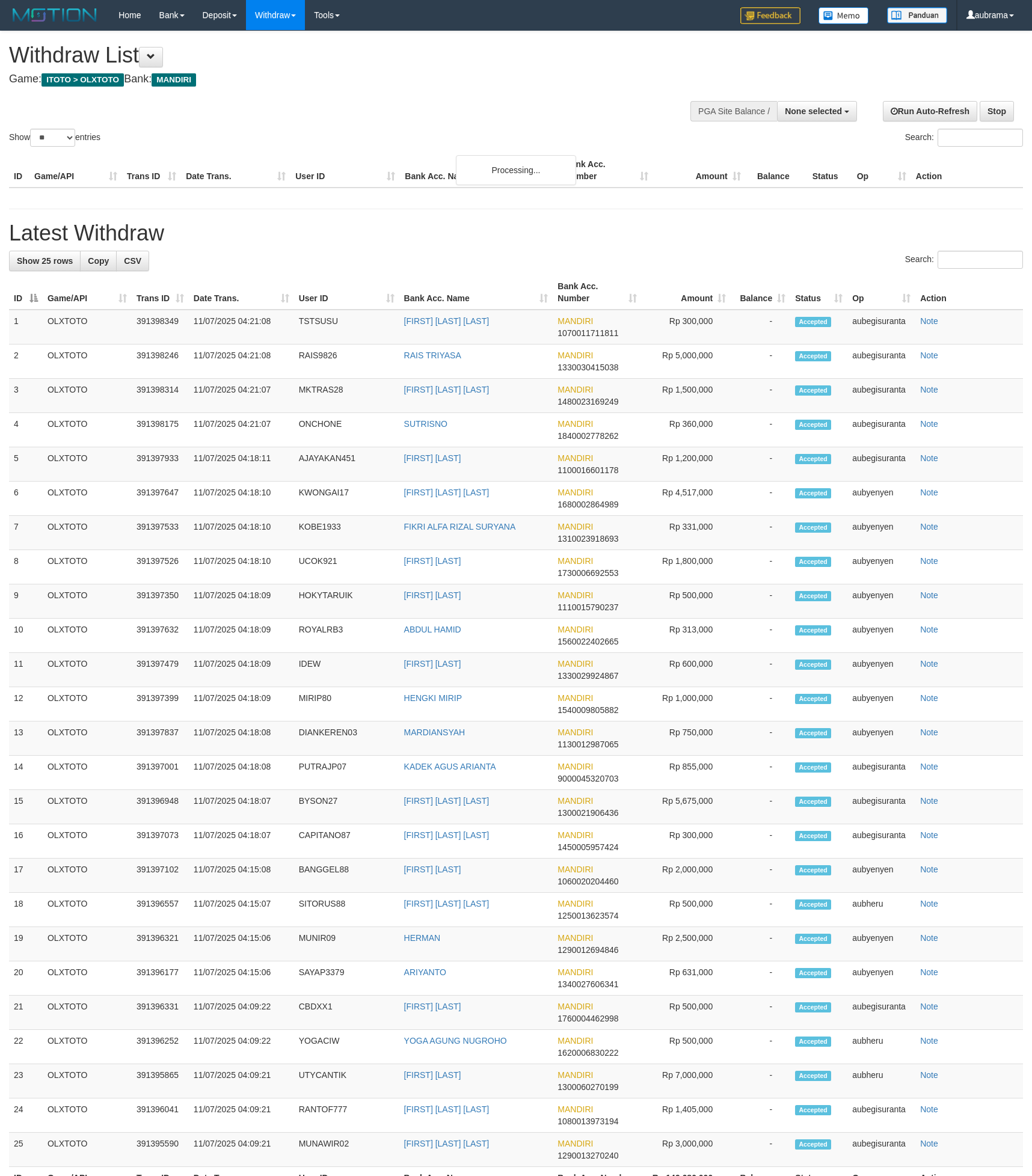 select 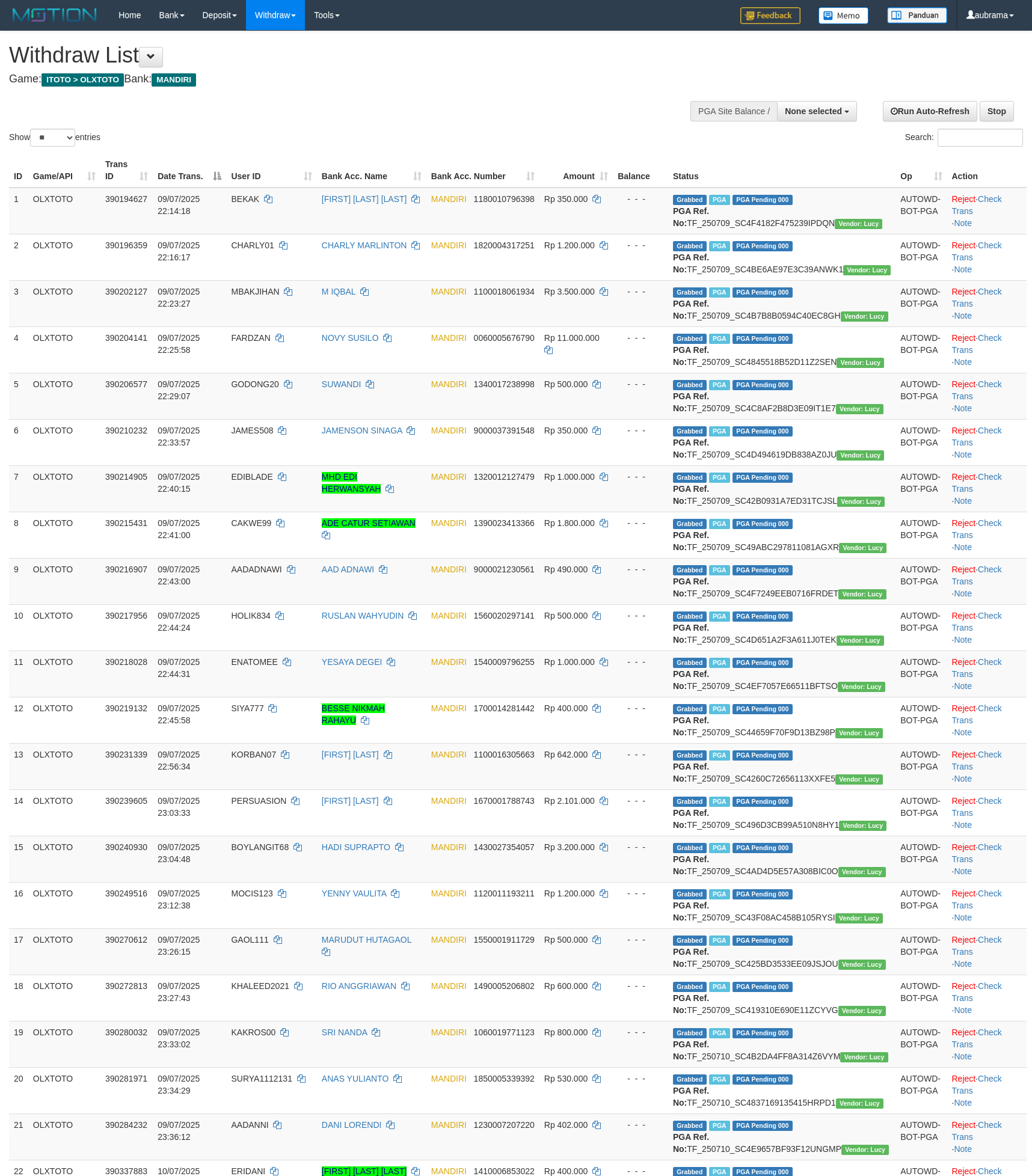 click on "Game:   ITOTO > OLXTOTO    				Bank:   MANDIRI" at bounding box center (342, 79) 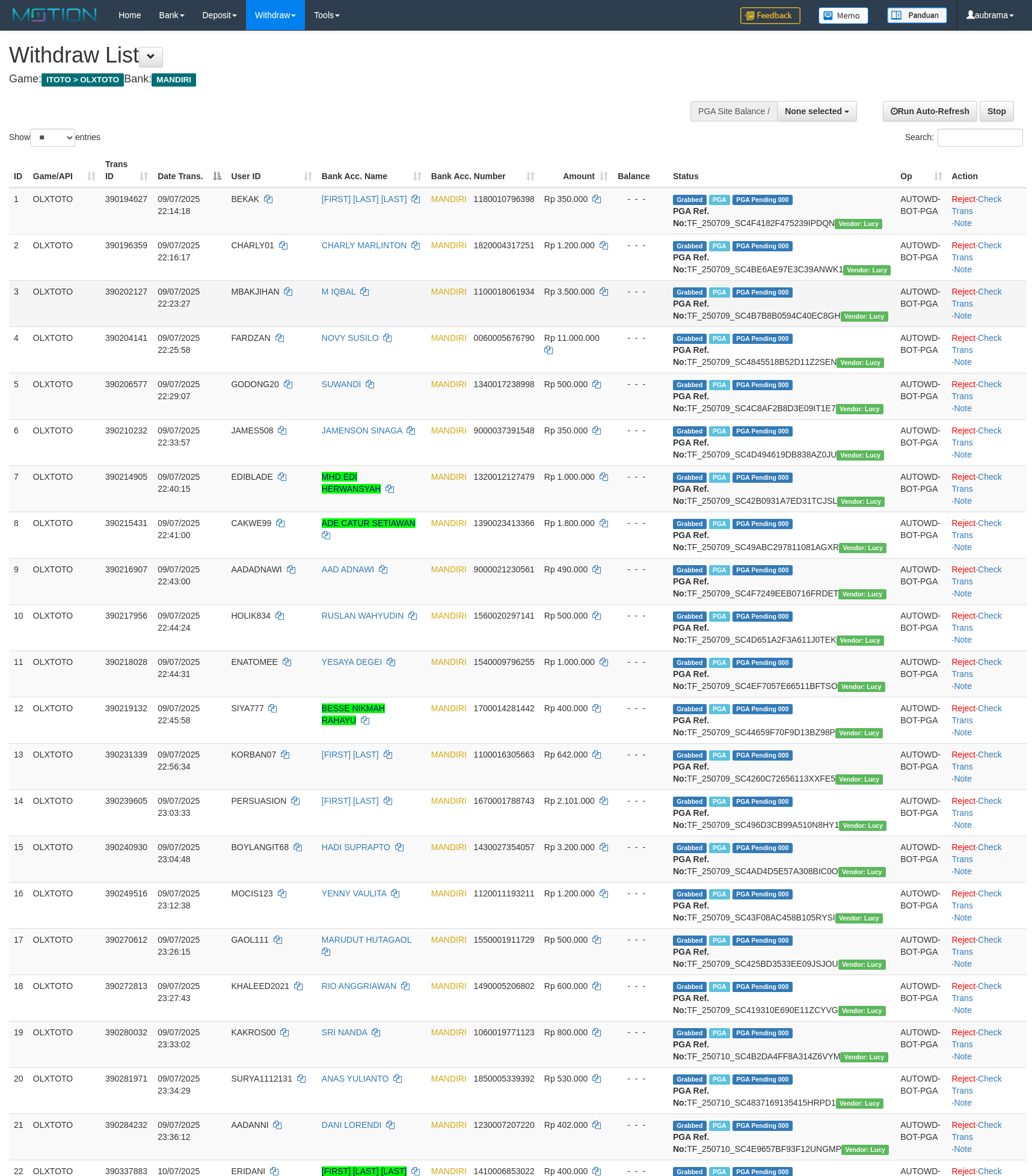 scroll, scrollTop: 0, scrollLeft: 0, axis: both 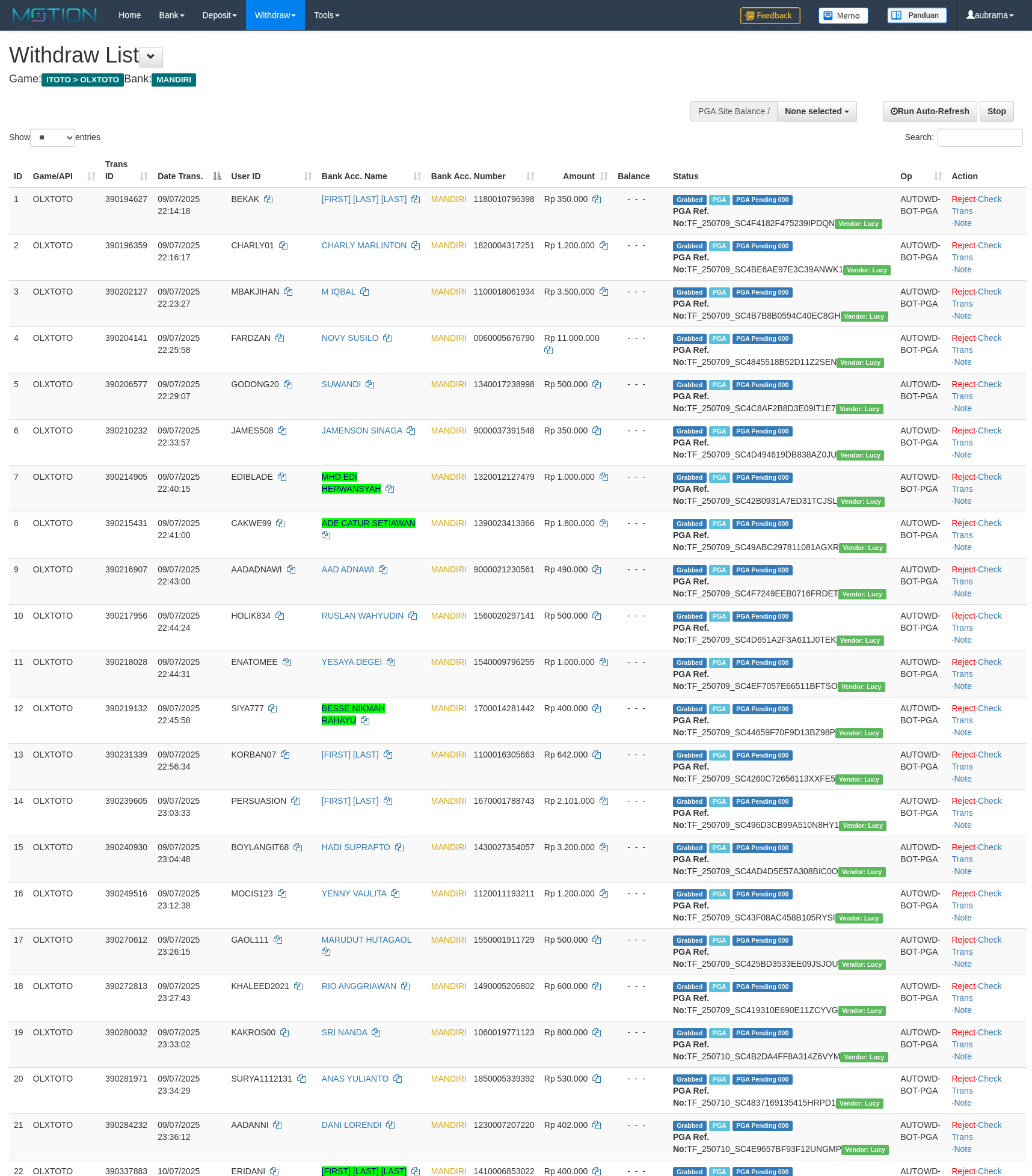 select 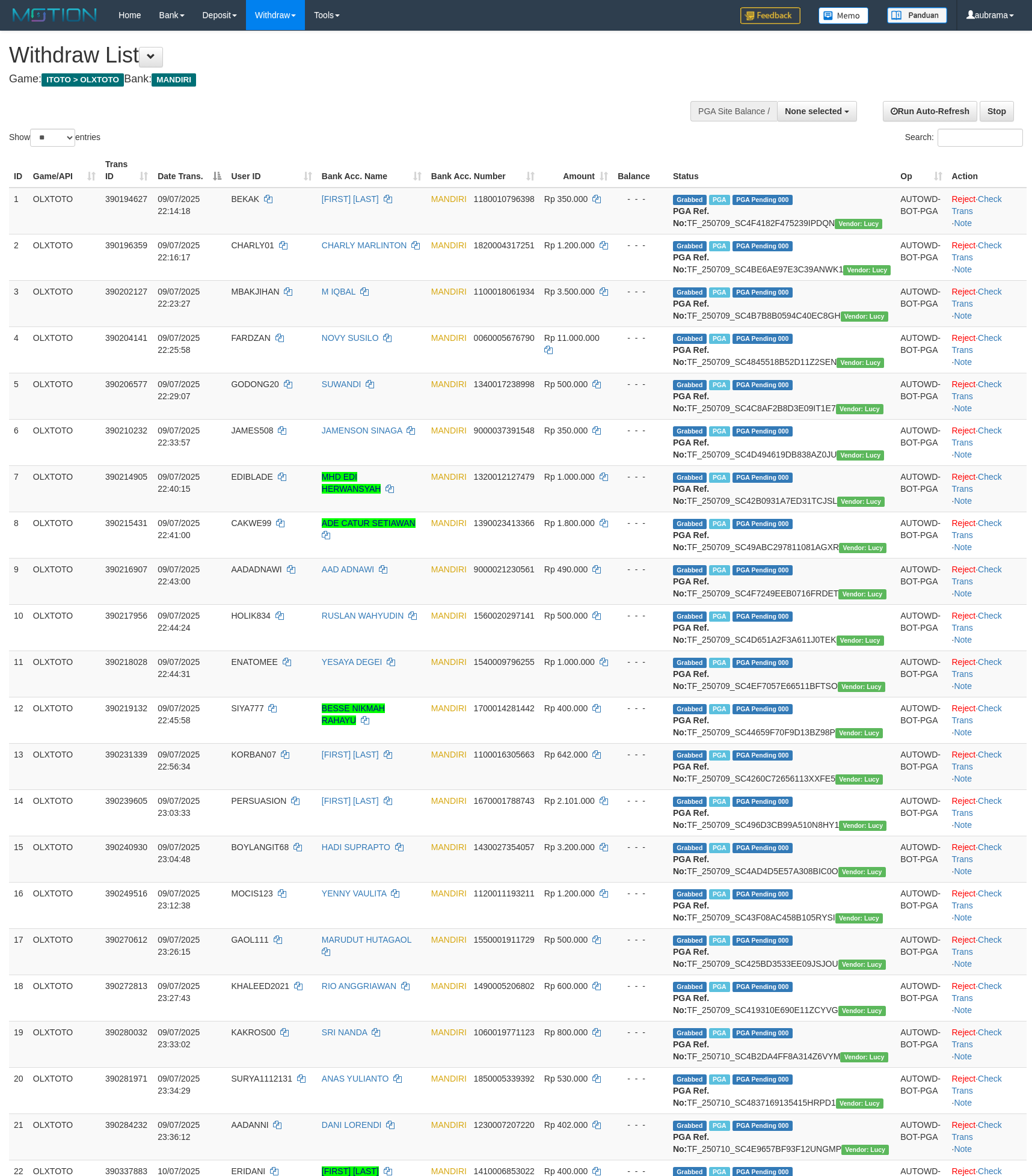 select 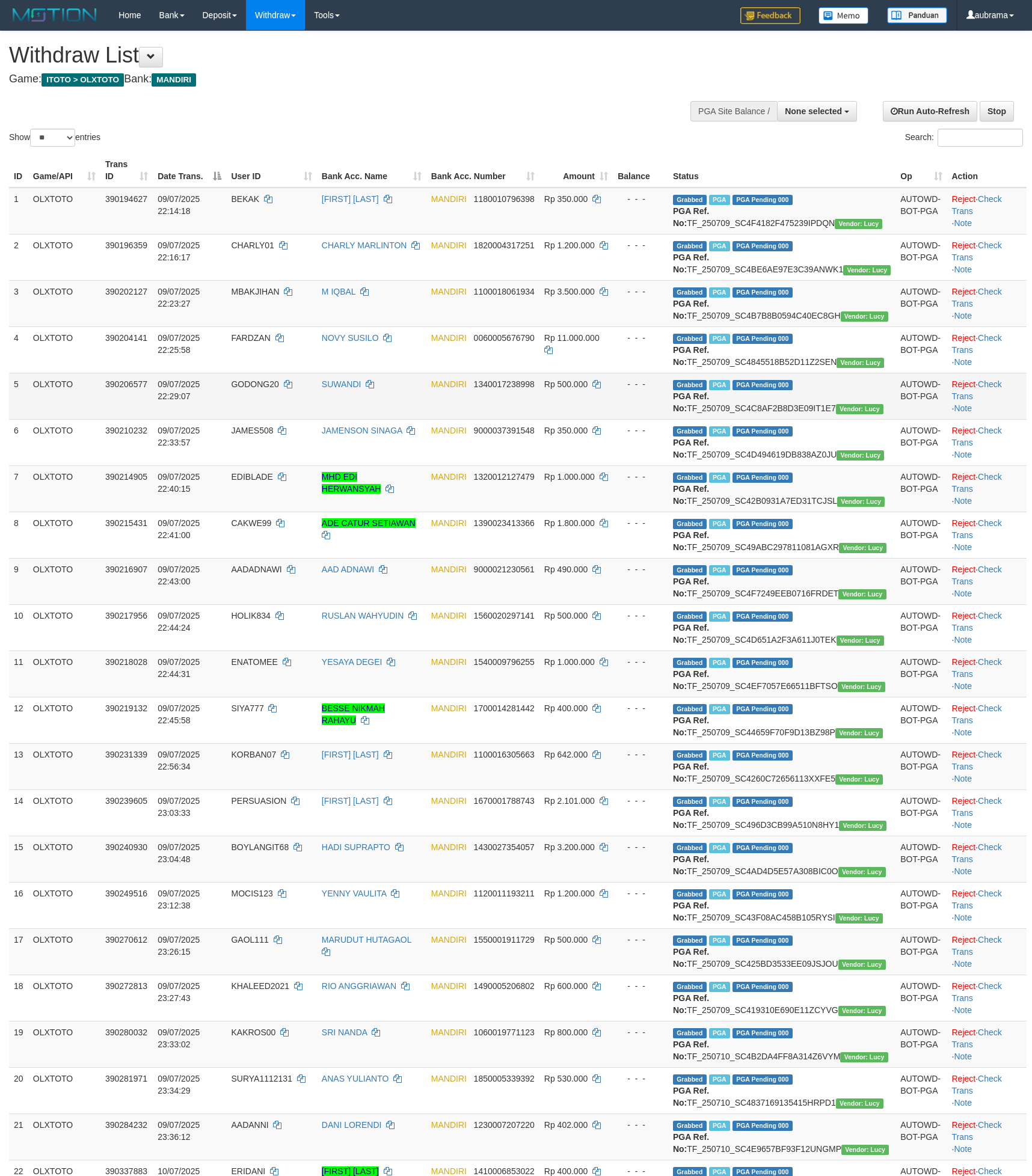 scroll, scrollTop: 0, scrollLeft: 0, axis: both 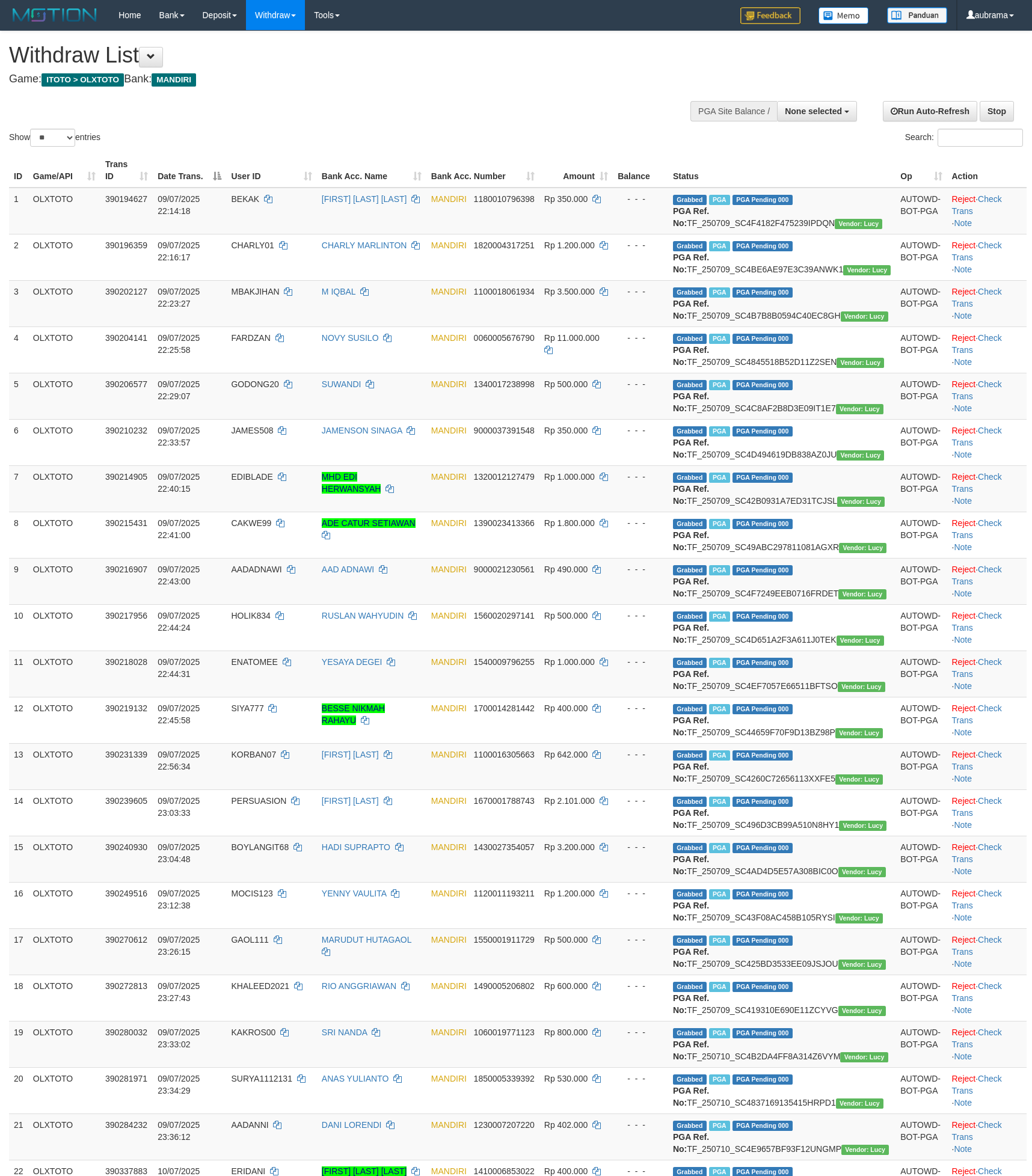 select 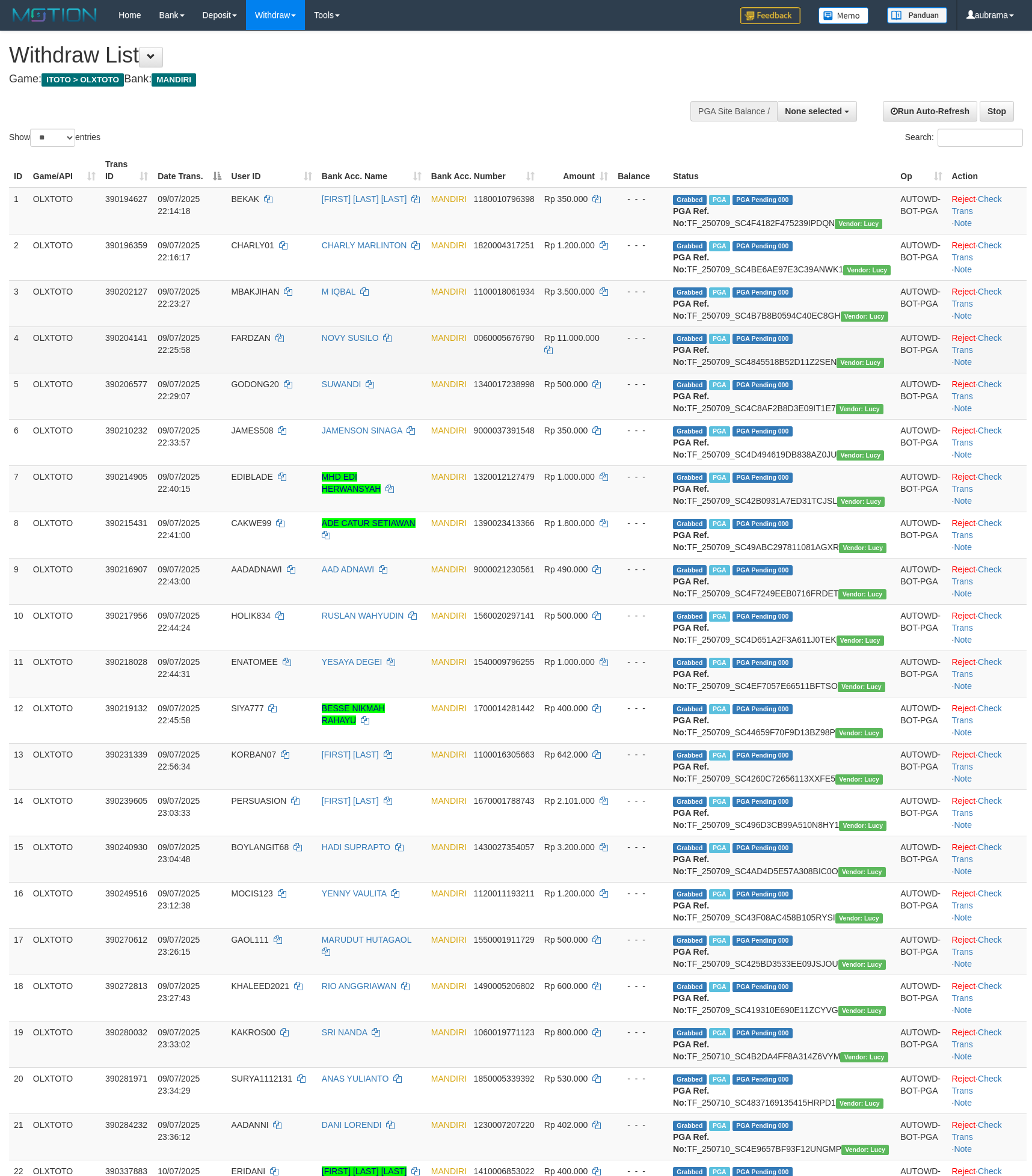 scroll, scrollTop: 0, scrollLeft: 0, axis: both 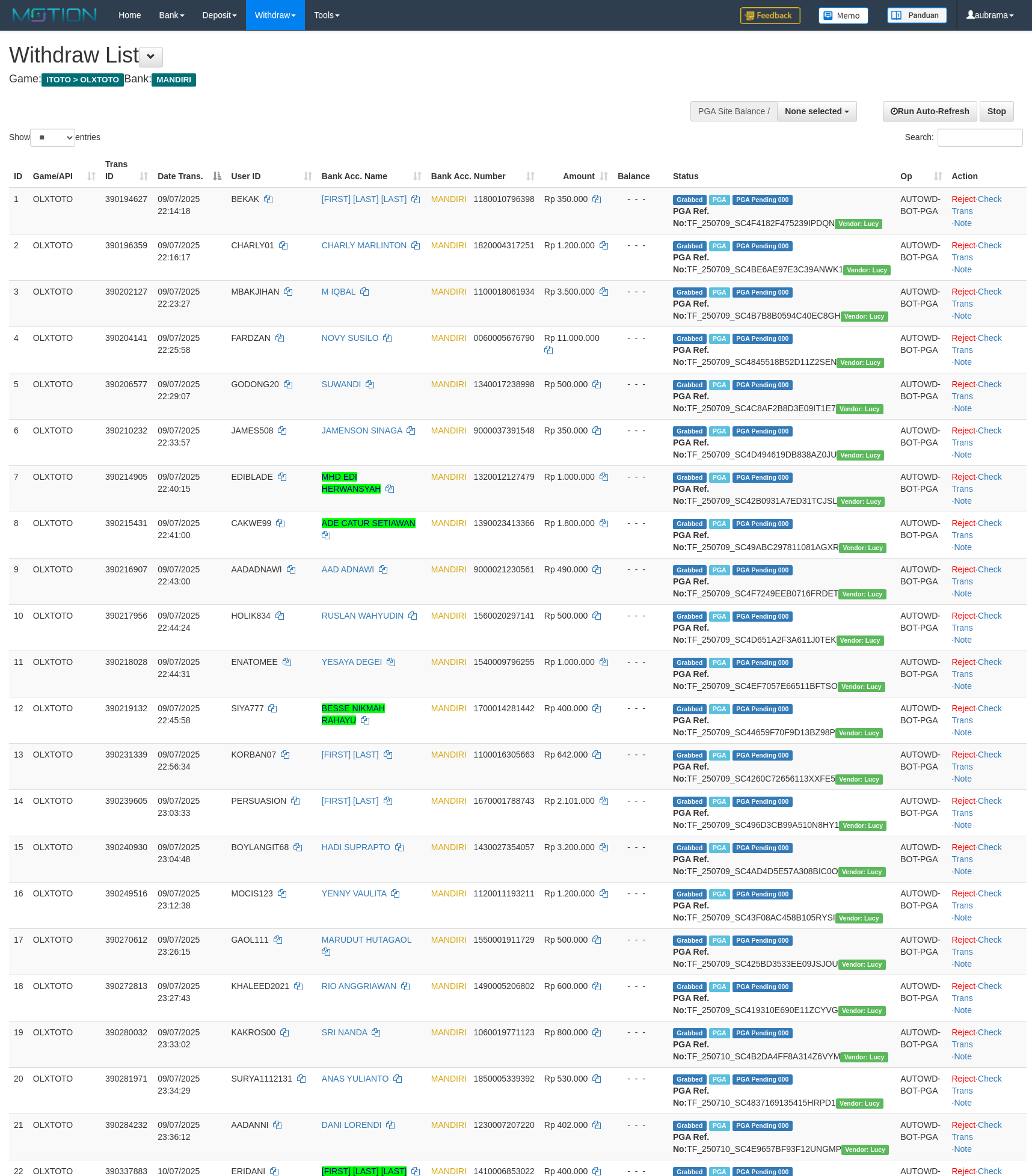 select 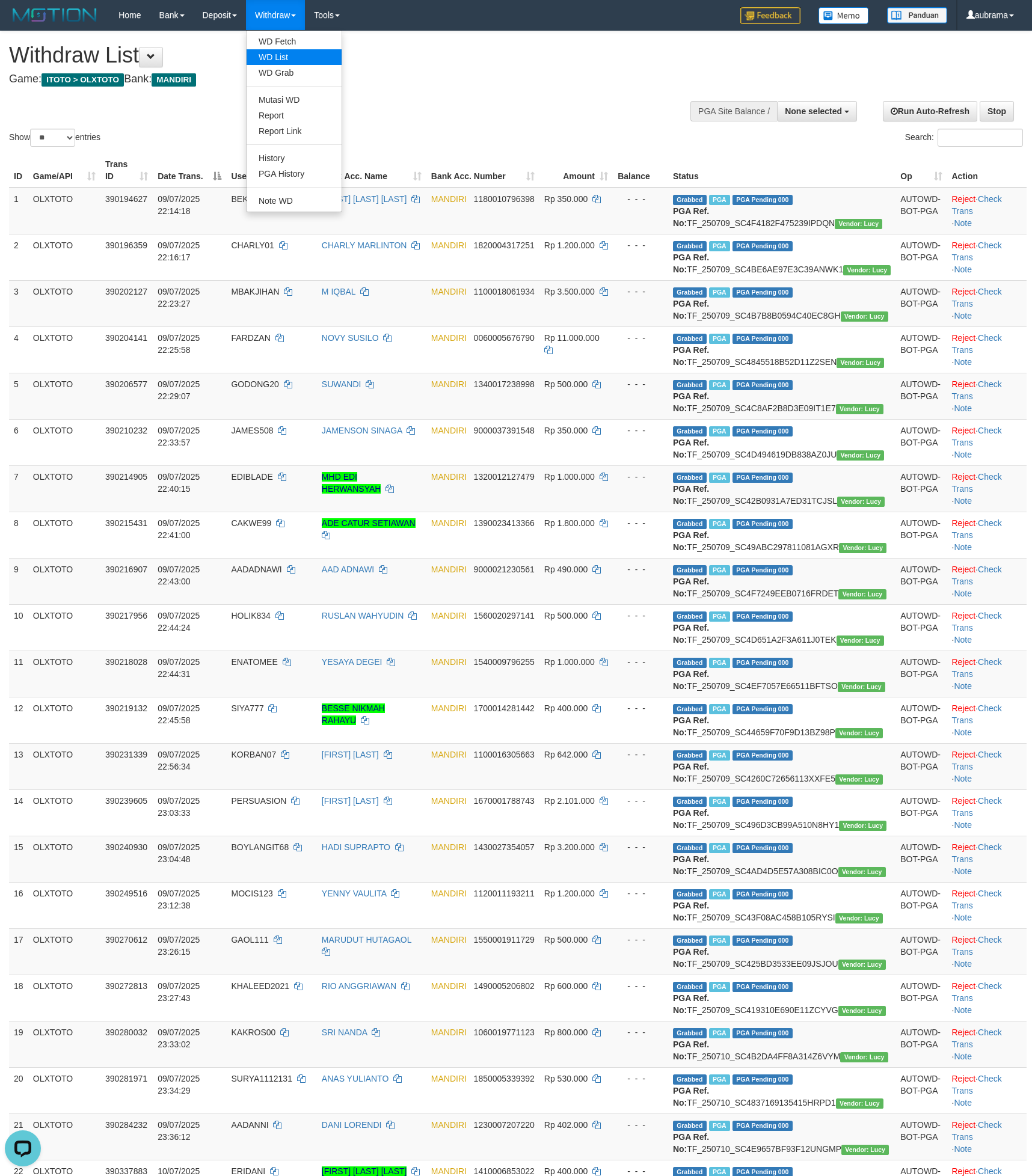 scroll, scrollTop: 0, scrollLeft: 0, axis: both 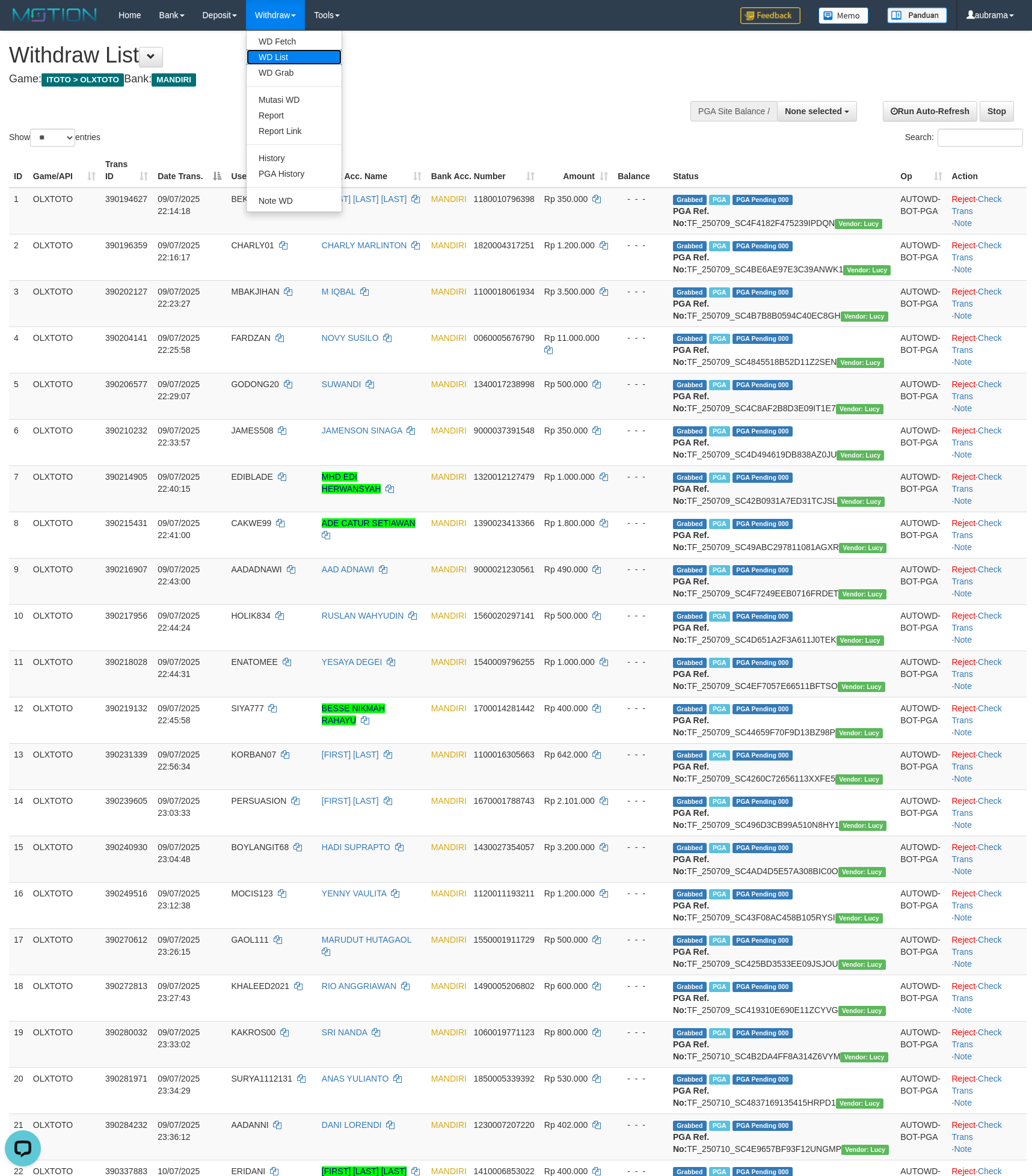 click on "WD List" at bounding box center (294, 57) 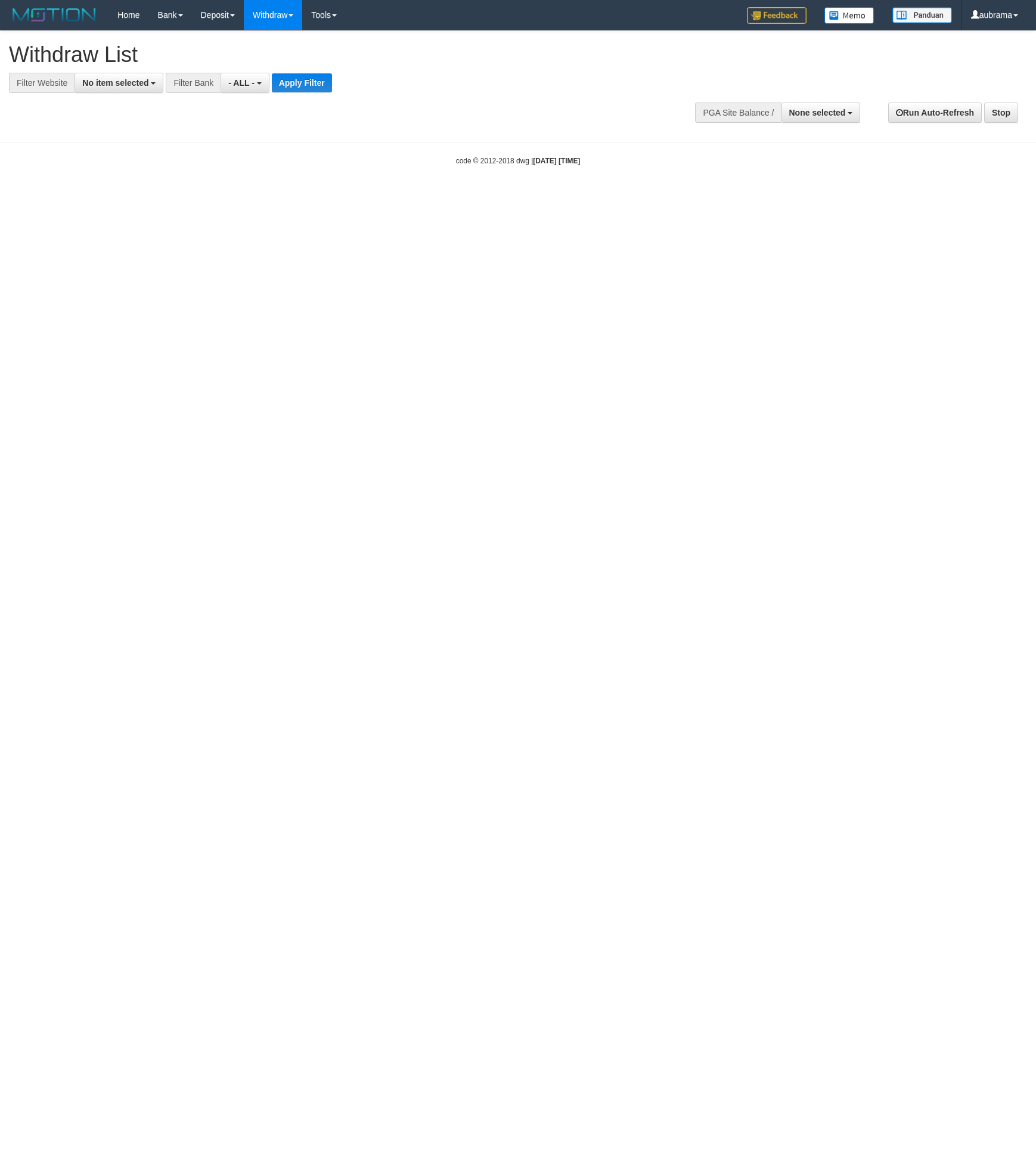 select 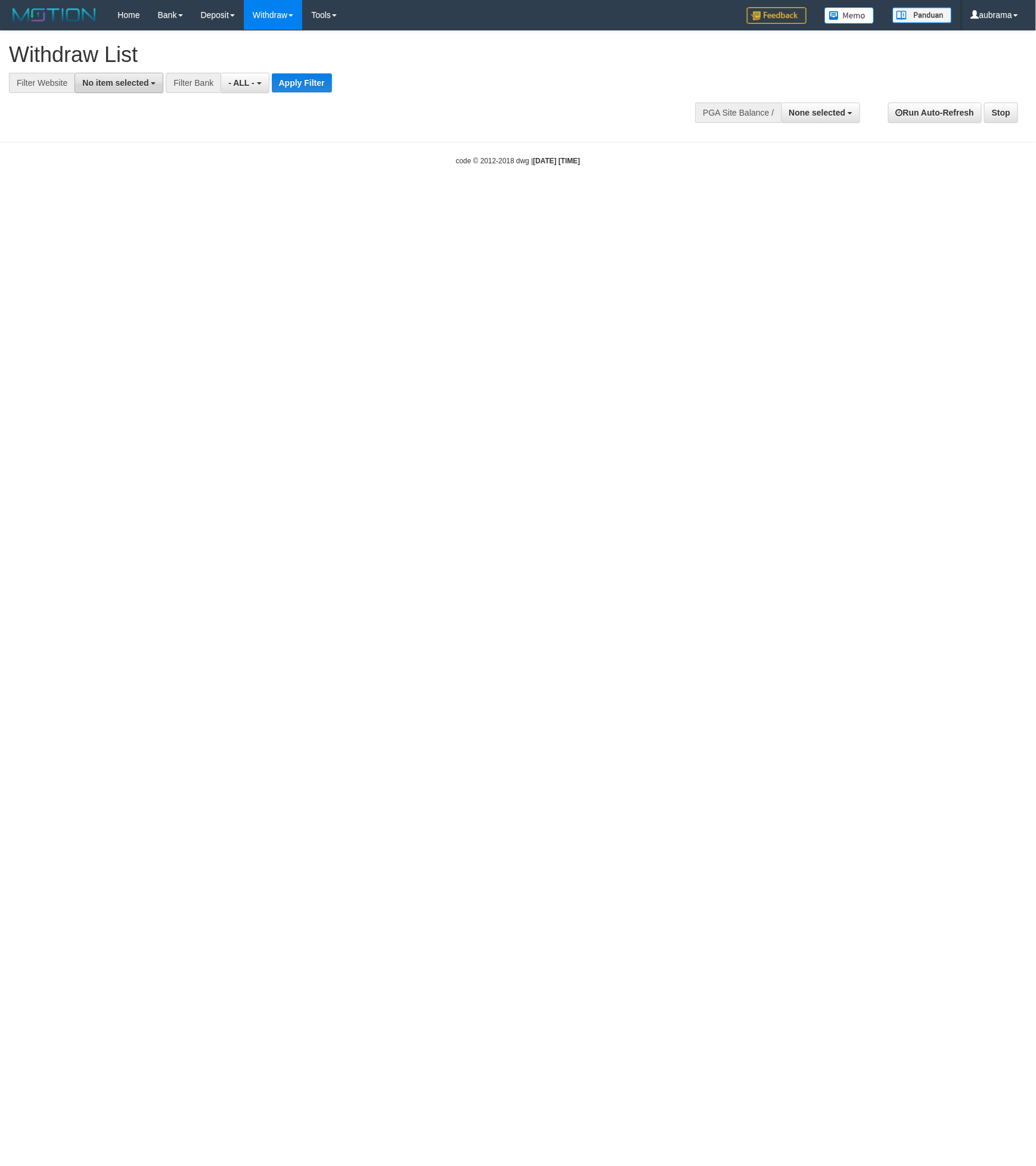 click on "No item selected" at bounding box center [115, 83] 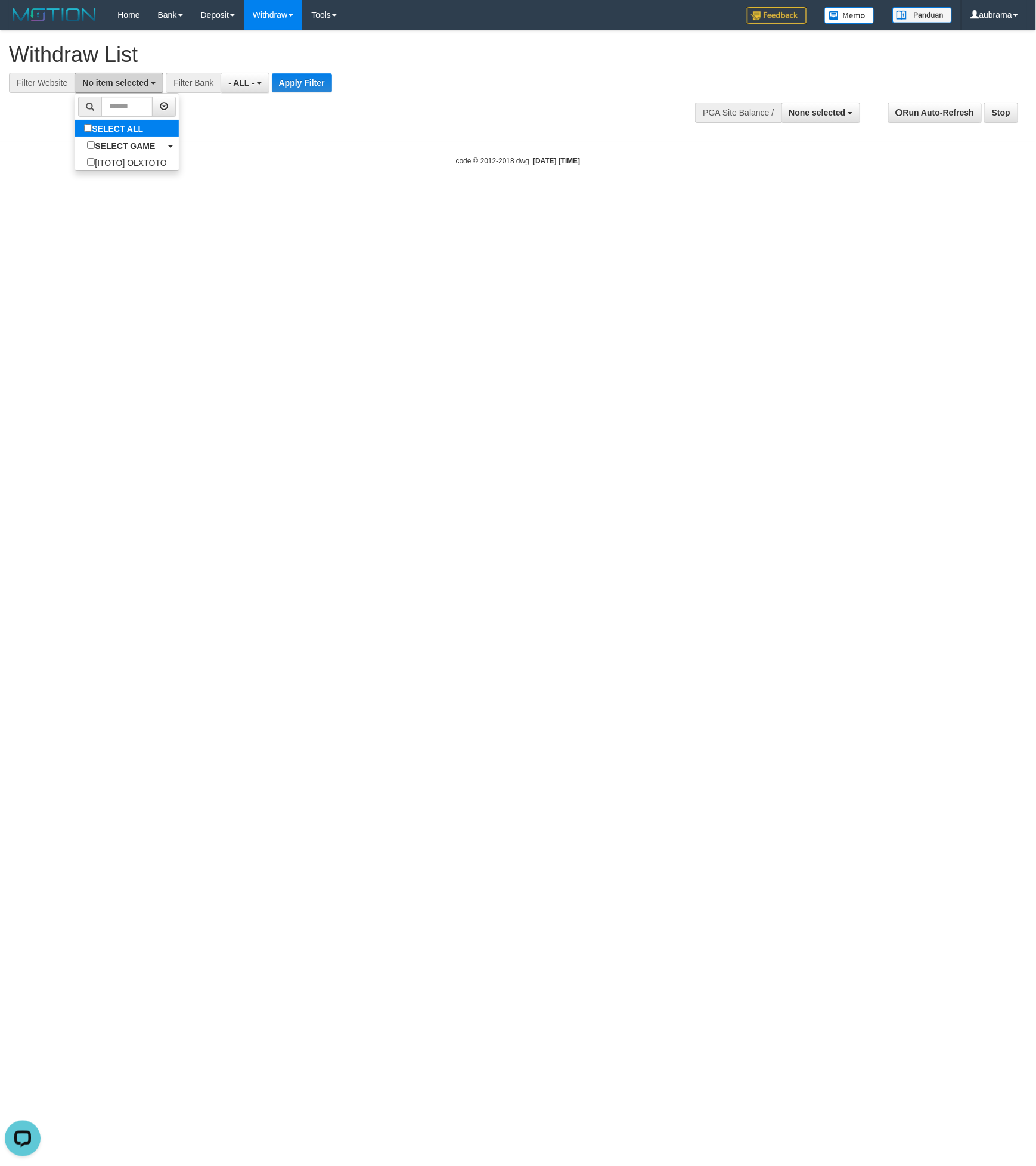 scroll, scrollTop: 0, scrollLeft: 0, axis: both 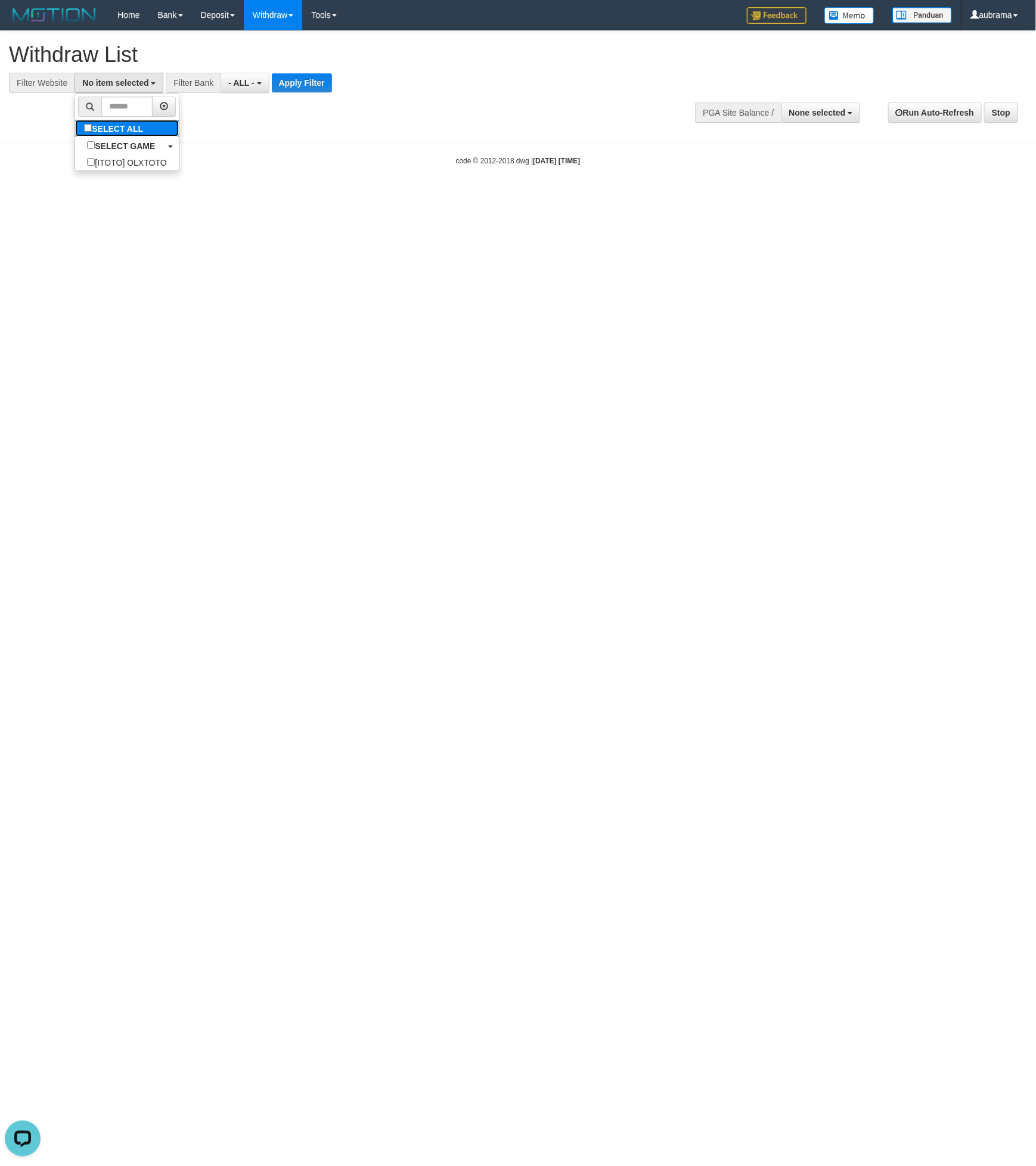 click on "SELECT ALL" at bounding box center [115, 128] 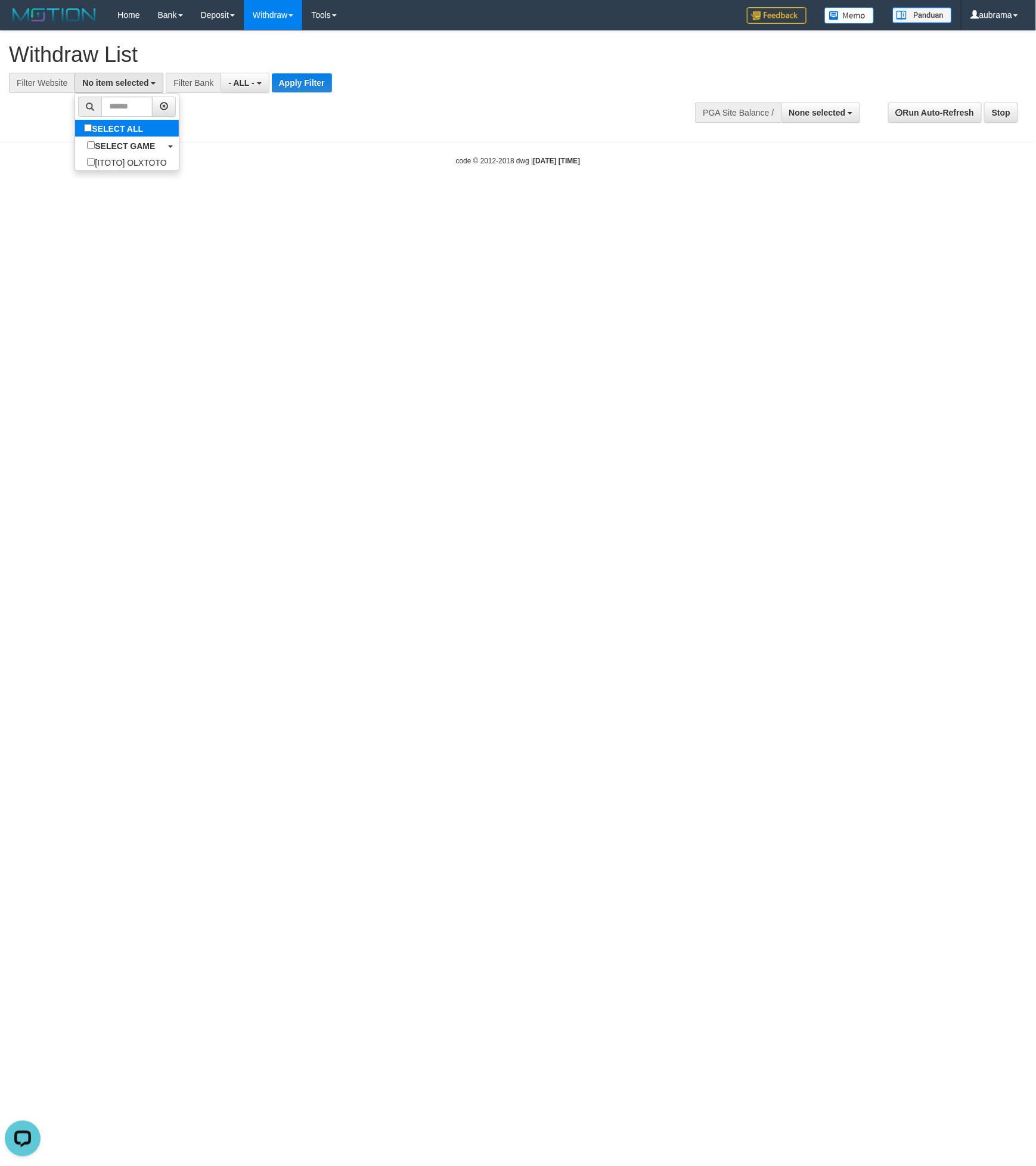 select on "***" 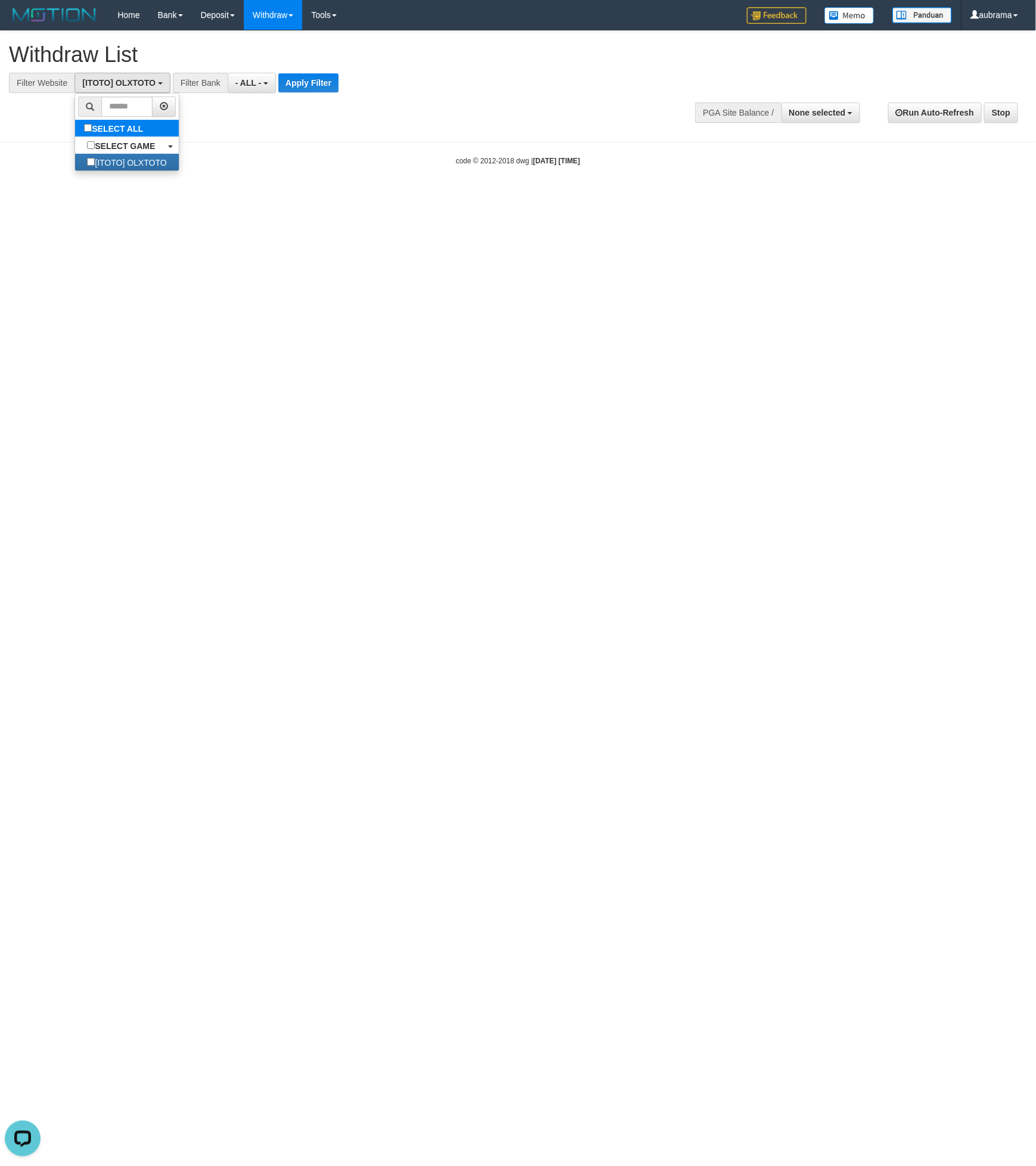 scroll, scrollTop: 11, scrollLeft: 0, axis: vertical 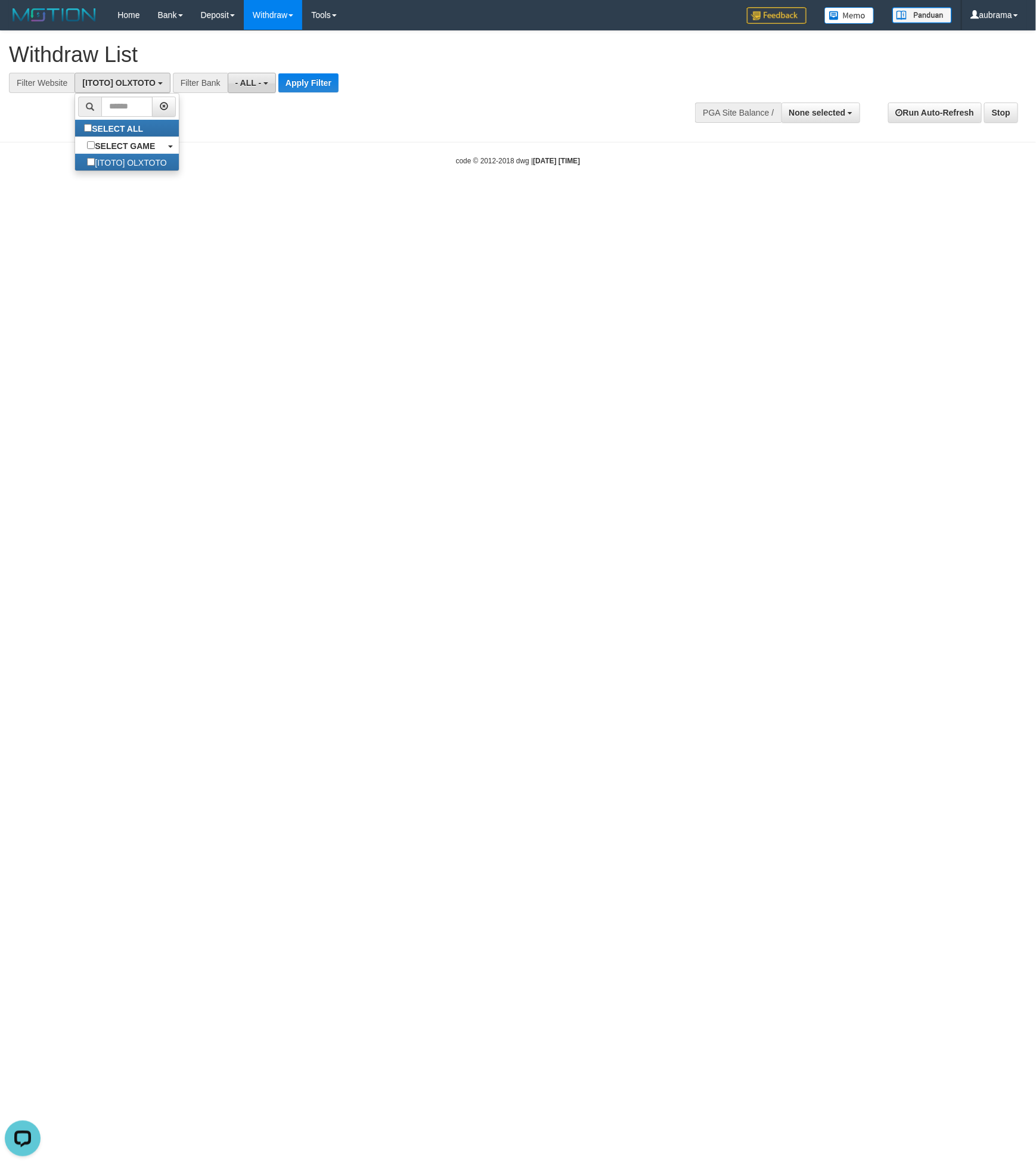 click on "- ALL -" at bounding box center [249, 83] 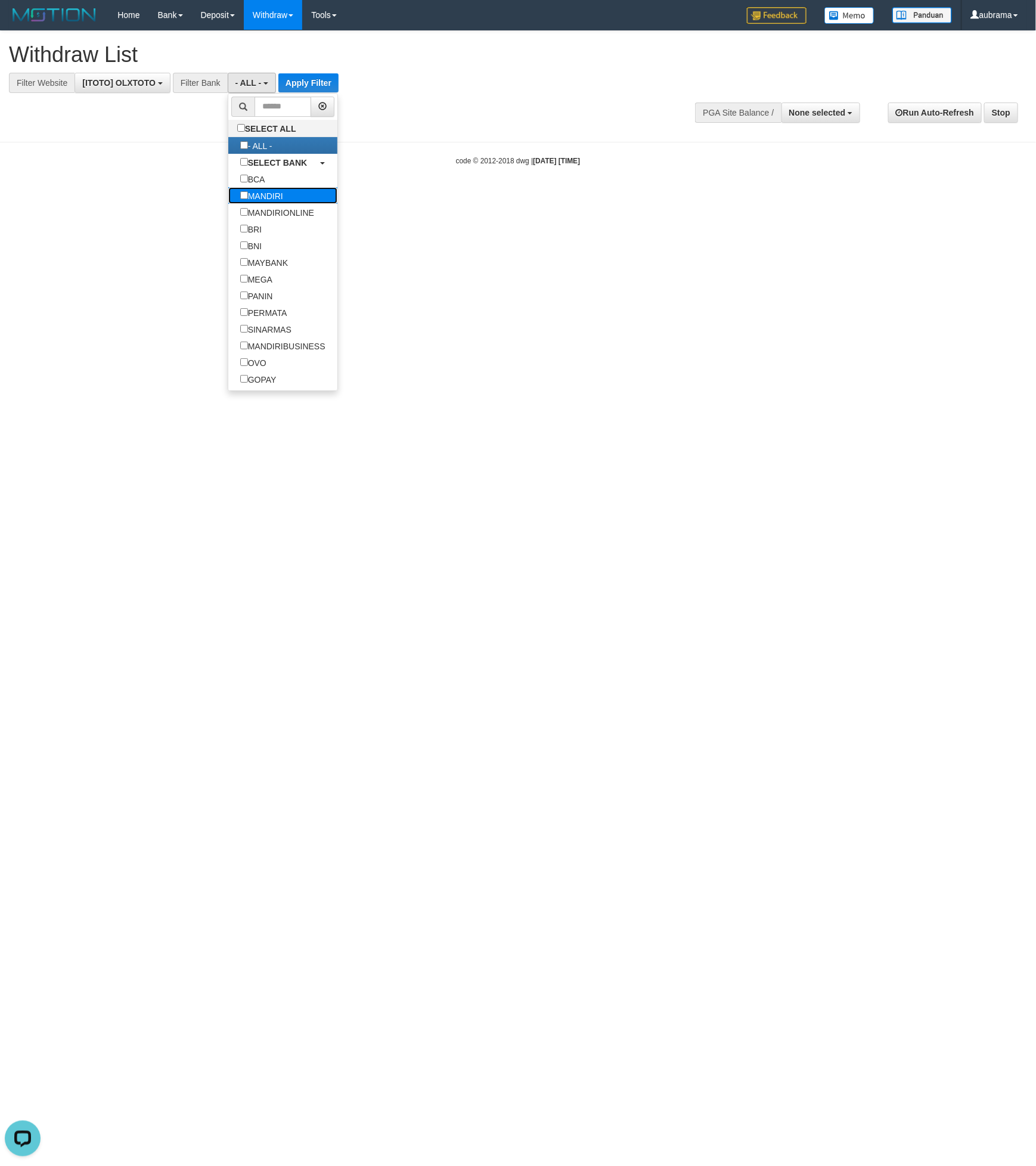 click on "MANDIRI" at bounding box center (262, 196) 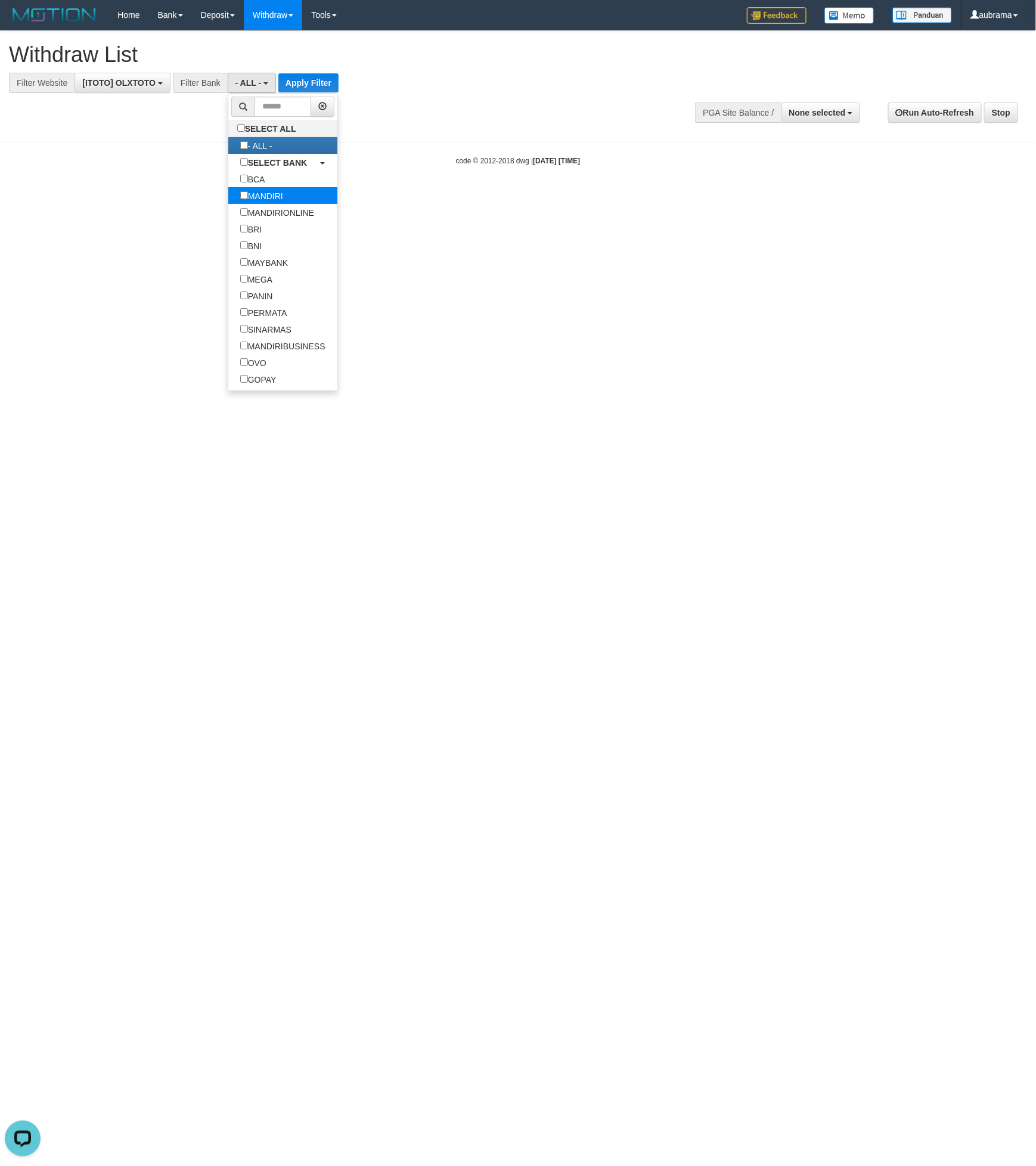 select on "*******" 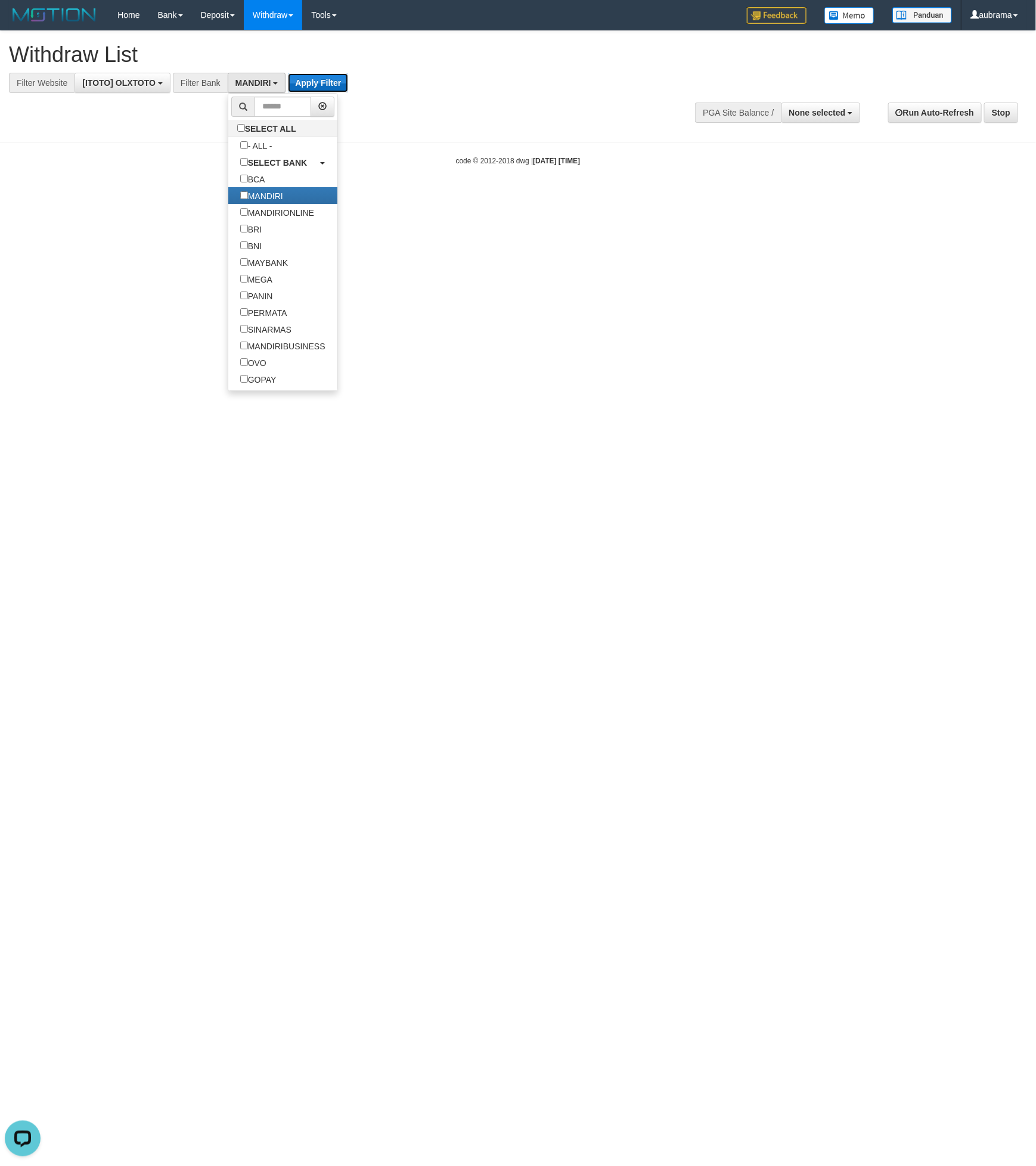 click on "Apply Filter" at bounding box center (318, 83) 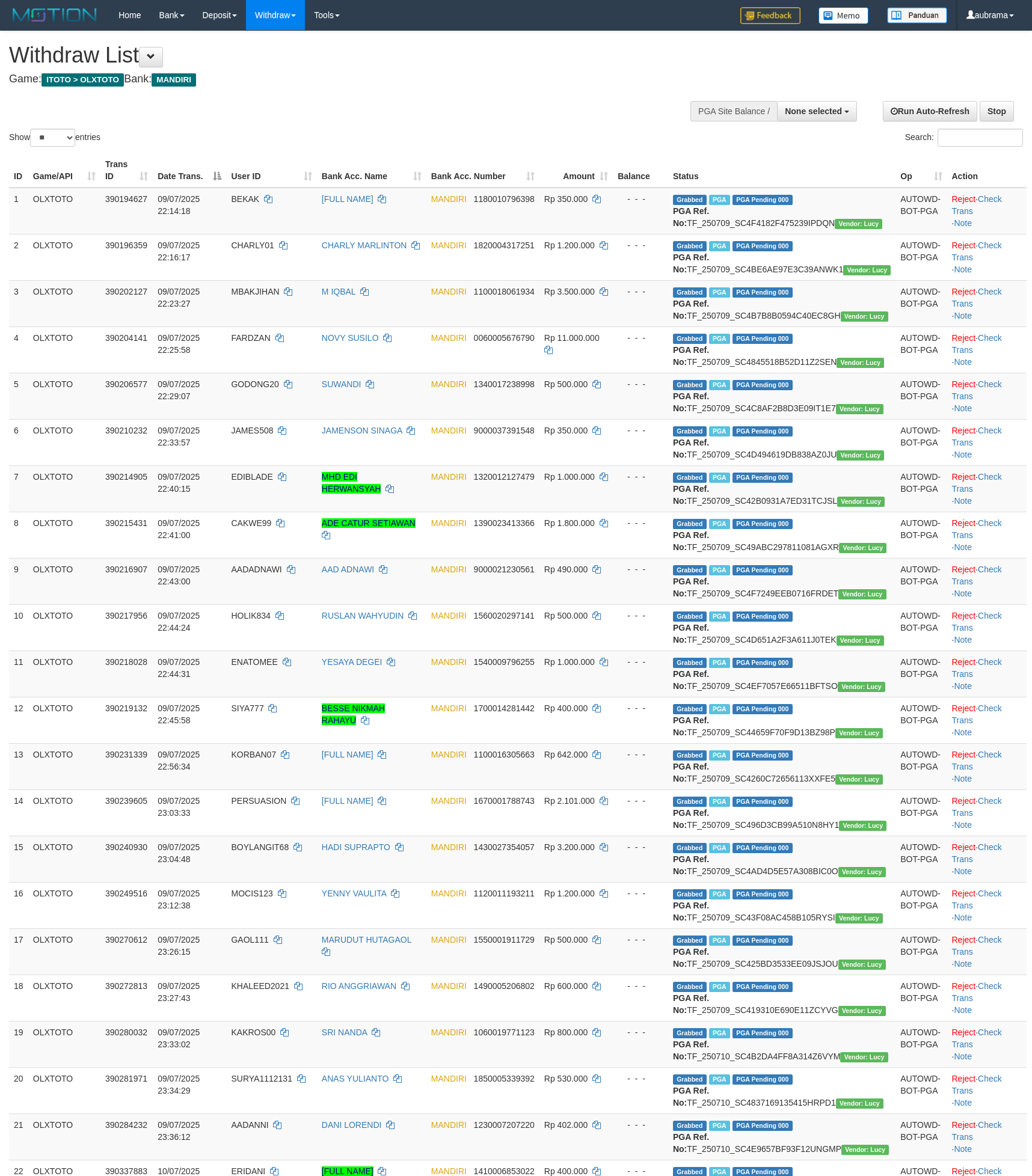 select 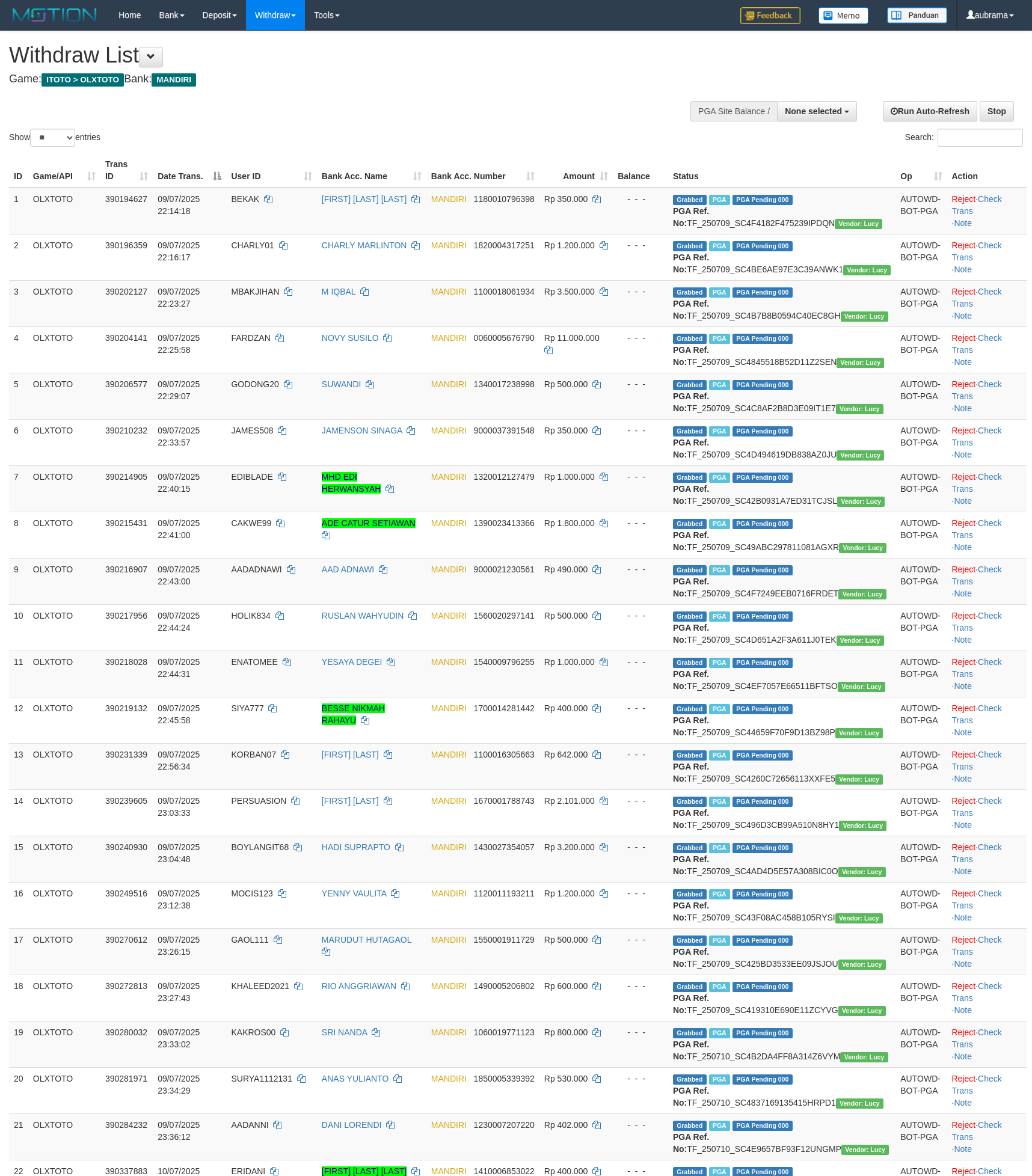 select 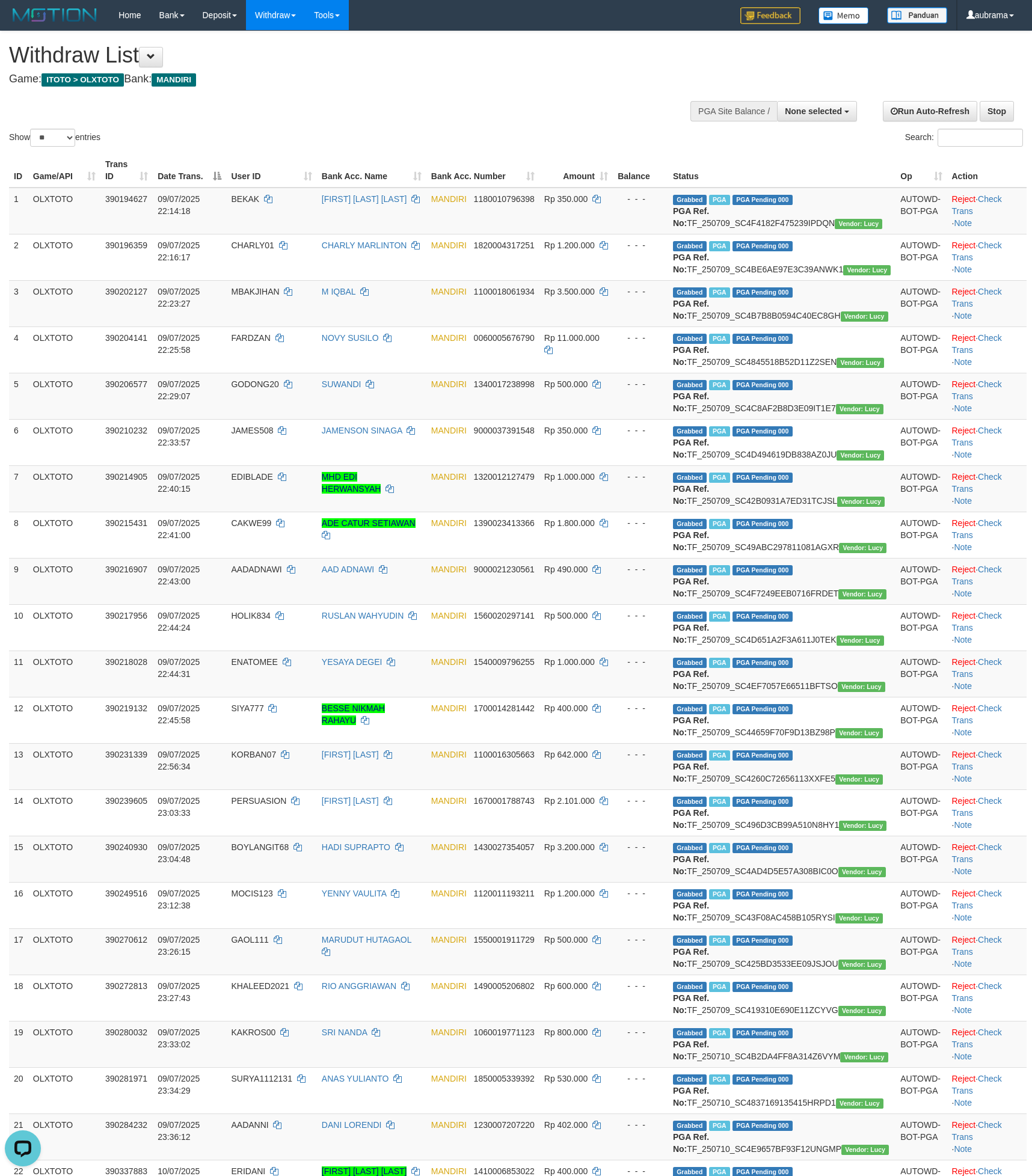 scroll, scrollTop: 0, scrollLeft: 0, axis: both 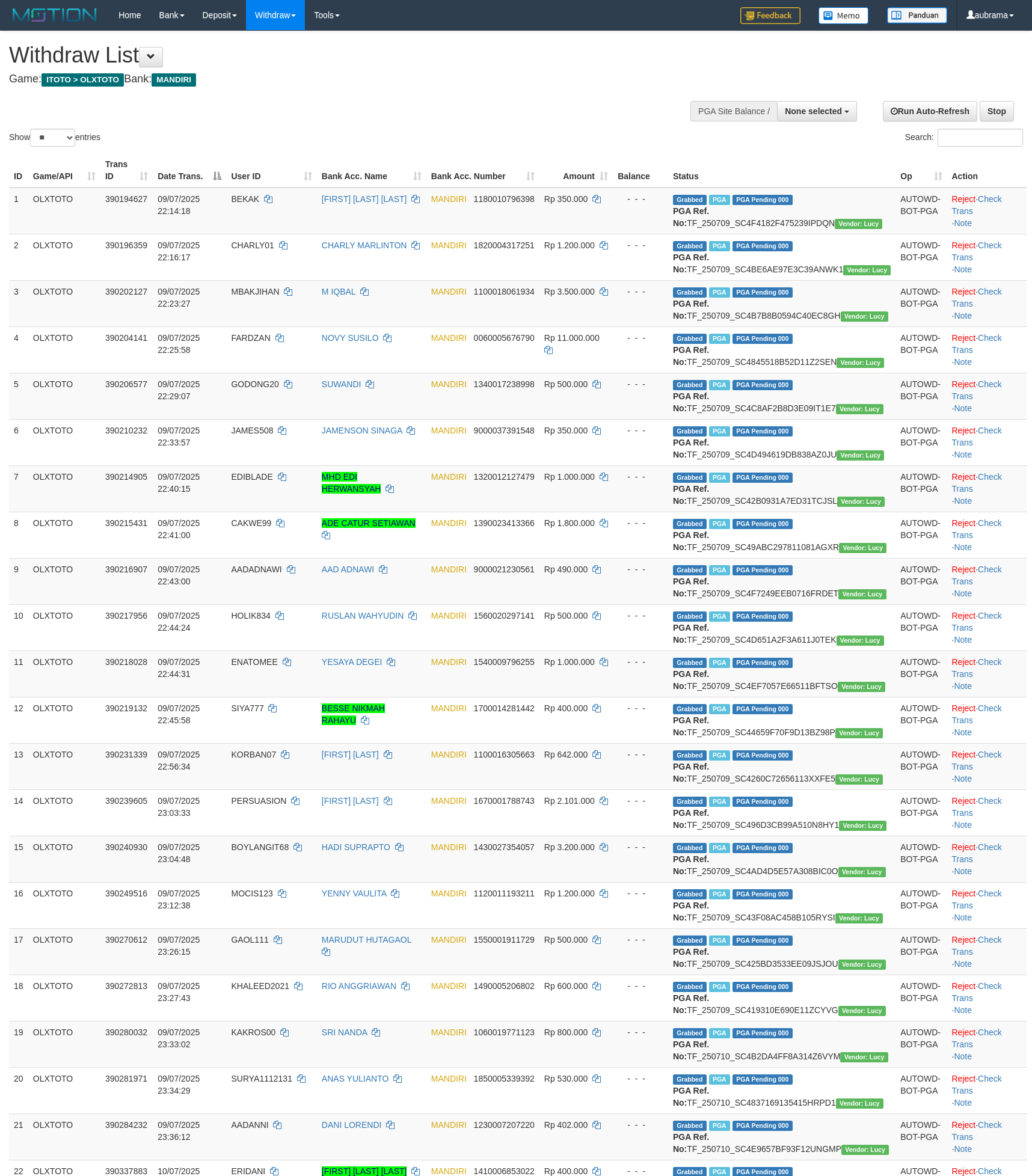 select 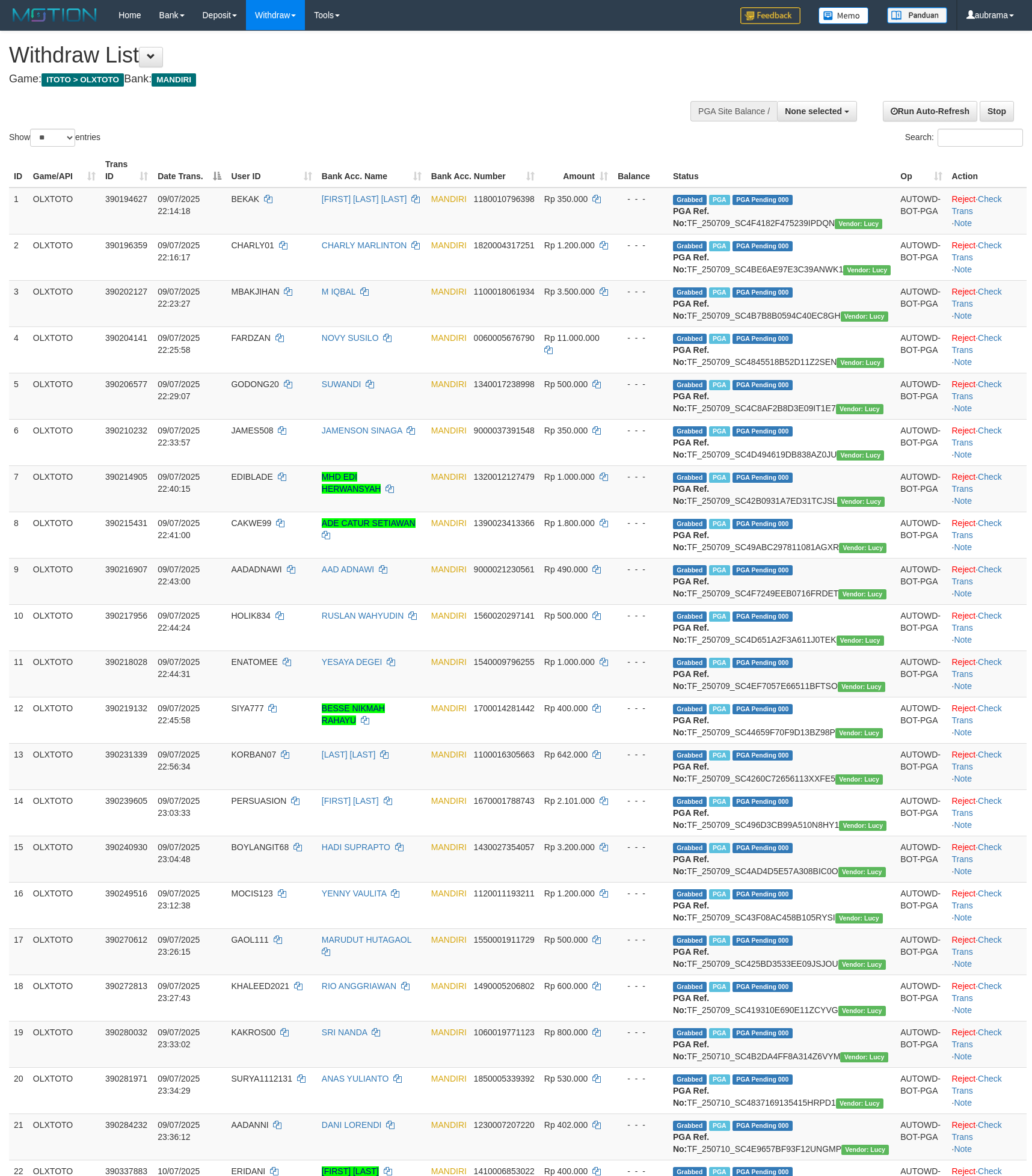 select 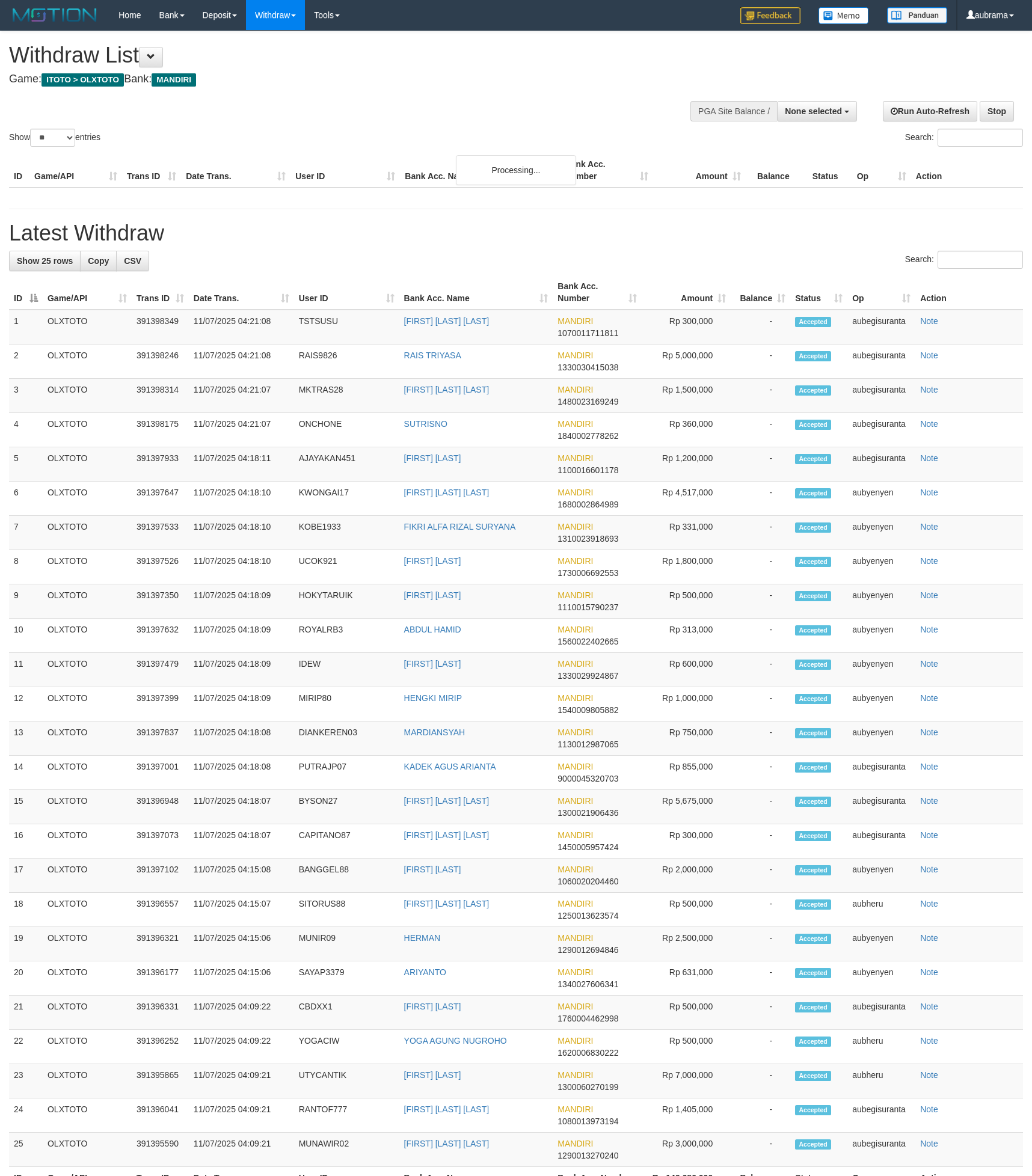 select 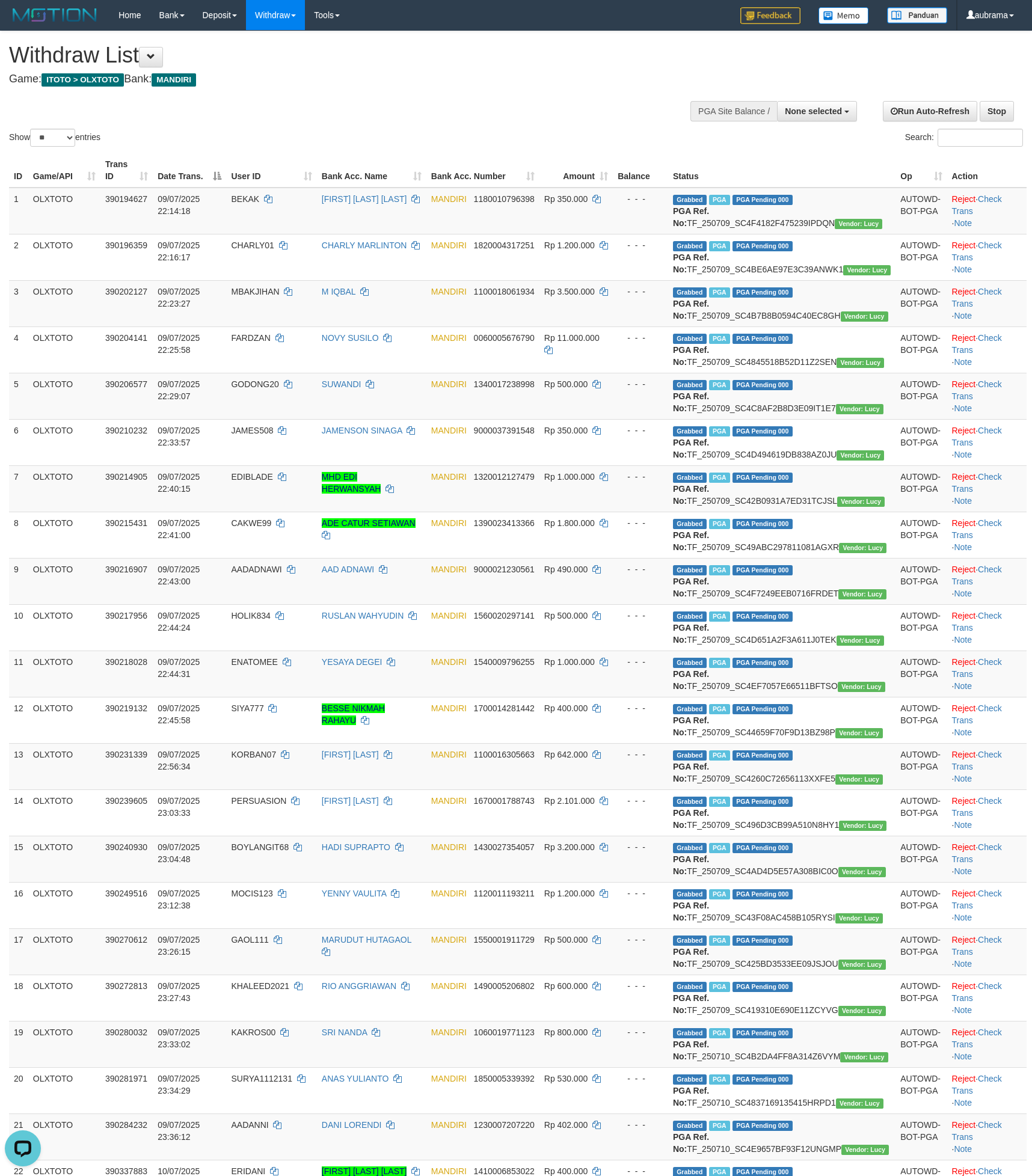 scroll, scrollTop: 0, scrollLeft: 0, axis: both 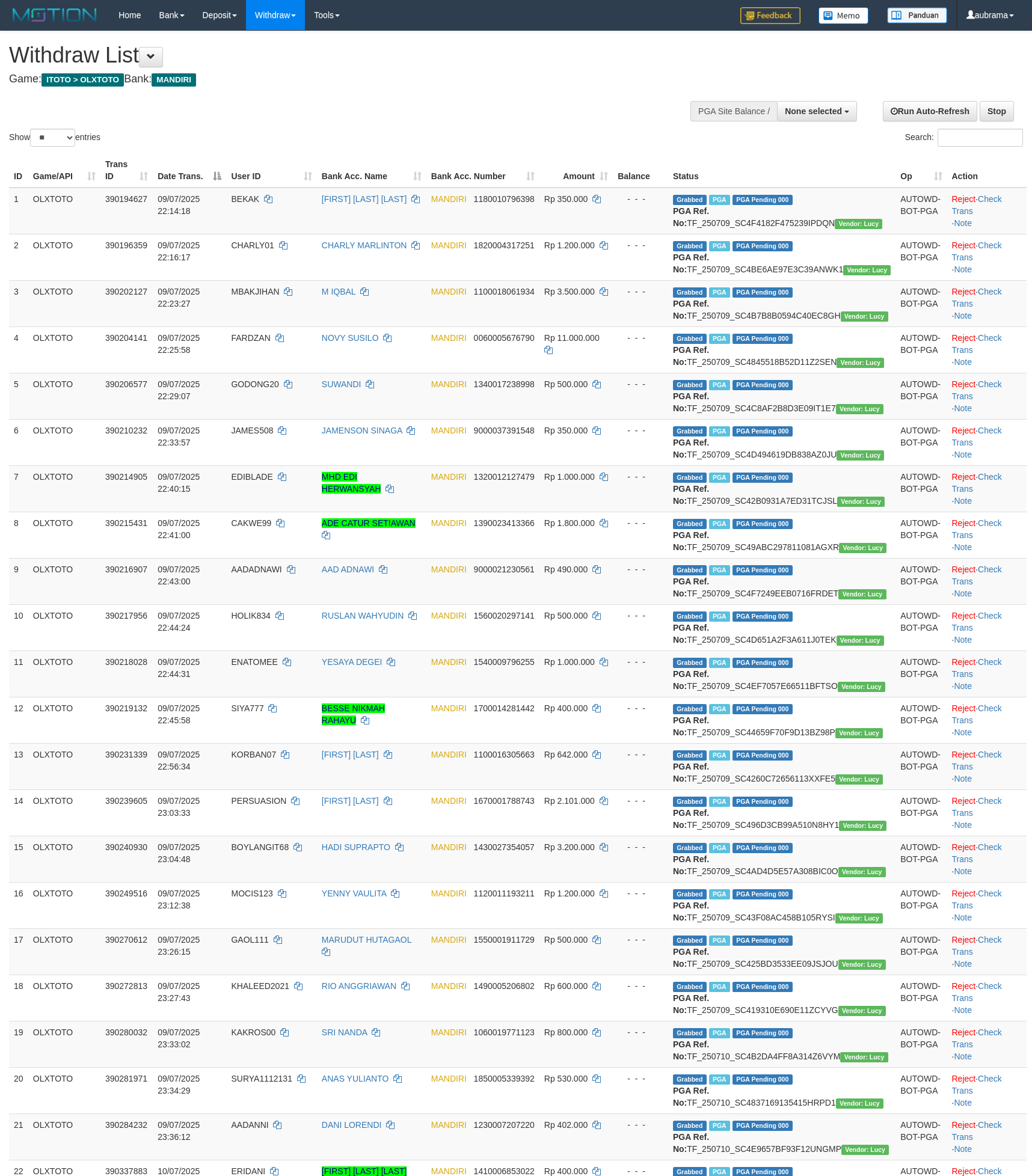 select 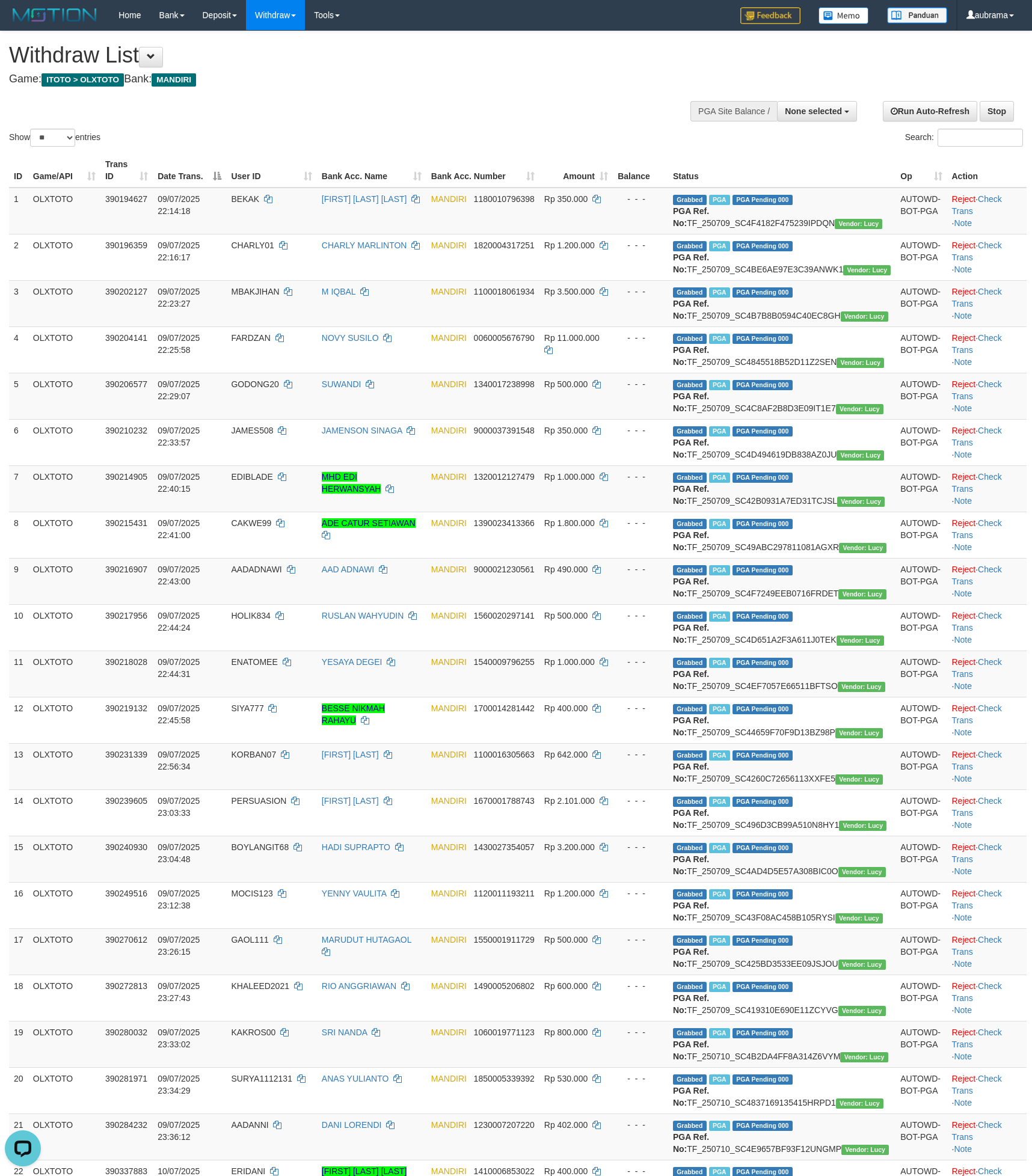 scroll, scrollTop: 0, scrollLeft: 0, axis: both 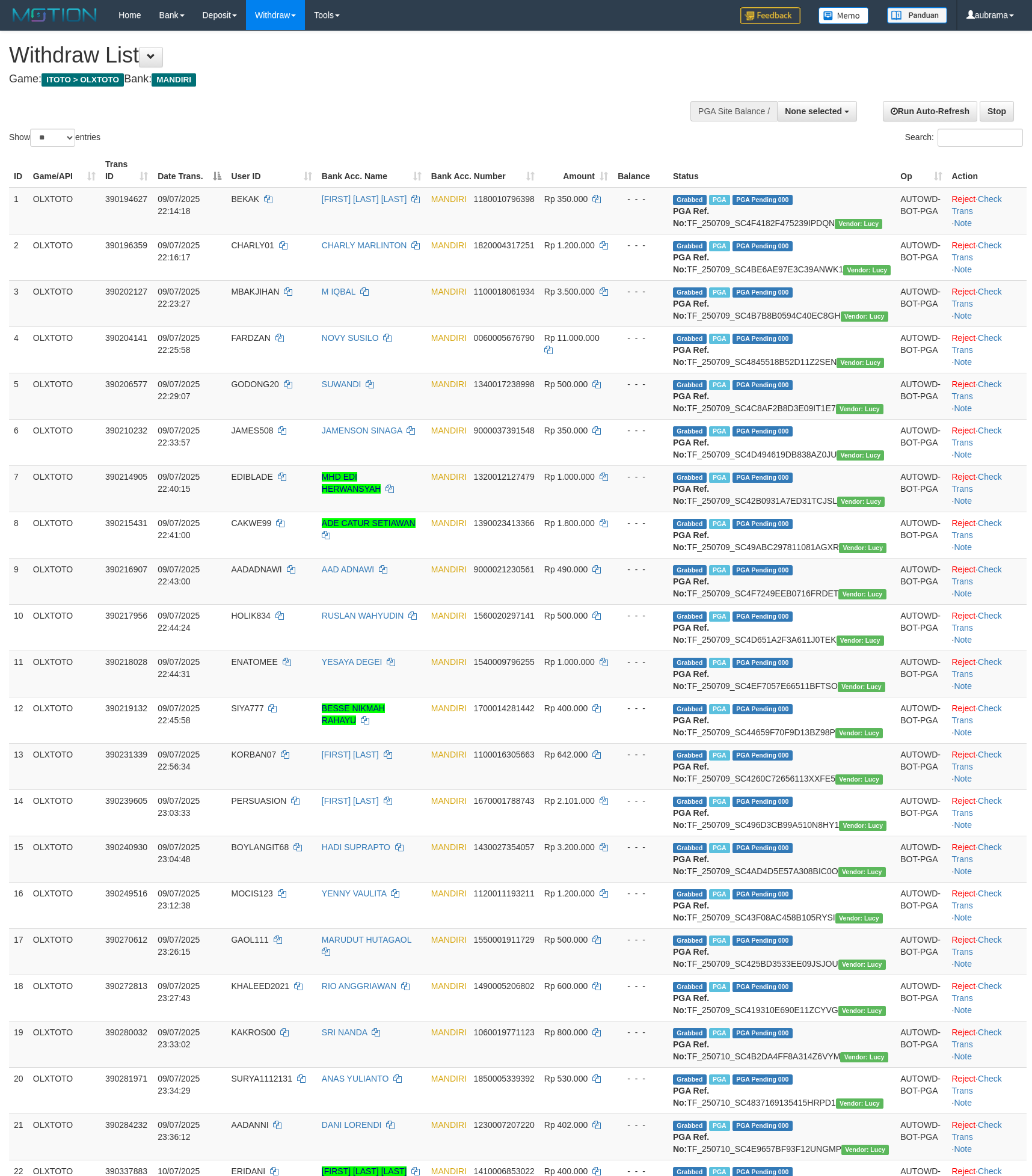 select 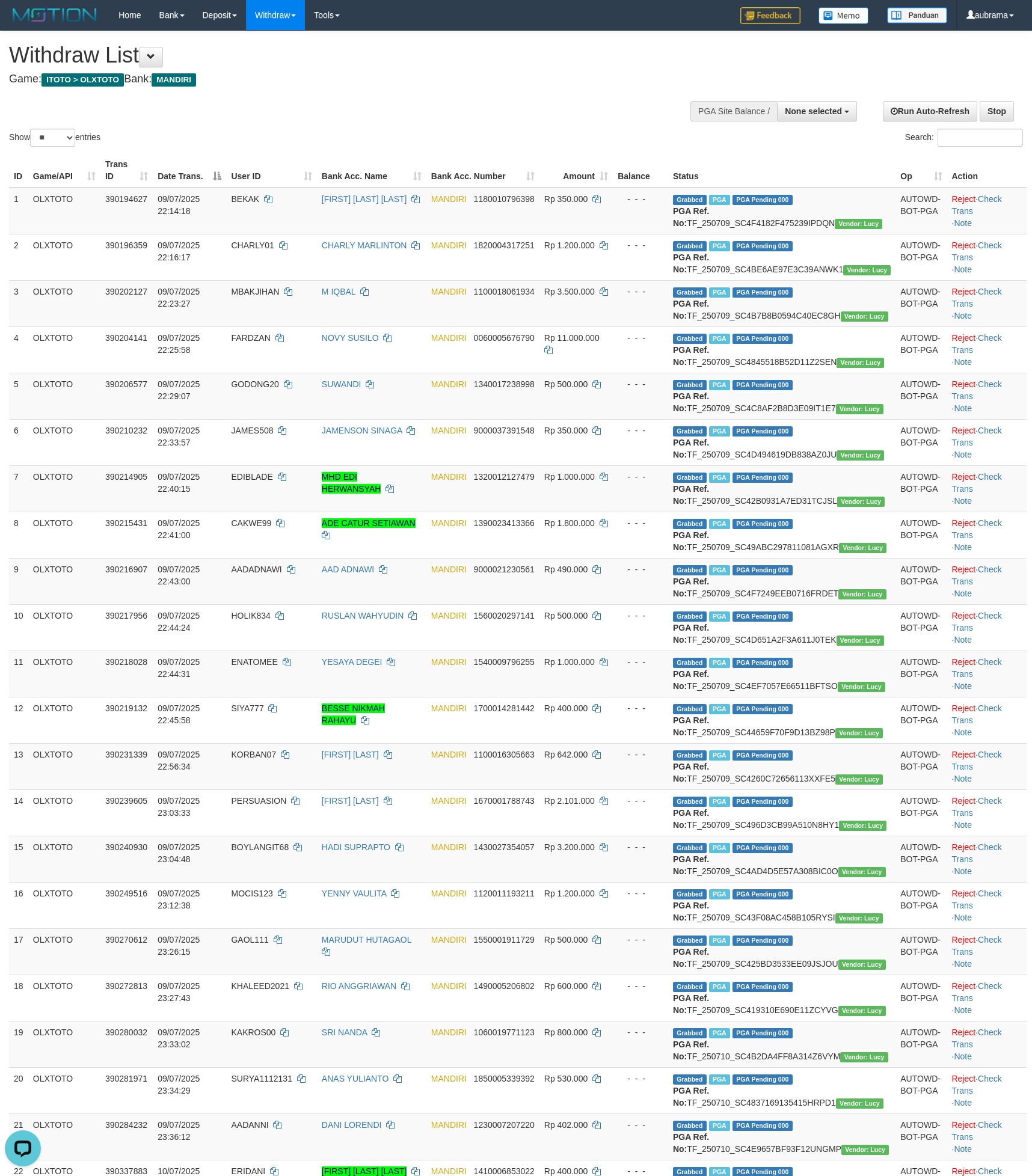 scroll, scrollTop: 0, scrollLeft: 0, axis: both 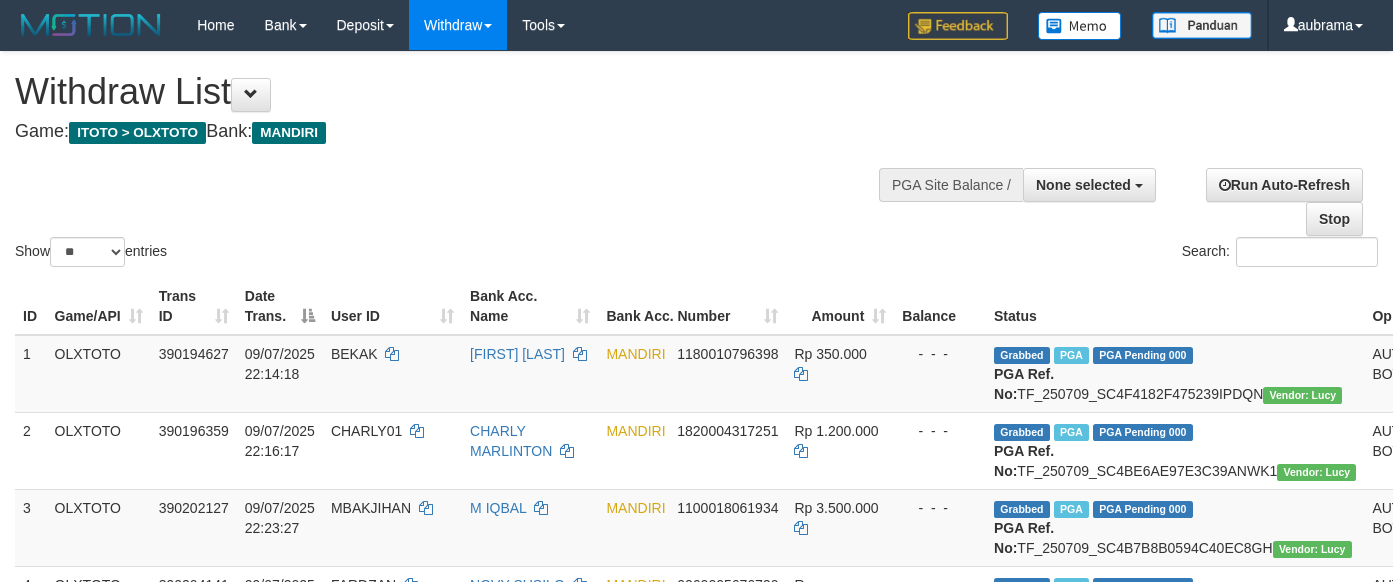 select 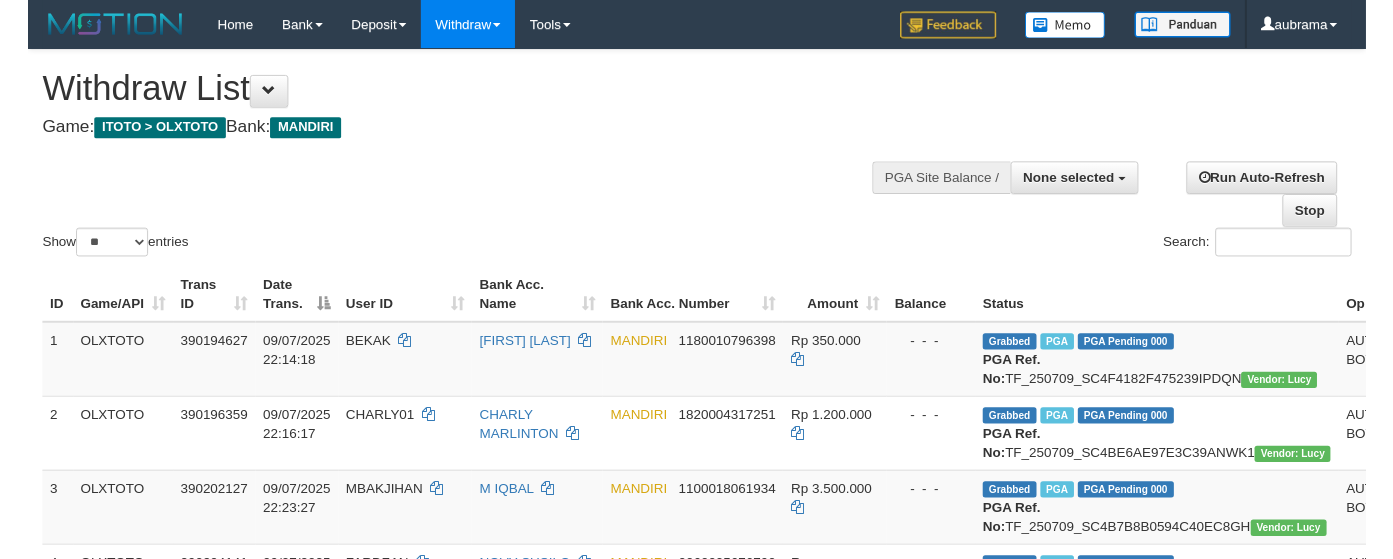 scroll, scrollTop: 0, scrollLeft: 0, axis: both 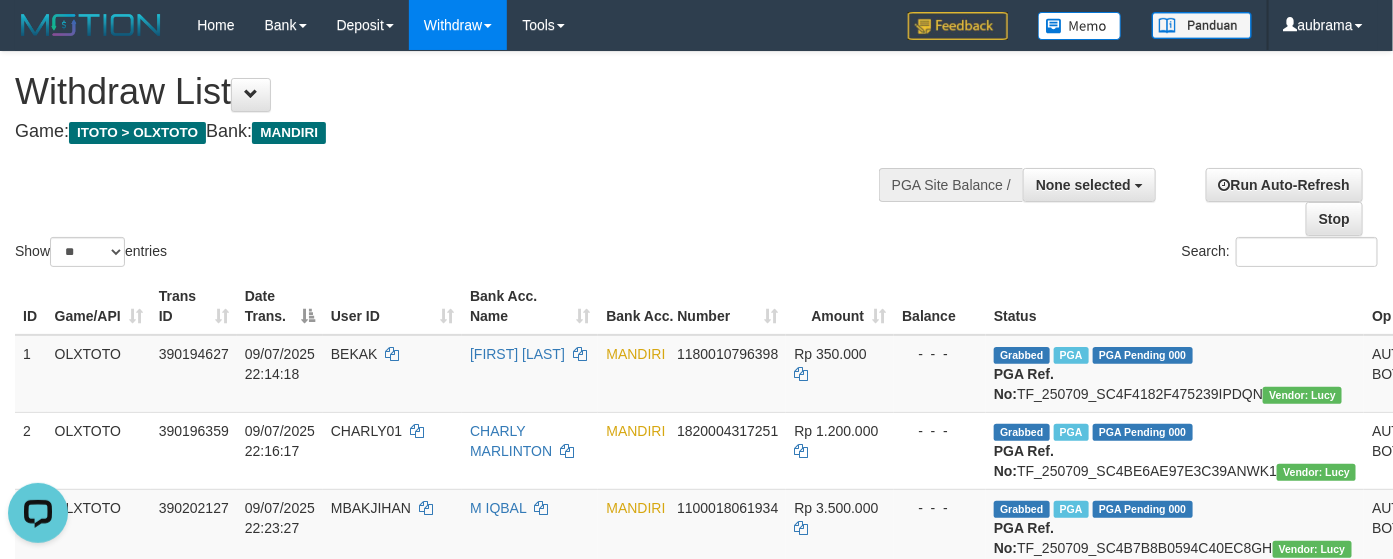 click on "Show  ** ** ** ***  entries Search:" at bounding box center [696, 161] 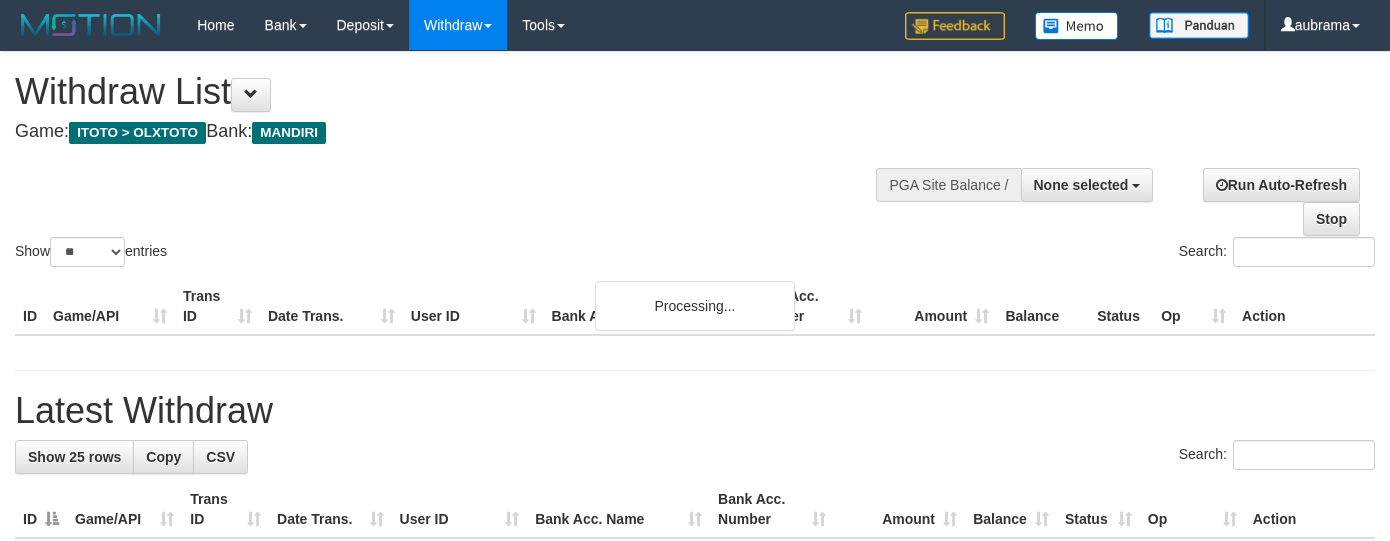 select 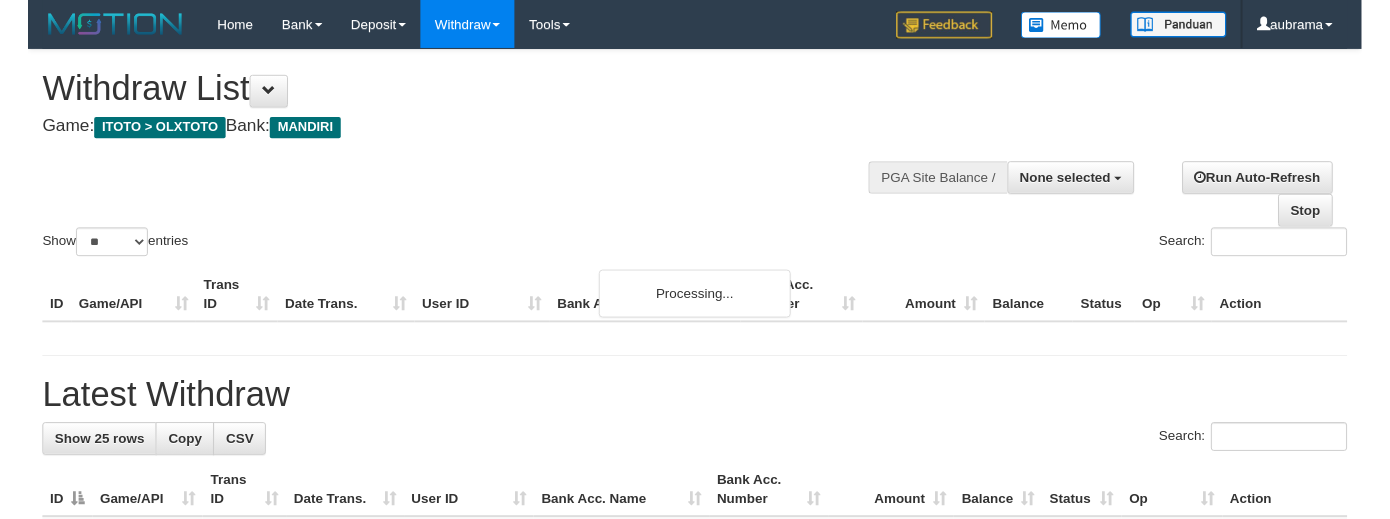 scroll, scrollTop: 0, scrollLeft: 0, axis: both 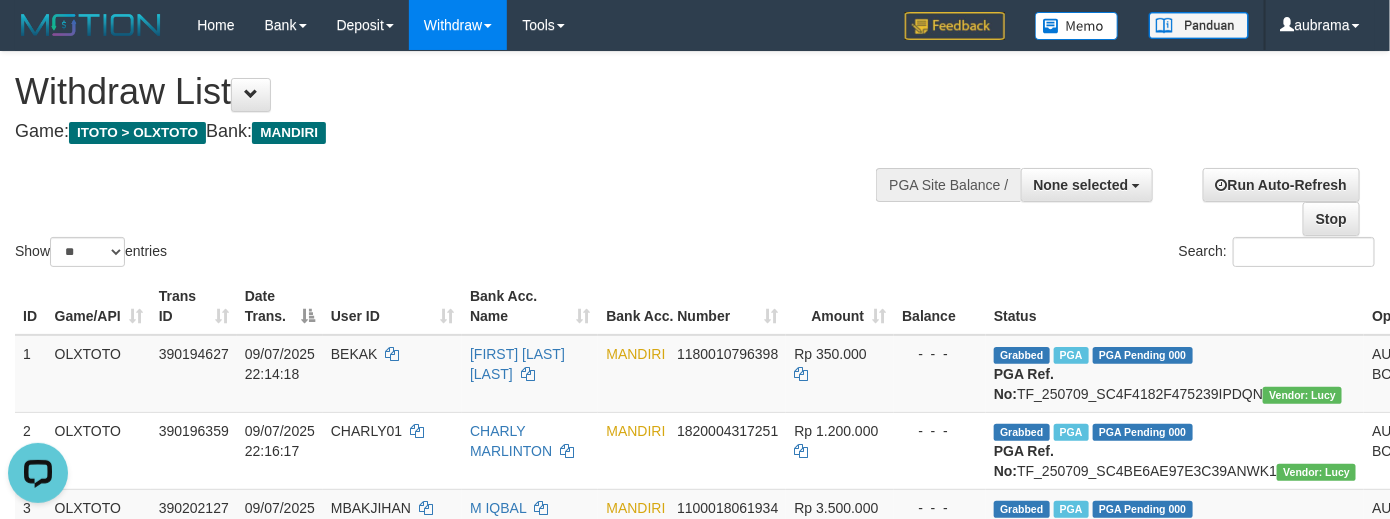 click on "Show  ** ** ** ***  entries Search:" at bounding box center [695, 161] 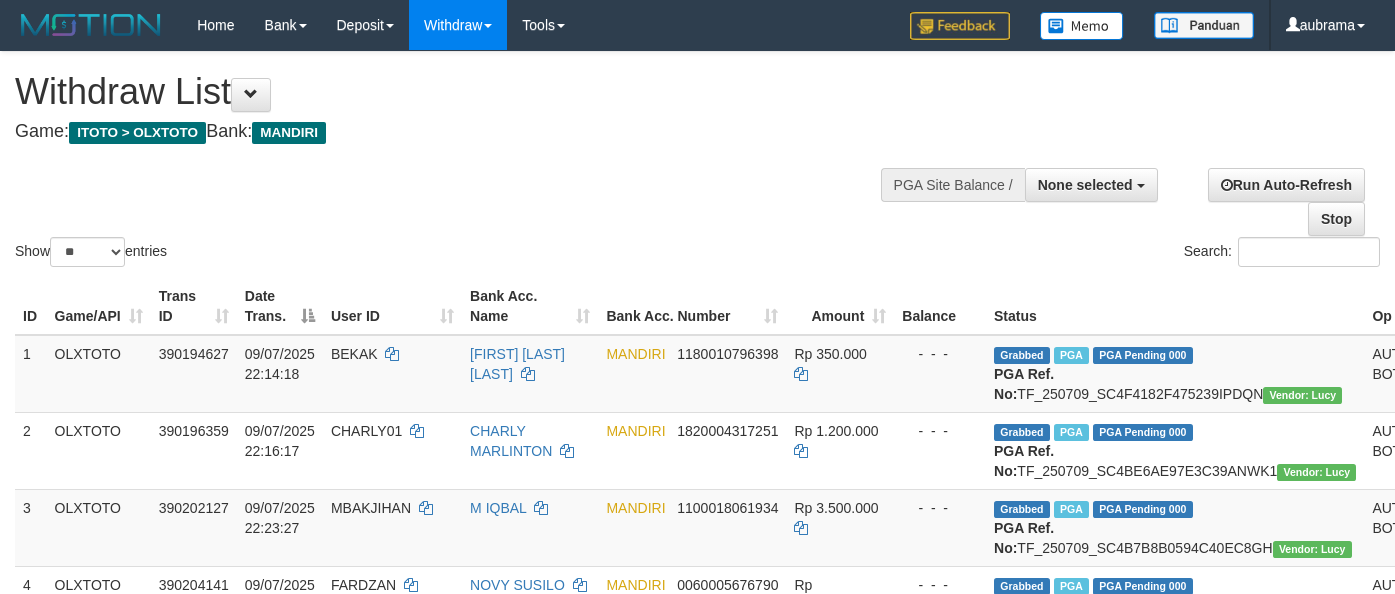 select 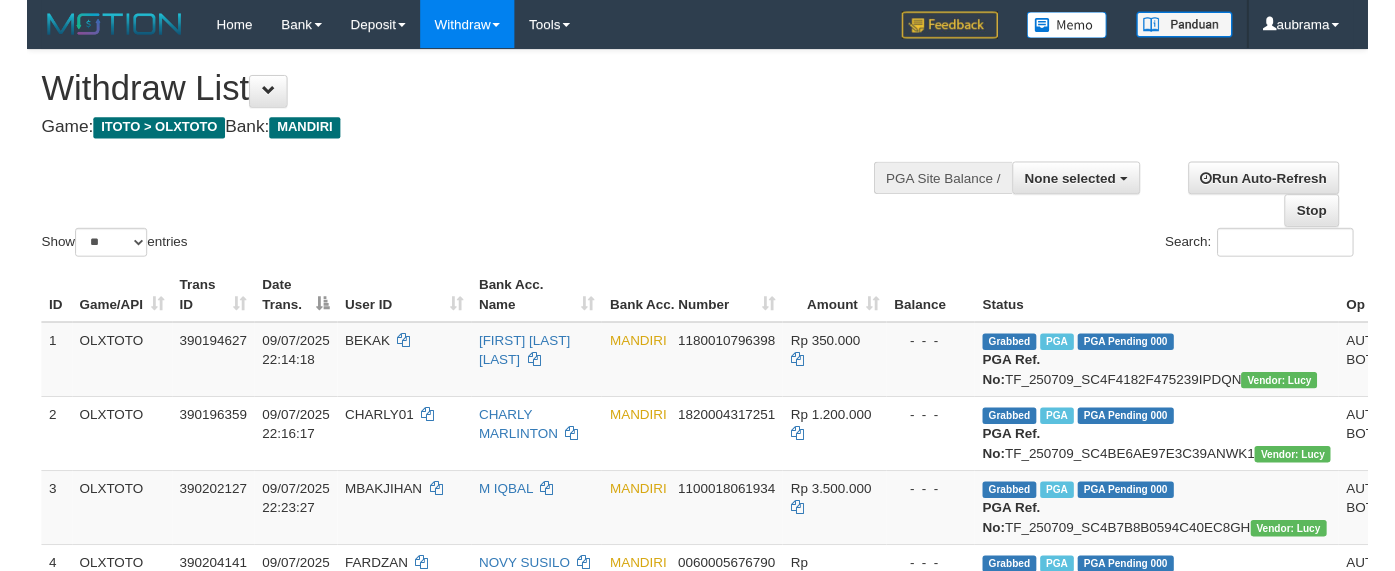 scroll, scrollTop: 0, scrollLeft: 0, axis: both 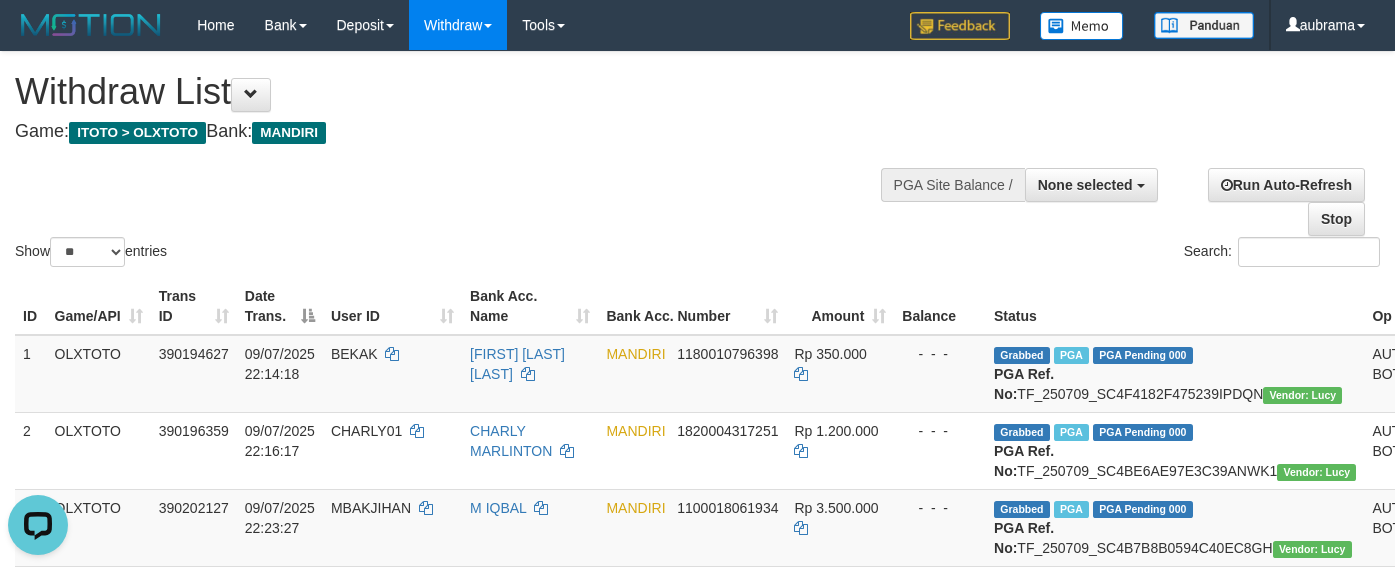 click on "Show  ** ** ** ***  entries Search:" at bounding box center (697, 161) 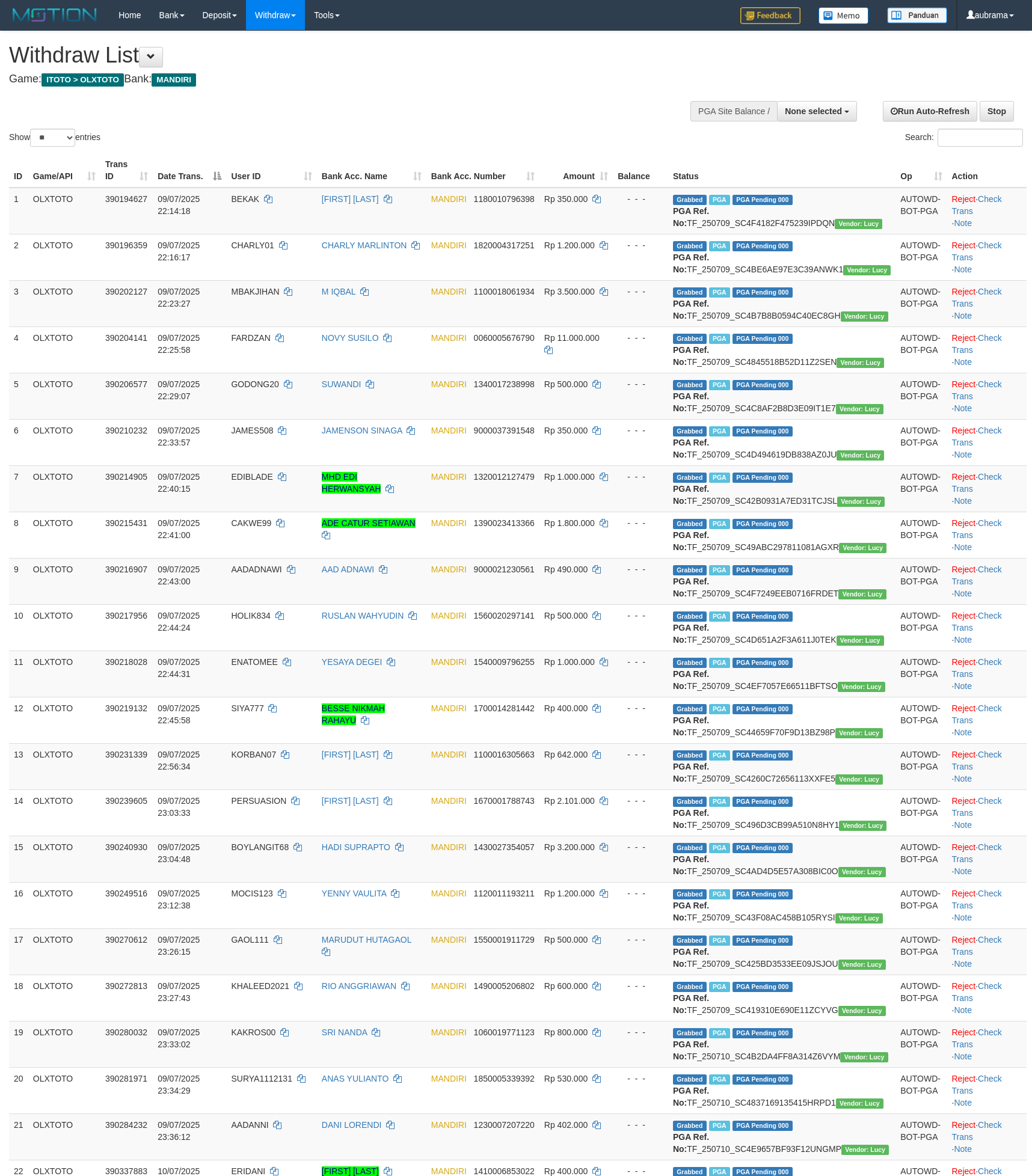 select 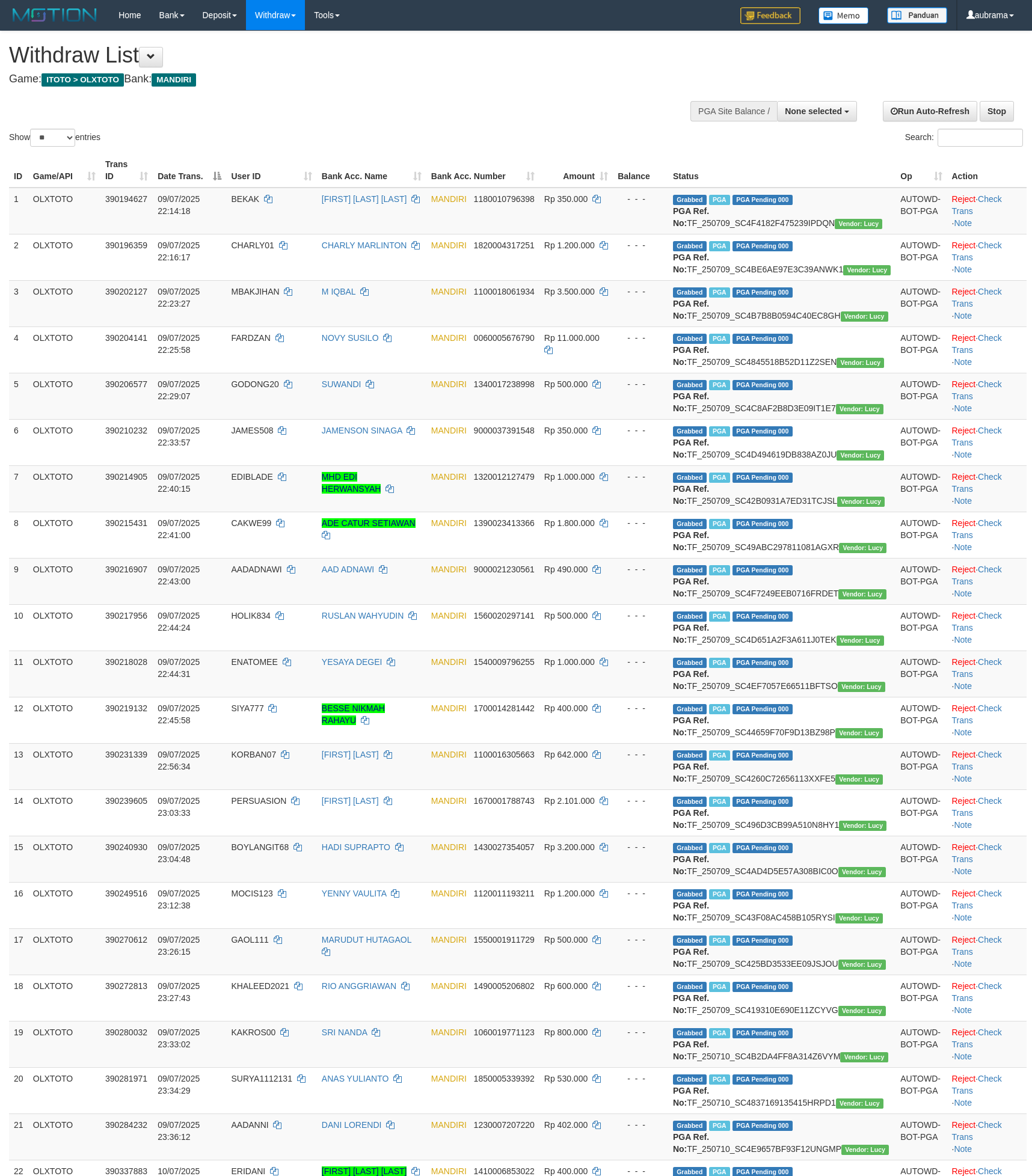 select 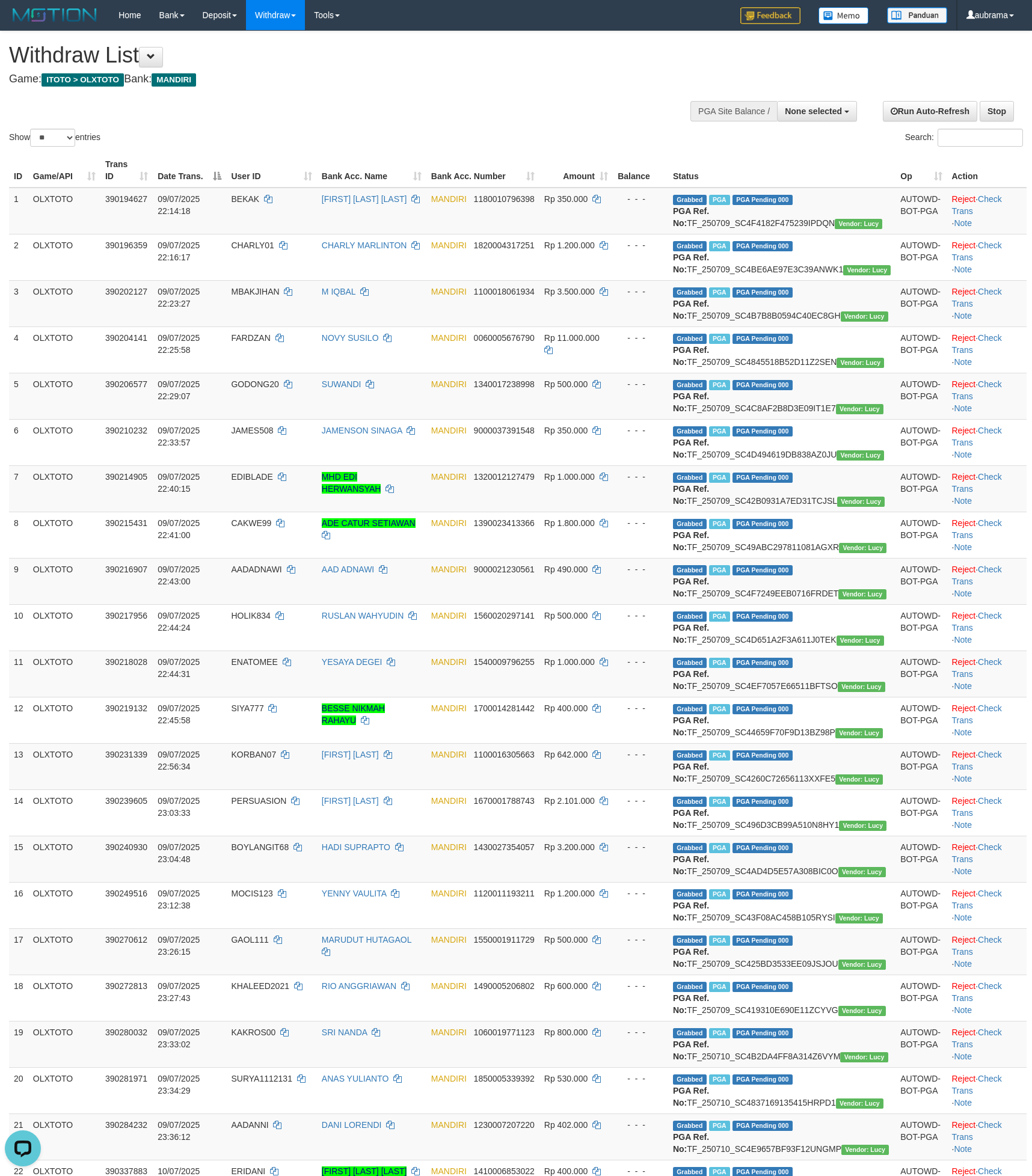 scroll, scrollTop: 0, scrollLeft: 0, axis: both 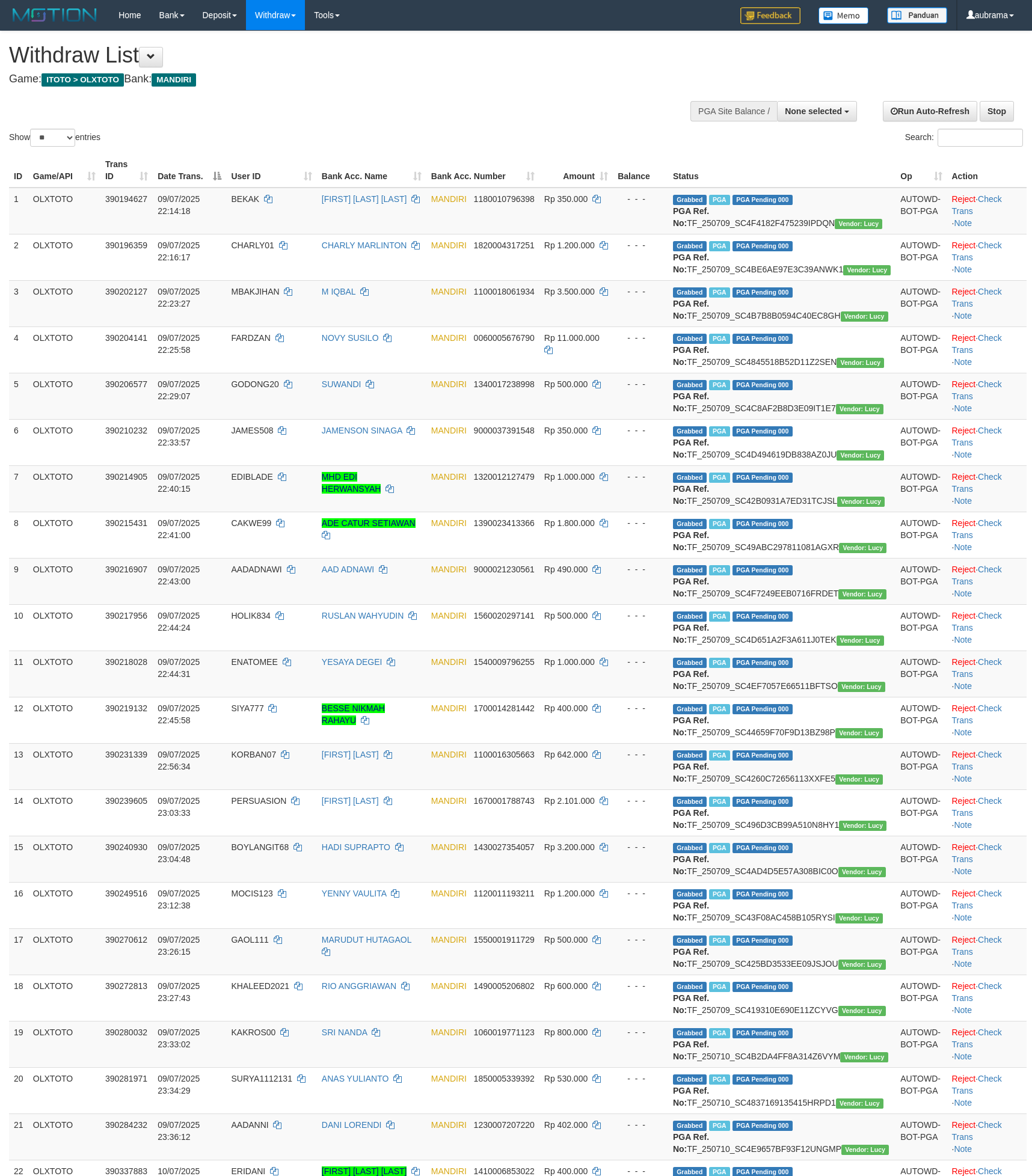 select 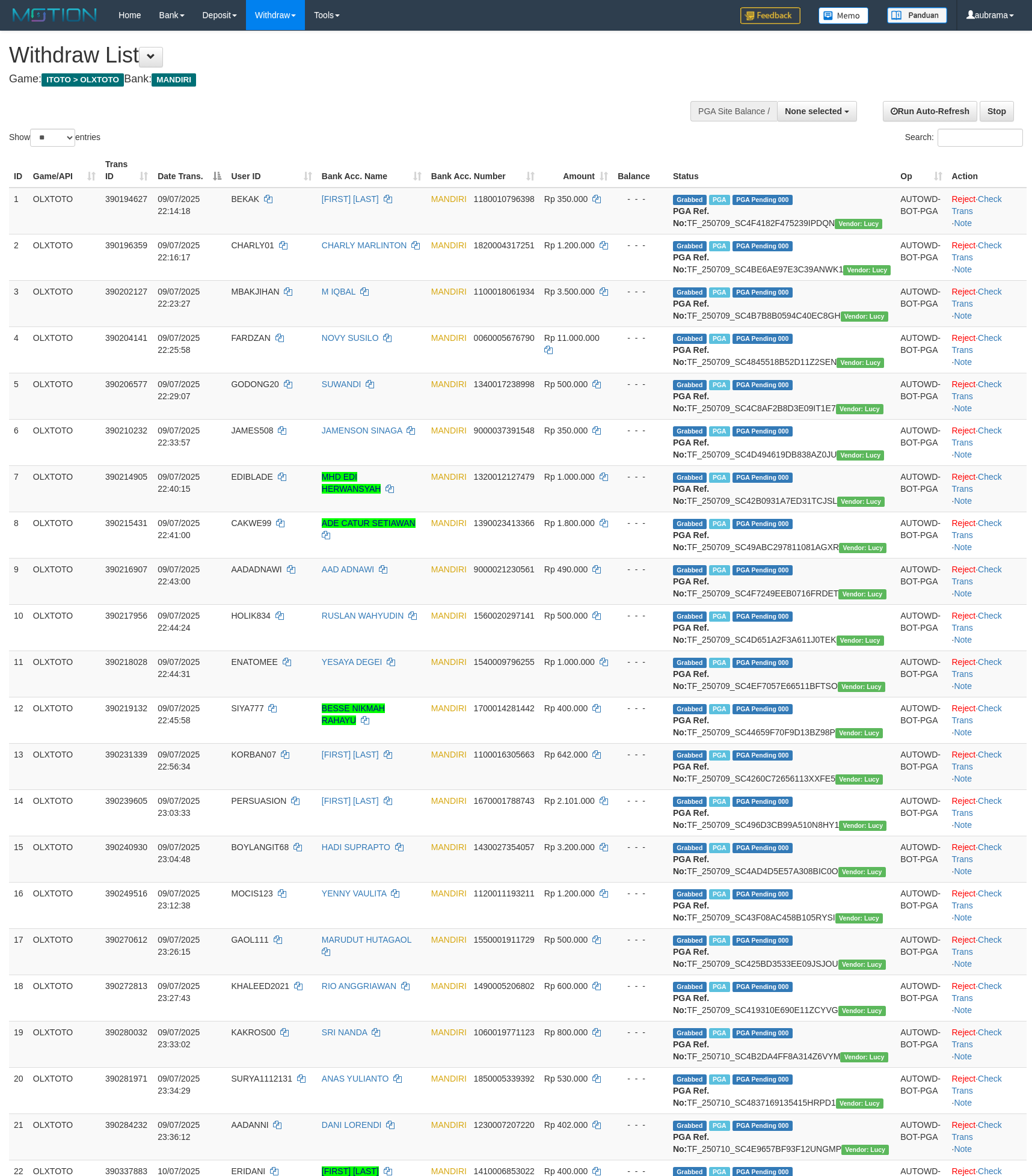 select 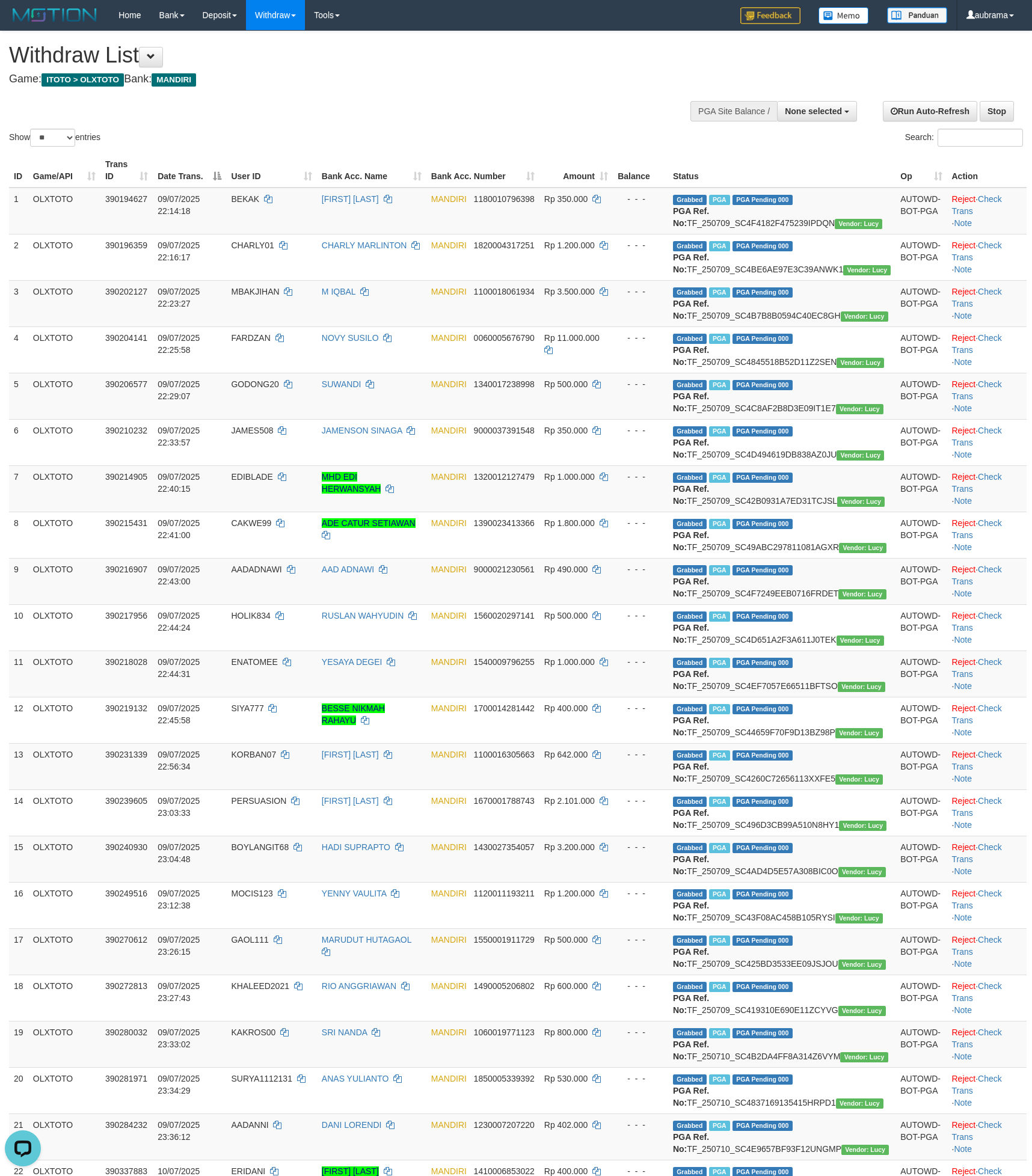 scroll, scrollTop: 0, scrollLeft: 0, axis: both 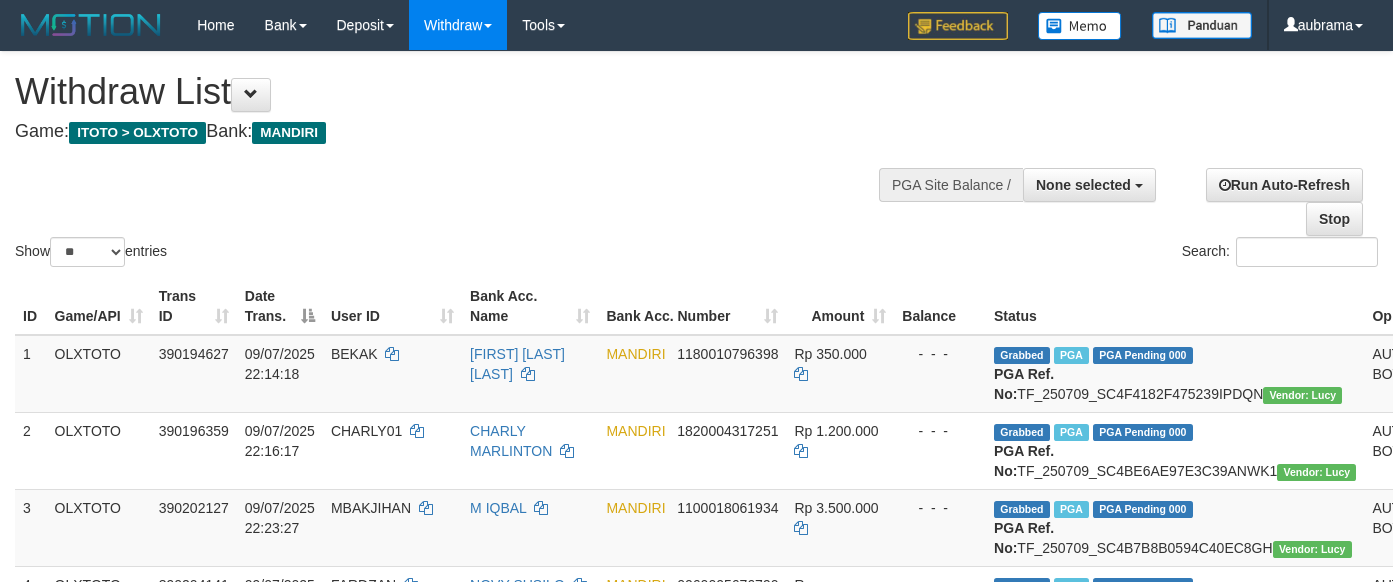 select 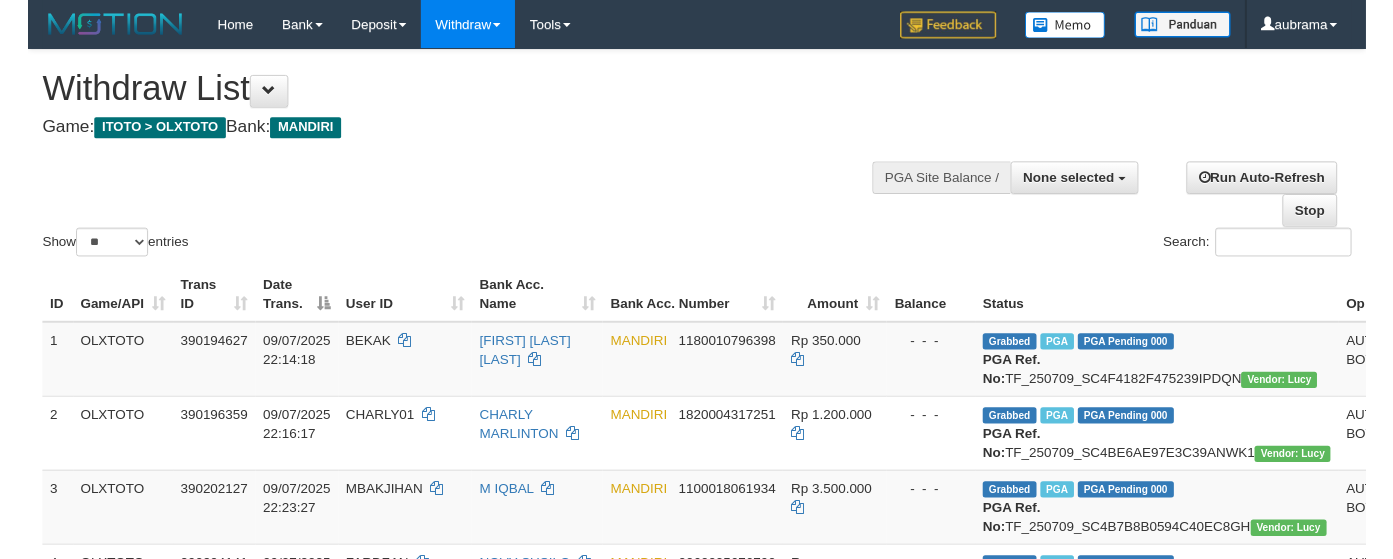 scroll, scrollTop: 0, scrollLeft: 0, axis: both 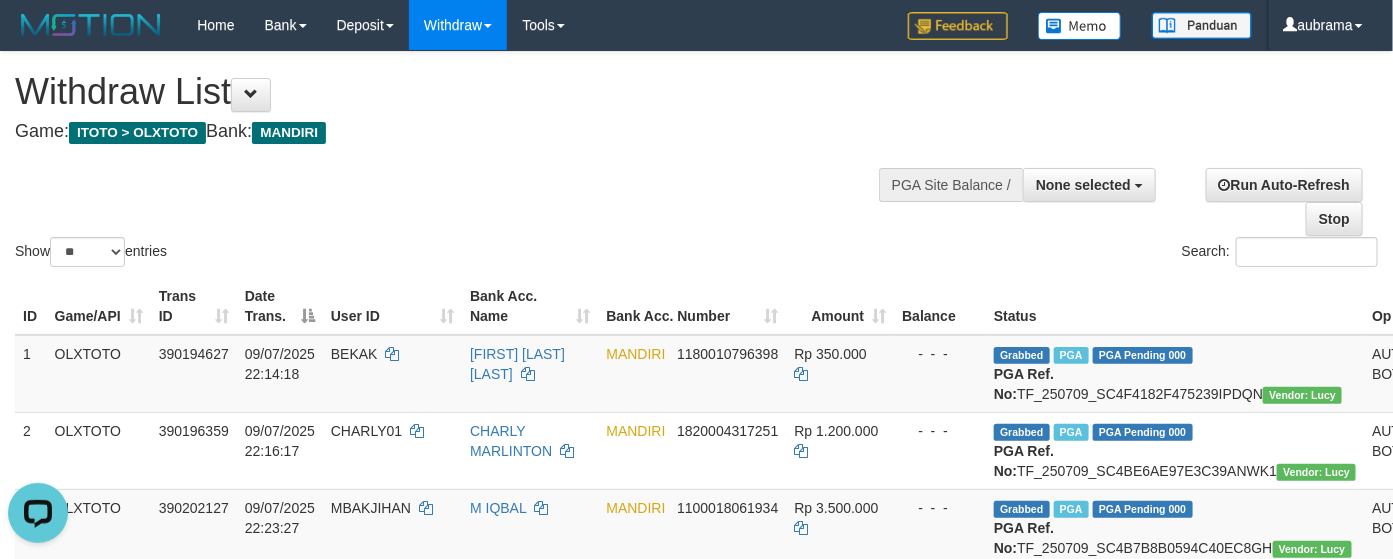 click on "Game:   ITOTO > OLXTOTO    				Bank:   MANDIRI" at bounding box center [462, 132] 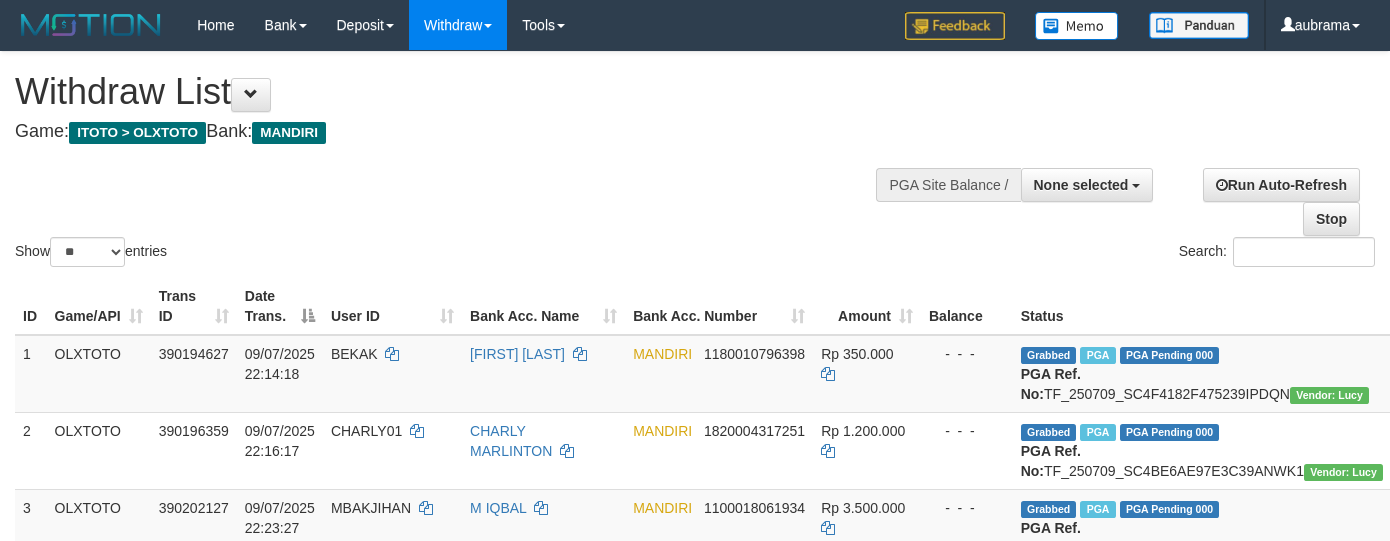 select 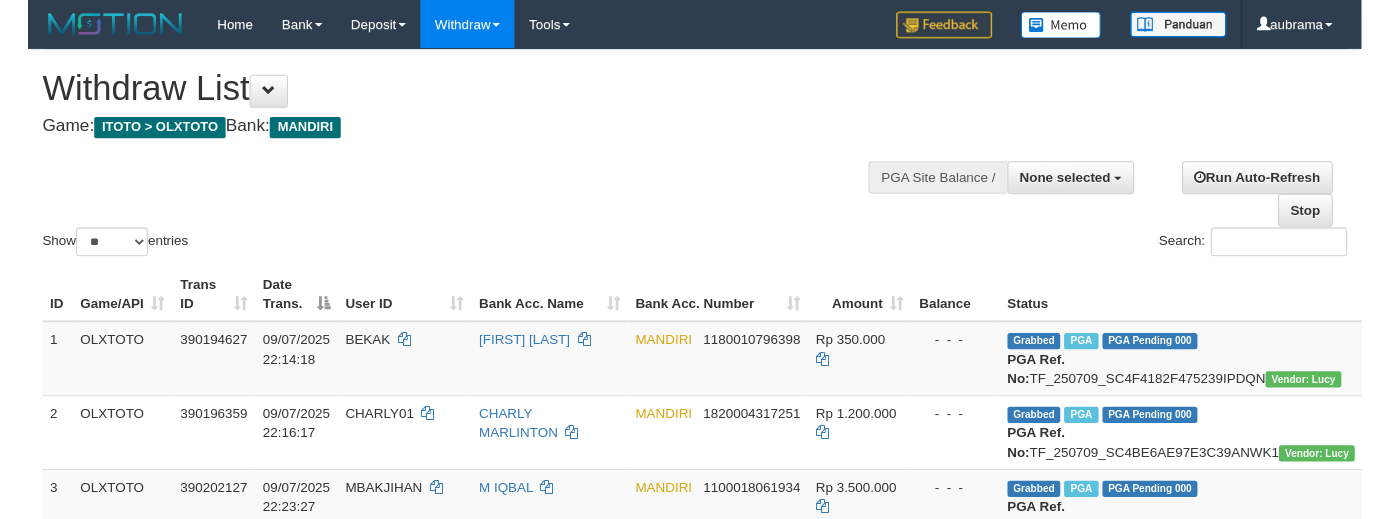 scroll, scrollTop: 0, scrollLeft: 0, axis: both 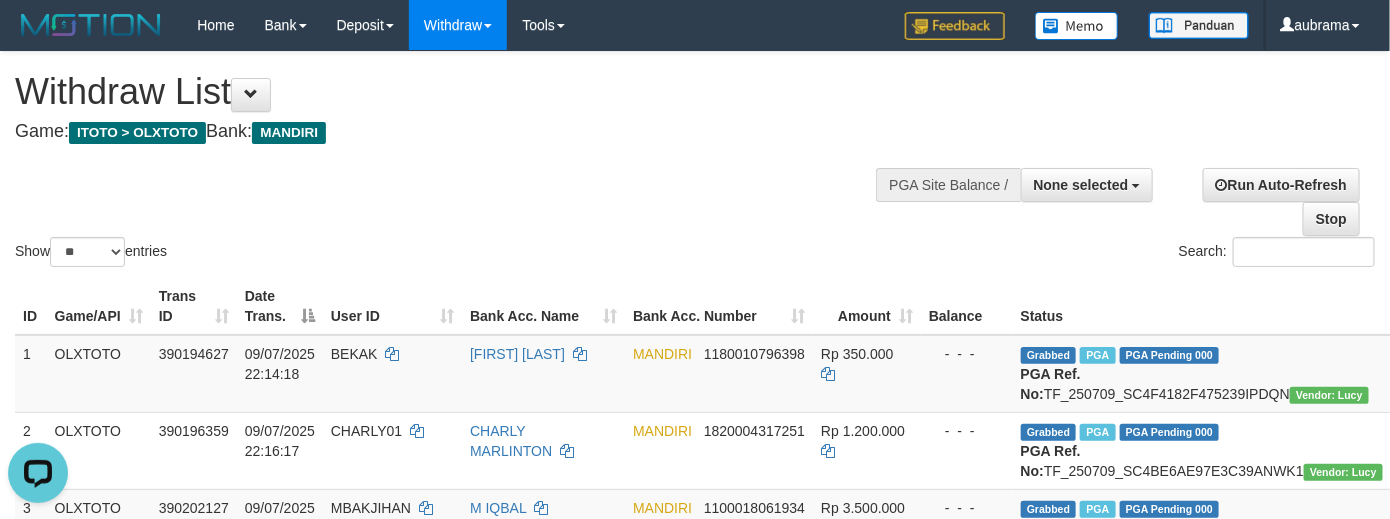 click on "Game:   ITOTO > OLXTOTO    				Bank:   MANDIRI" at bounding box center (461, 132) 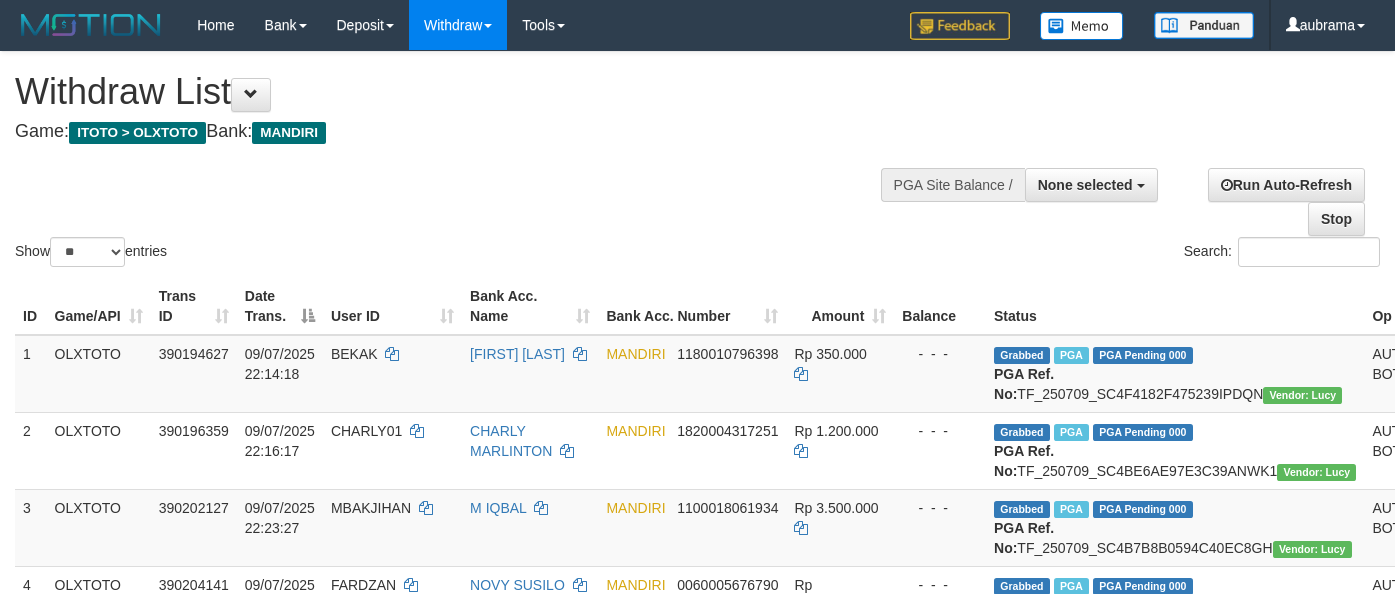 select 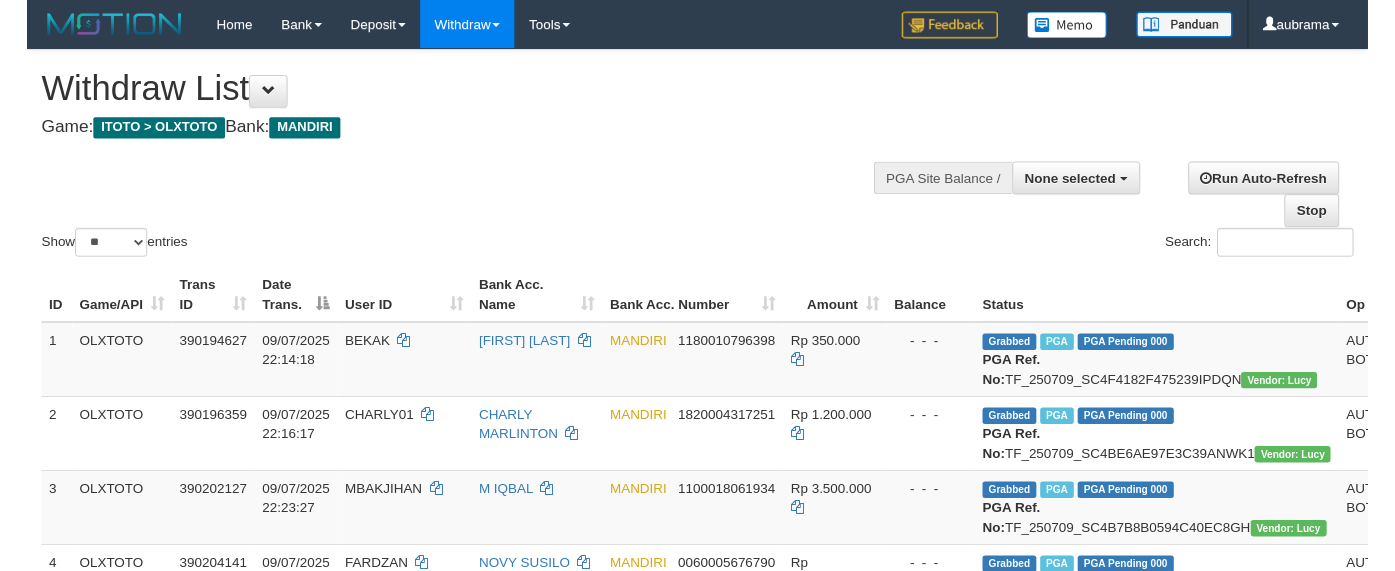 scroll, scrollTop: 0, scrollLeft: 0, axis: both 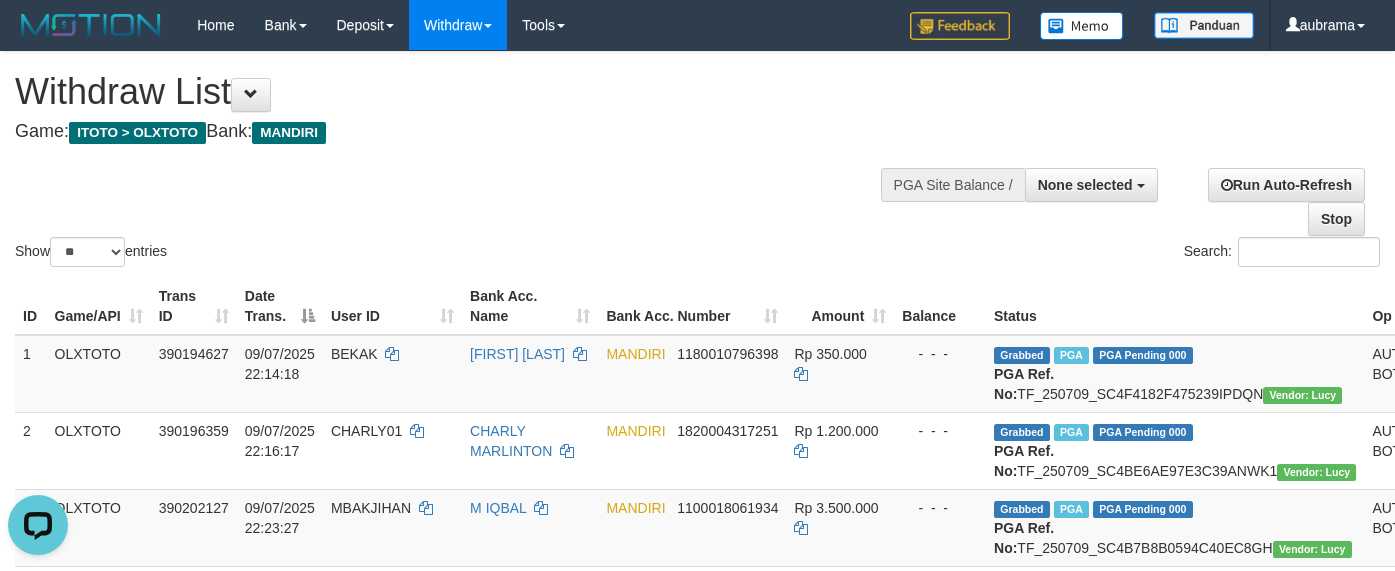 click on "Show  ** ** ** ***  entries Search:" at bounding box center (697, 161) 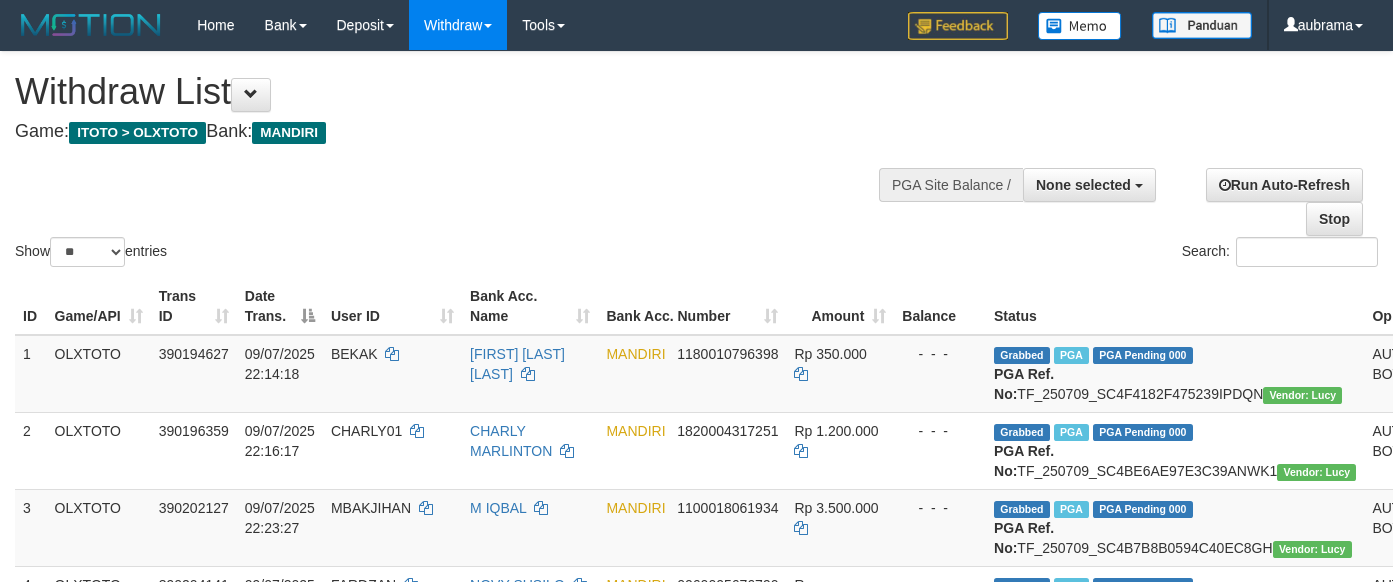 select 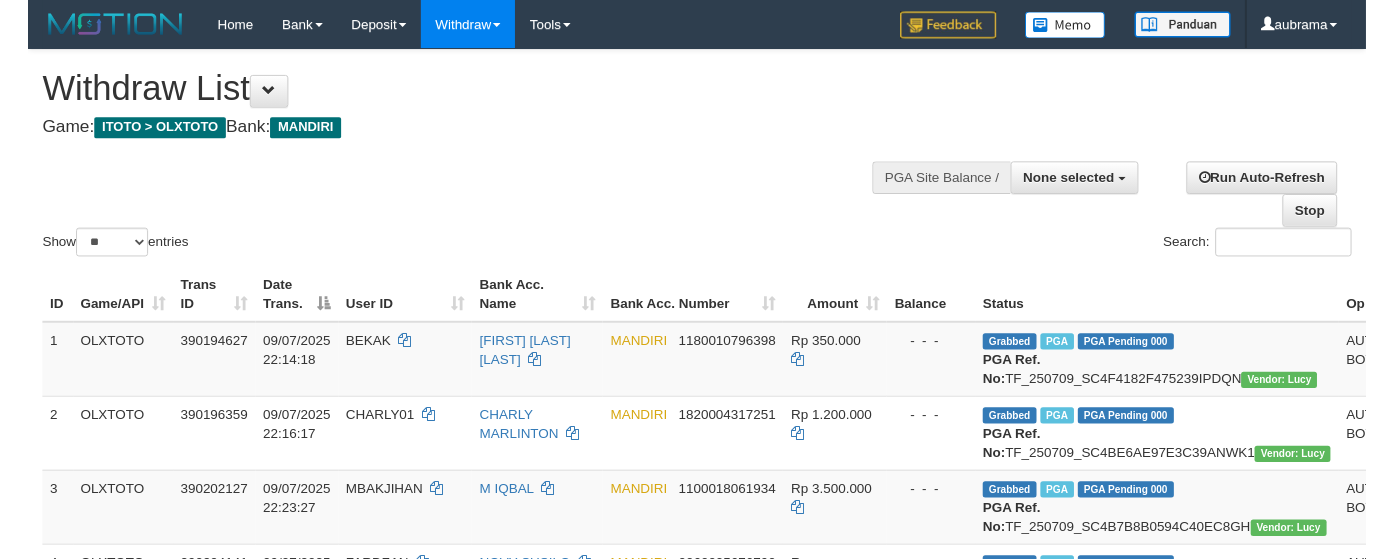 scroll, scrollTop: 0, scrollLeft: 0, axis: both 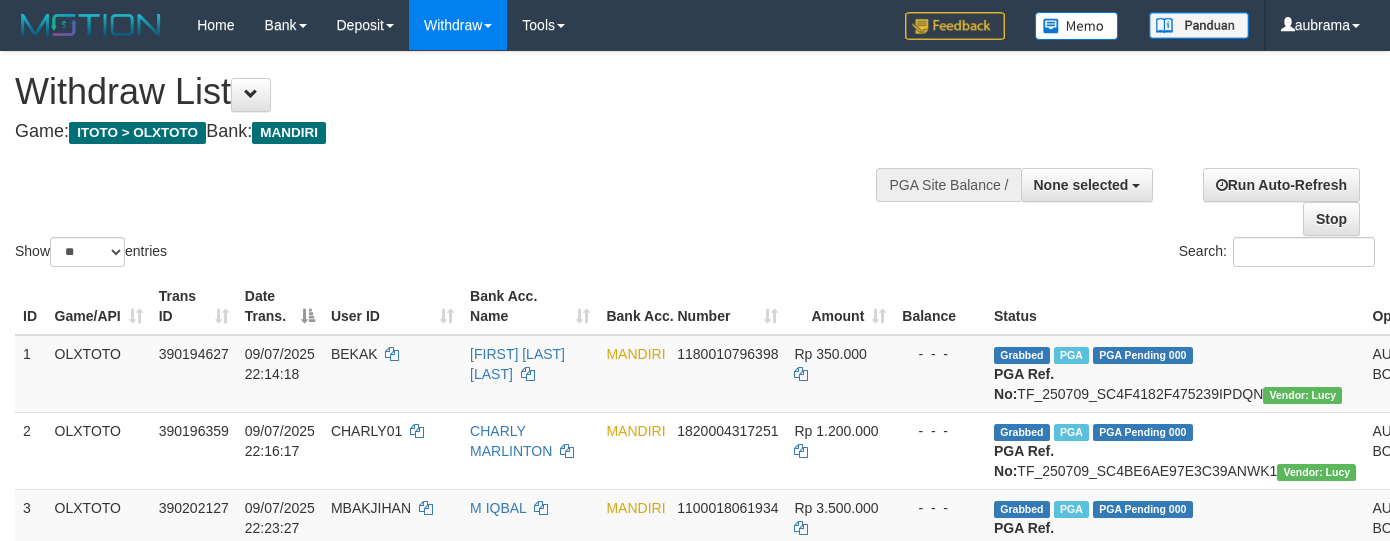 select 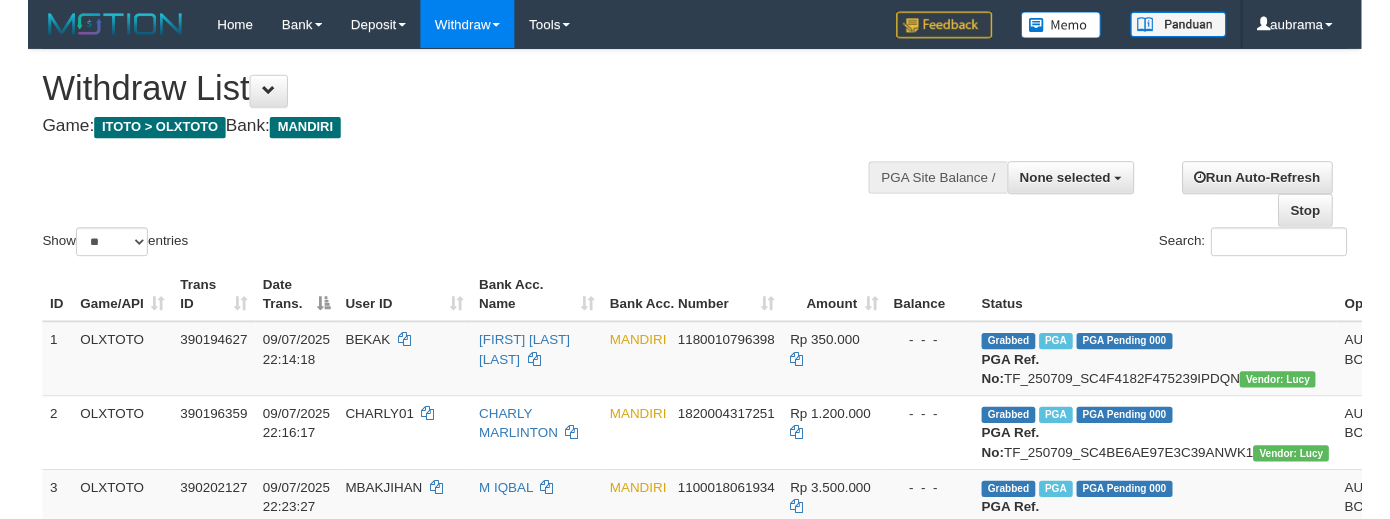 scroll, scrollTop: 0, scrollLeft: 0, axis: both 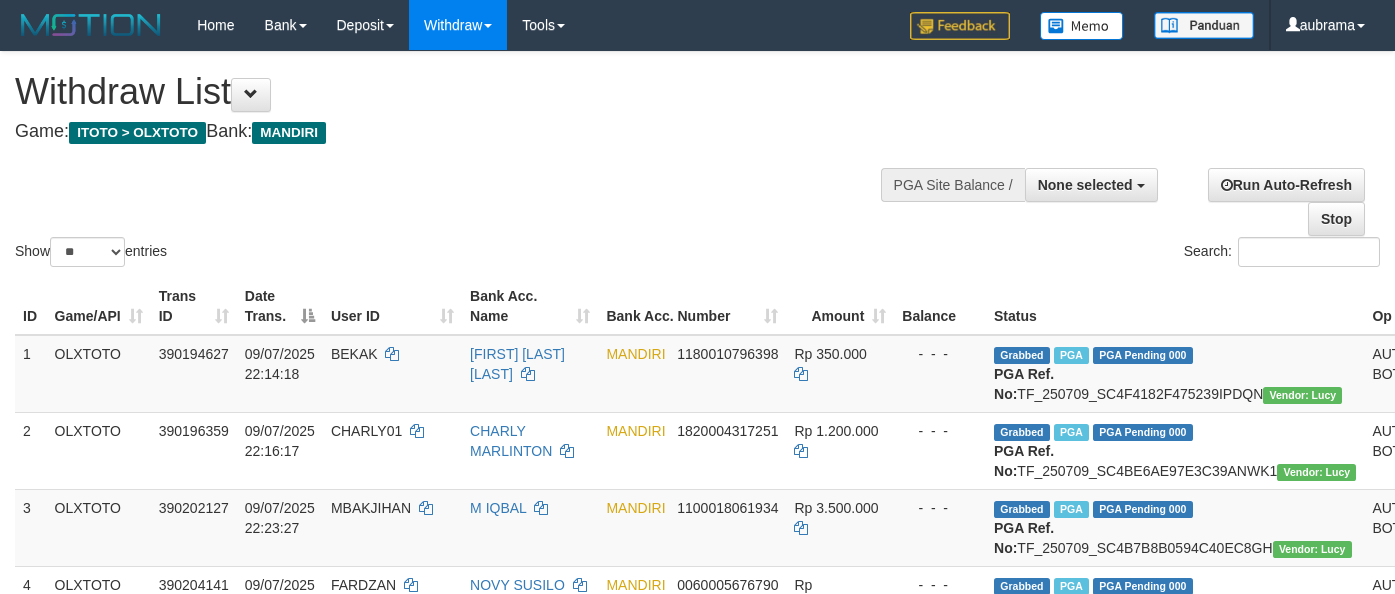 select 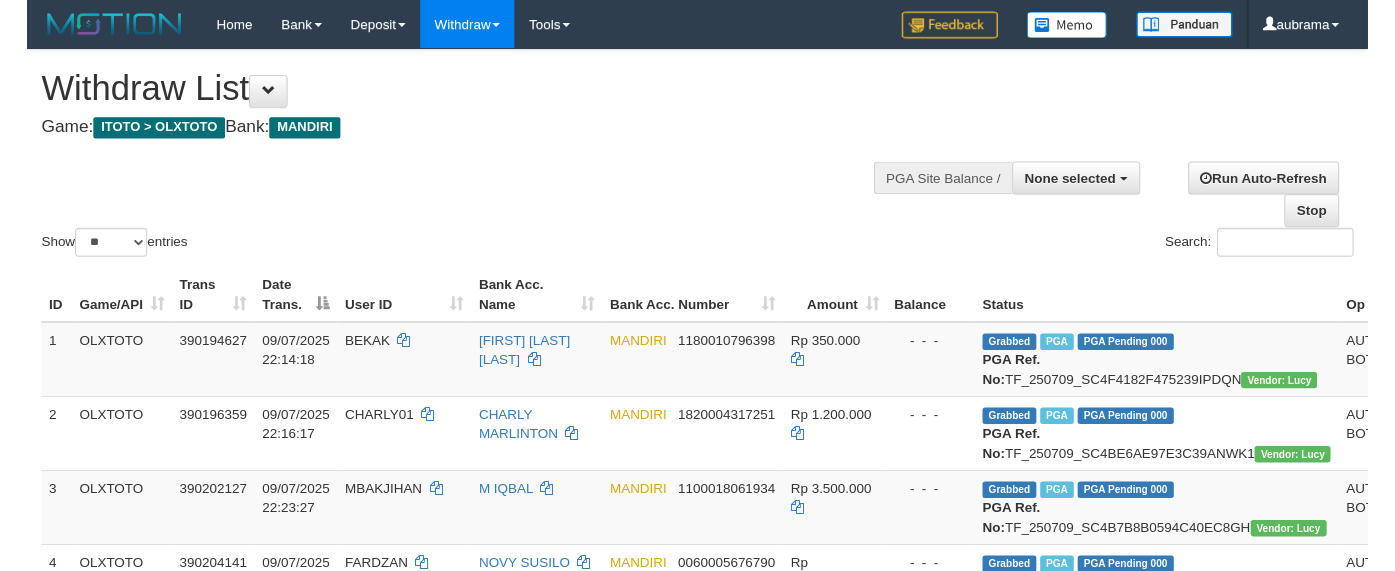 scroll, scrollTop: 0, scrollLeft: 0, axis: both 